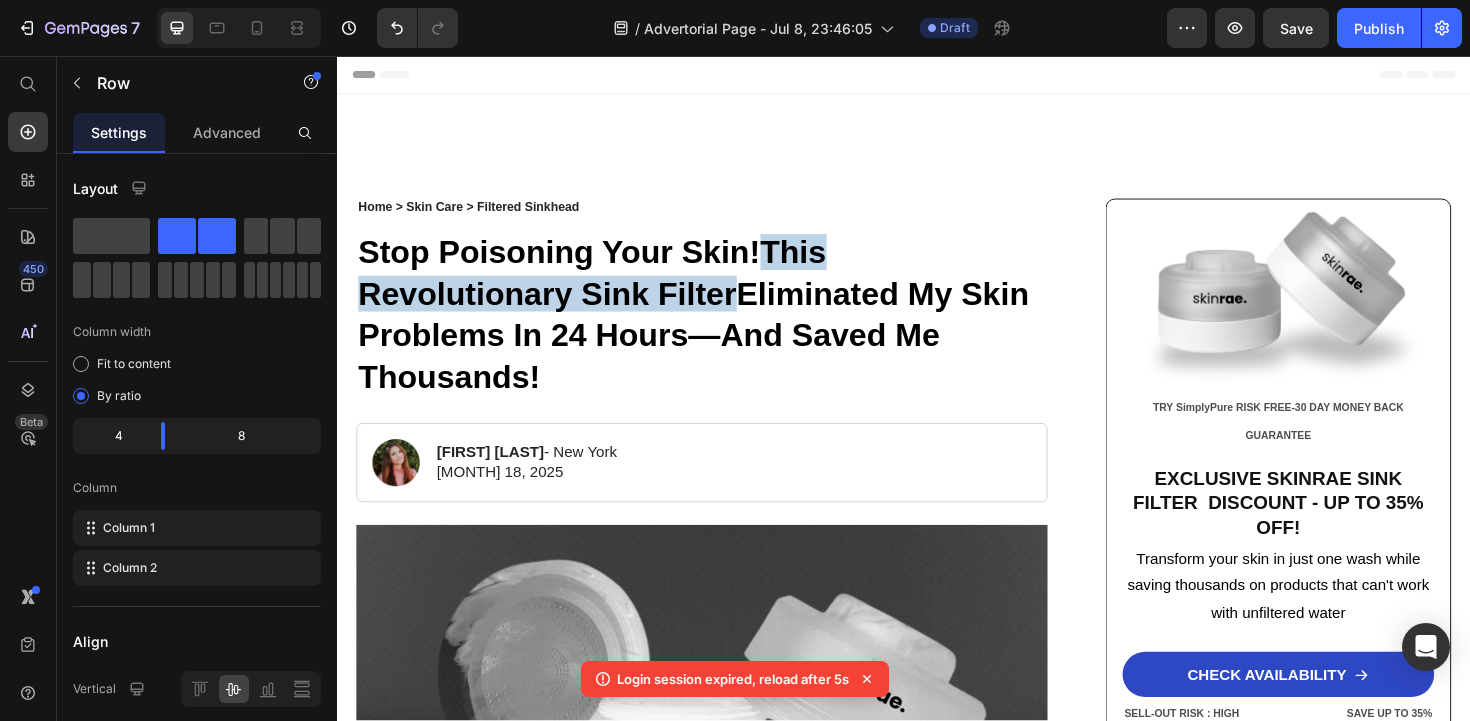scroll, scrollTop: 8116, scrollLeft: 0, axis: vertical 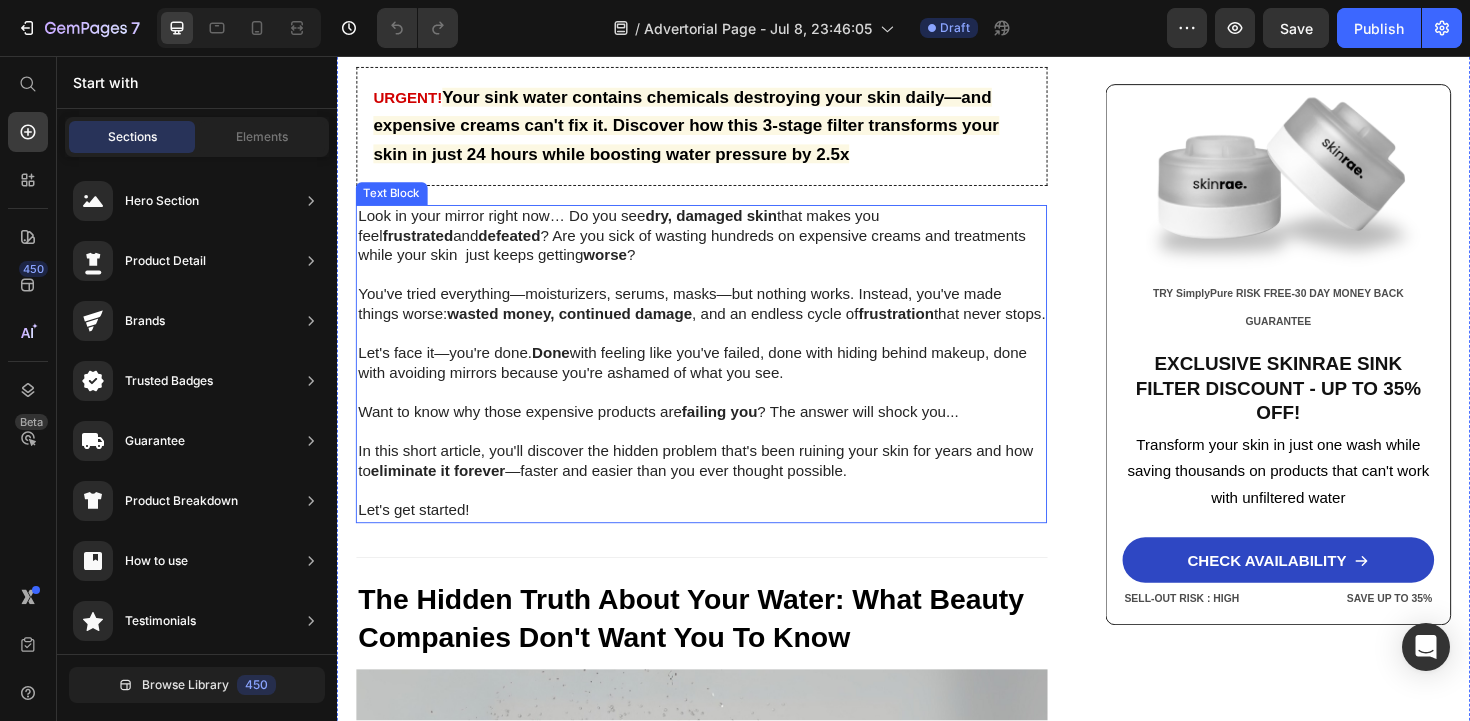click at bounding box center [723, 413] 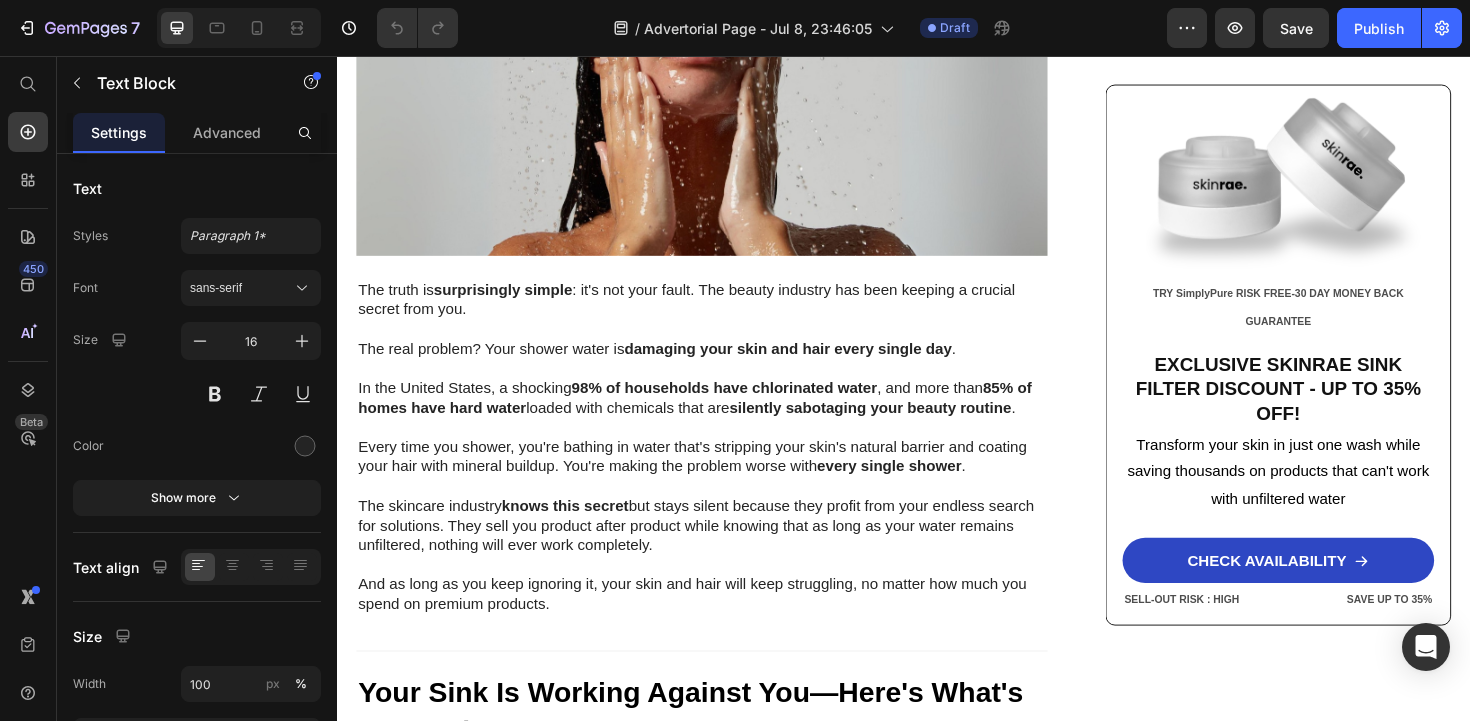 scroll, scrollTop: 1733, scrollLeft: 0, axis: vertical 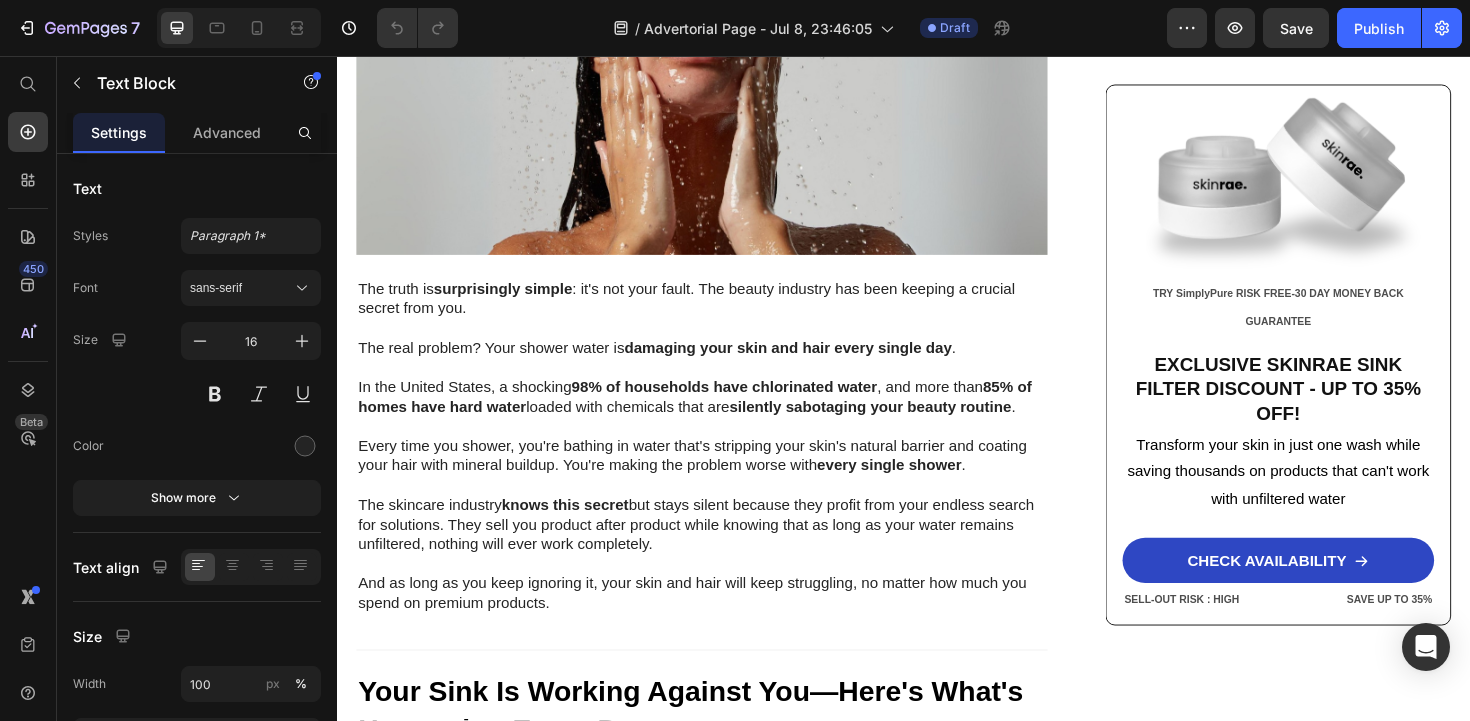 click on "98% of households have chlorinated water" at bounding box center (747, 406) 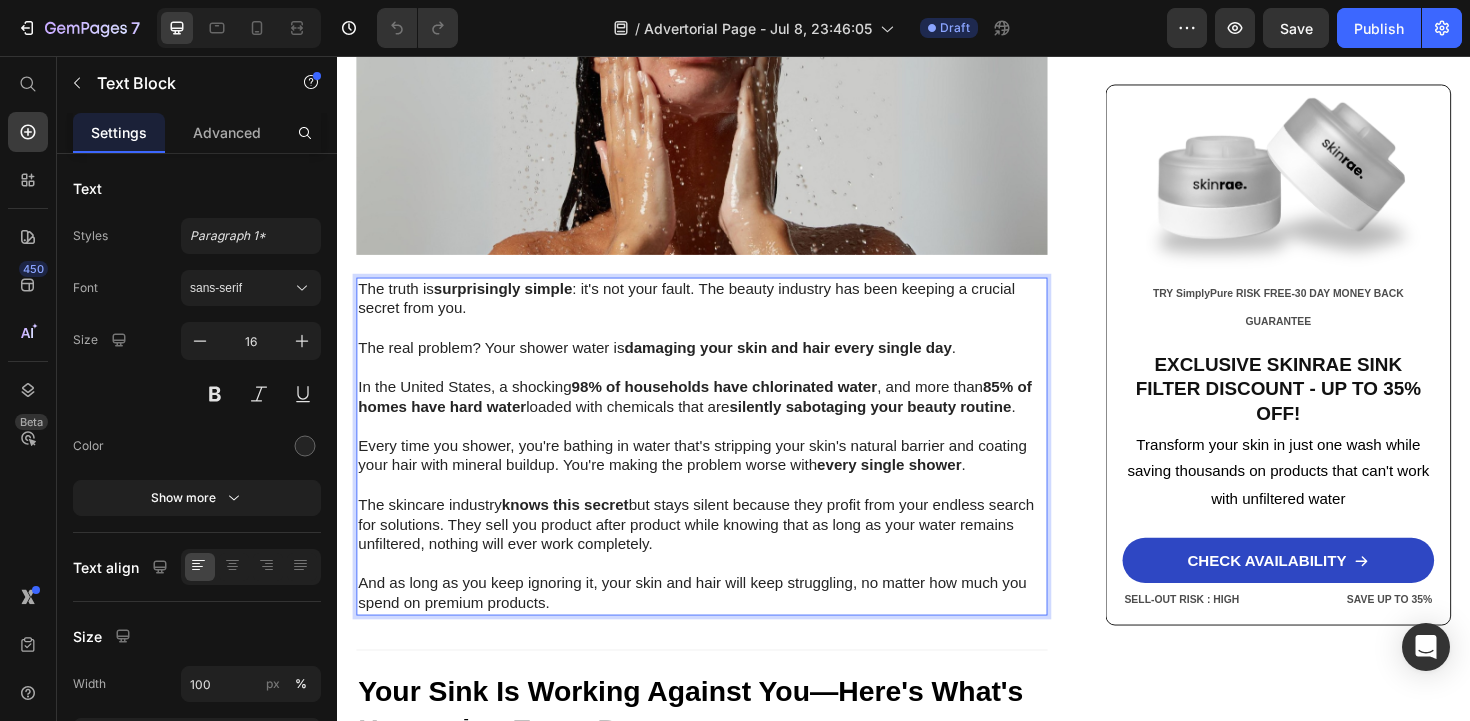 click on "The real problem? Your shower water is damaging your skin and hair every single day ." at bounding box center [723, 366] 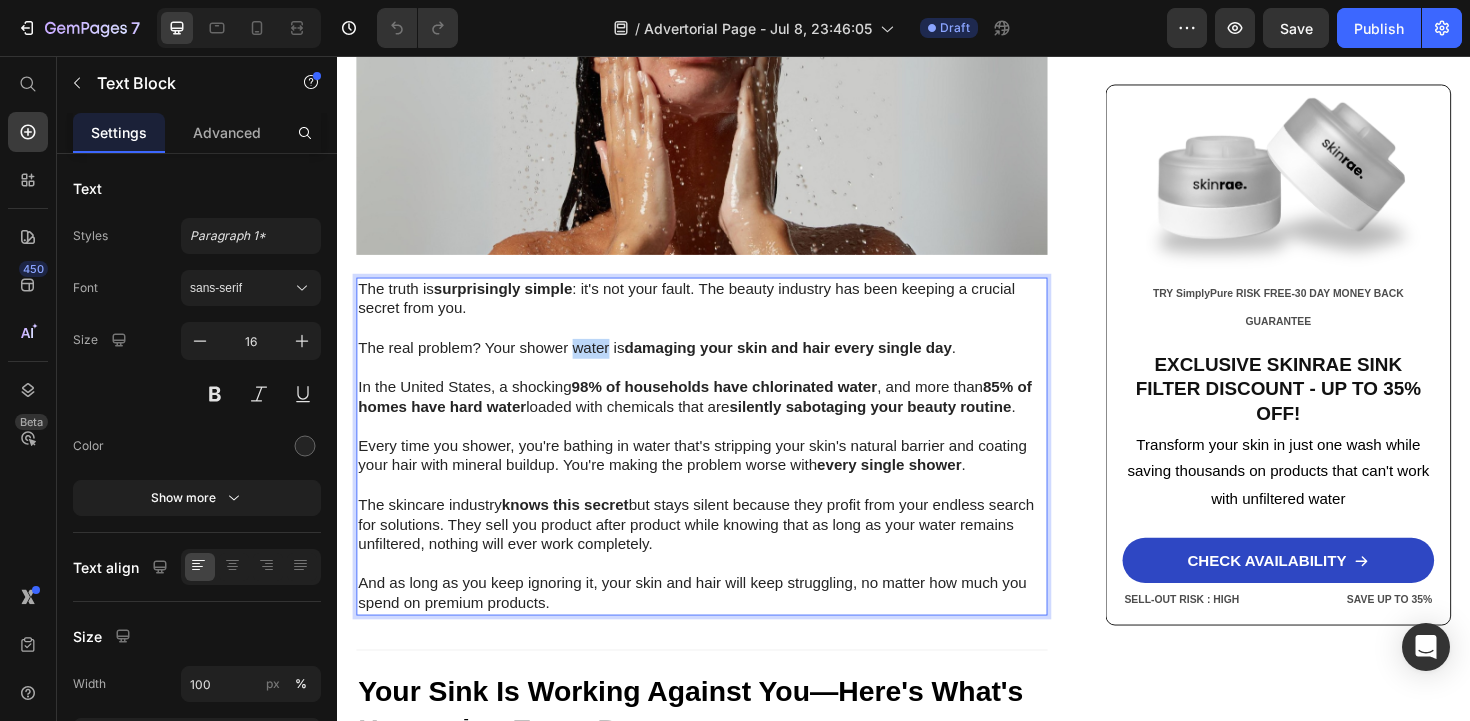 click on "The real problem? Your shower water is damaging your skin and hair every single day ." at bounding box center [723, 366] 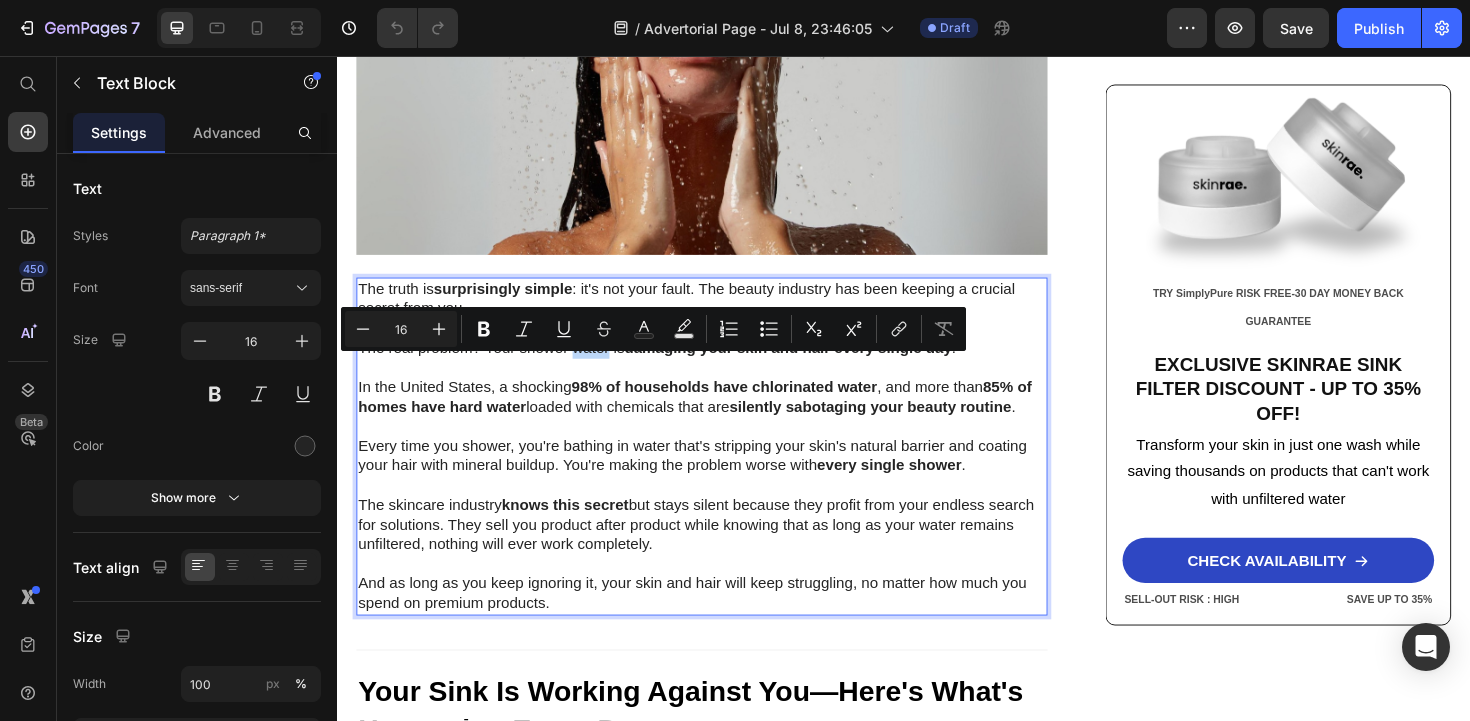 click on "The real problem? Your shower water is damaging your skin and hair every single day ." at bounding box center [723, 366] 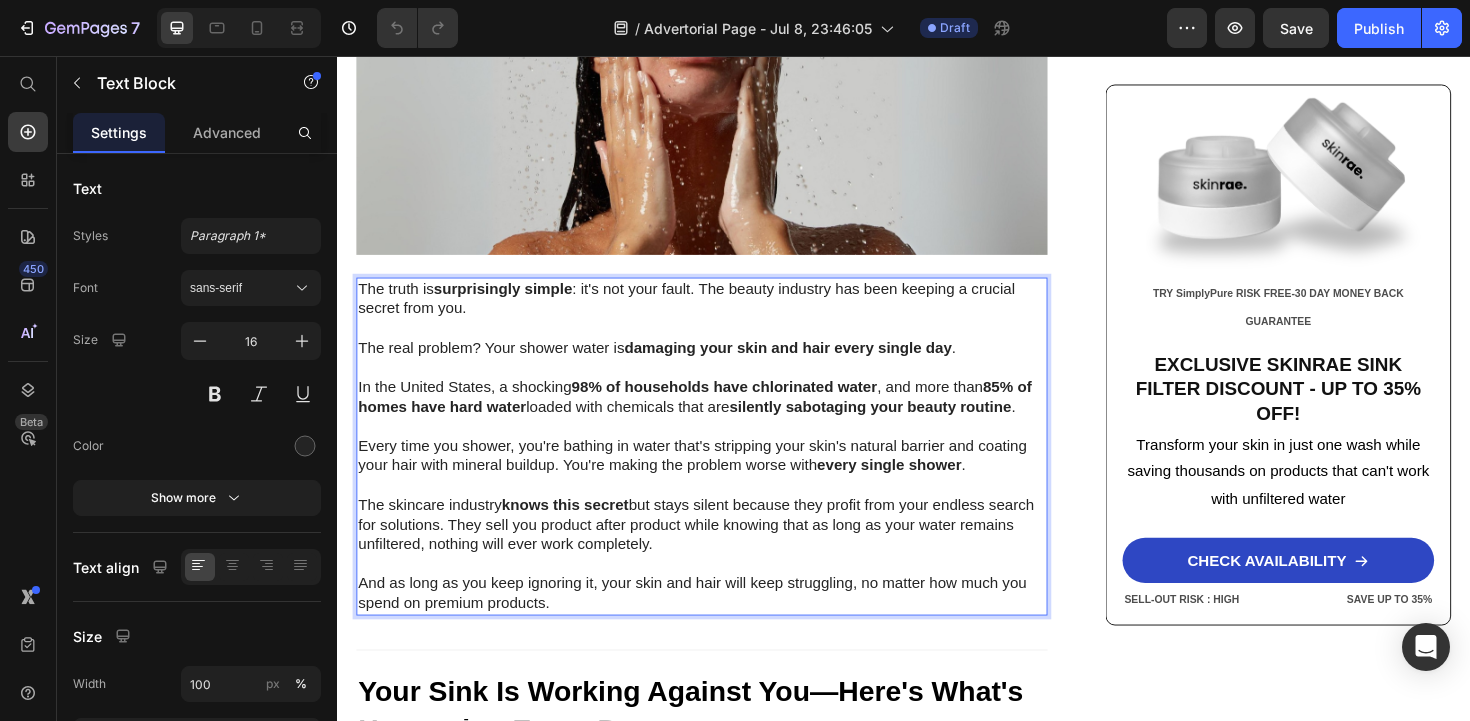 click on "The real problem? Your shower water is damaging your skin and hair every single day ." at bounding box center [723, 366] 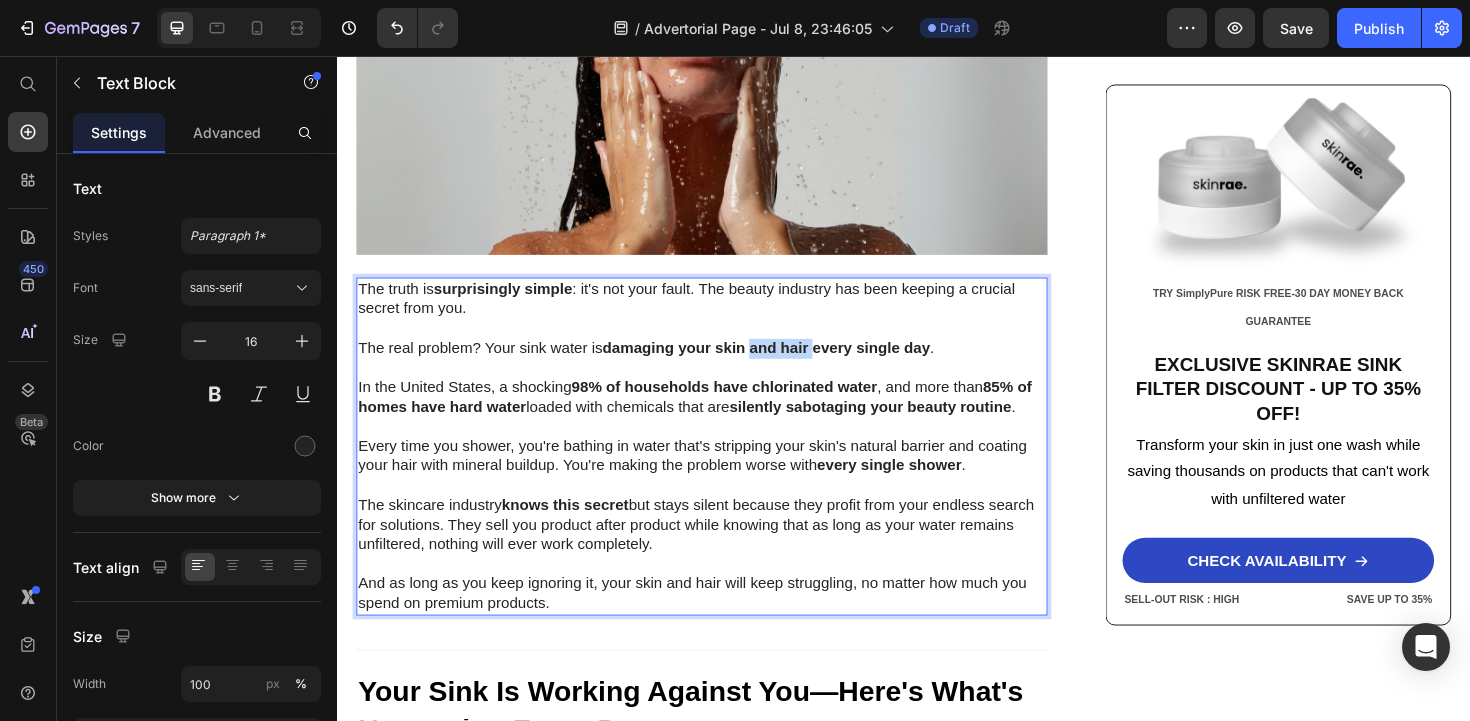 drag, startPoint x: 843, startPoint y: 386, endPoint x: 782, endPoint y: 392, distance: 61.294373 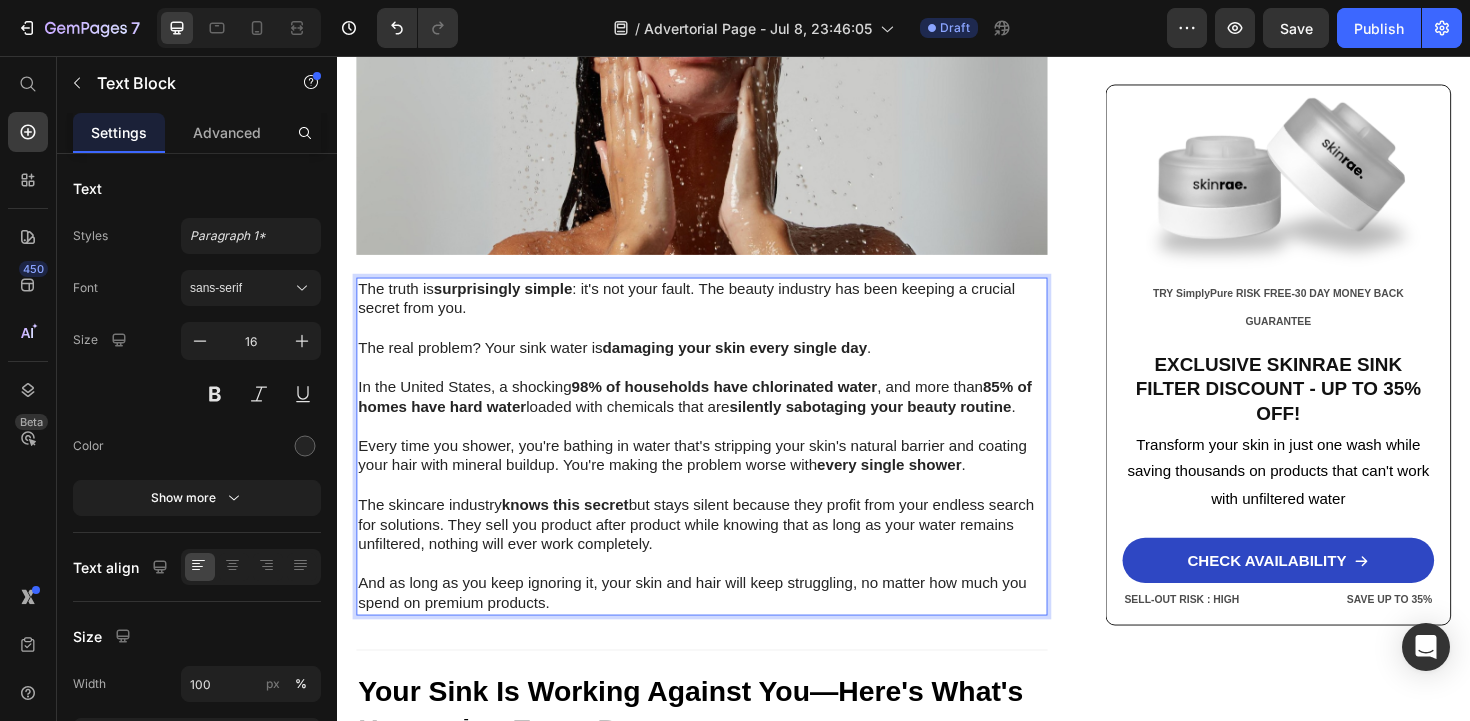 click on "In the United States , a shocking 98% of households have chlorinated water , and more than 85% of homes have hard water loaded with chemicals that are silently sabotaging your beauty routine ." at bounding box center [723, 418] 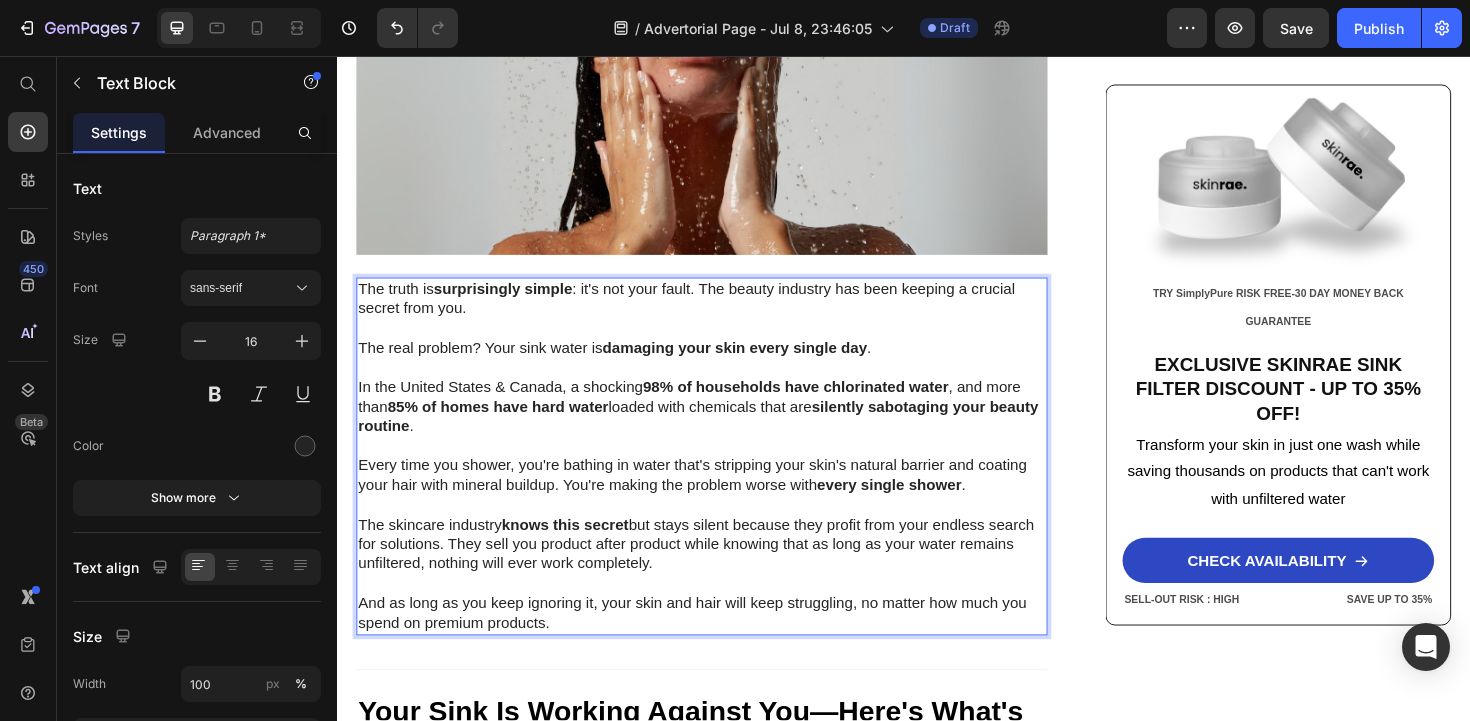 click at bounding box center [723, 470] 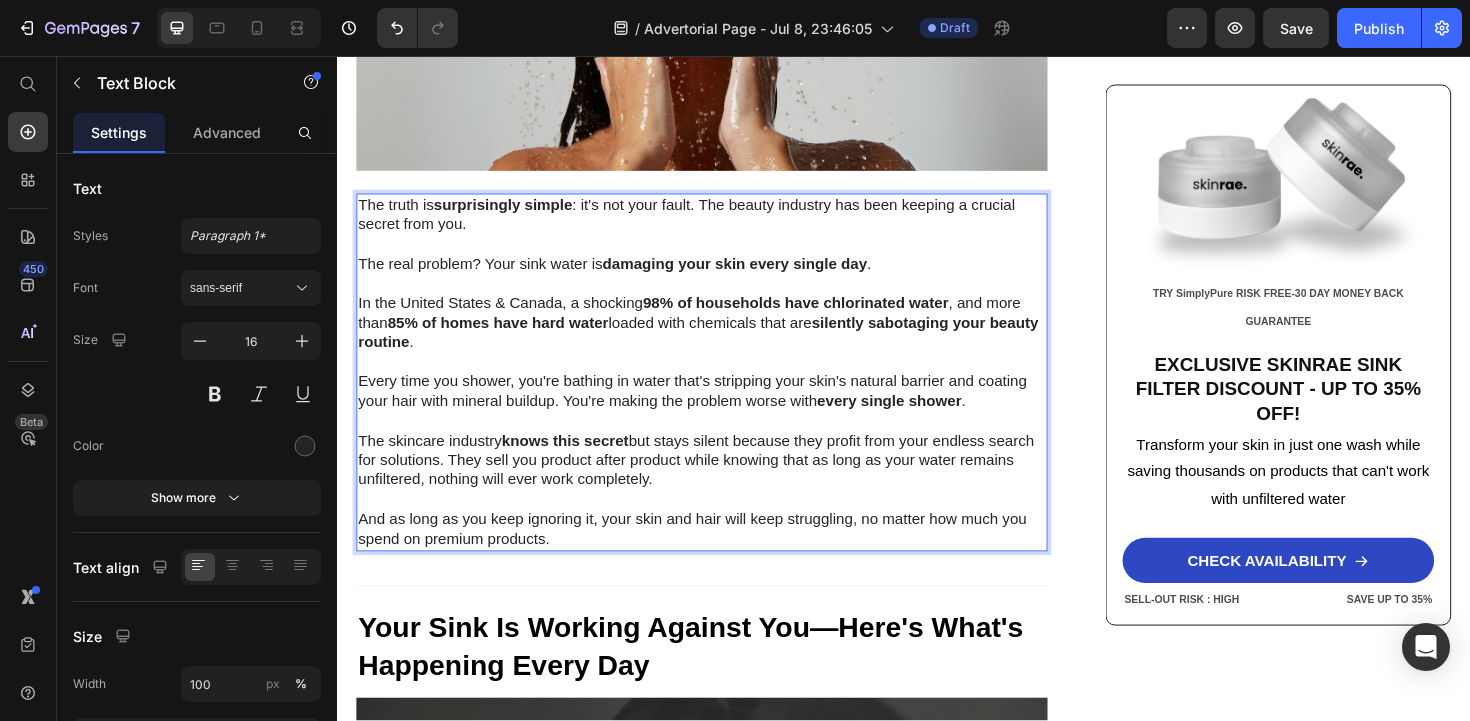 scroll, scrollTop: 1825, scrollLeft: 0, axis: vertical 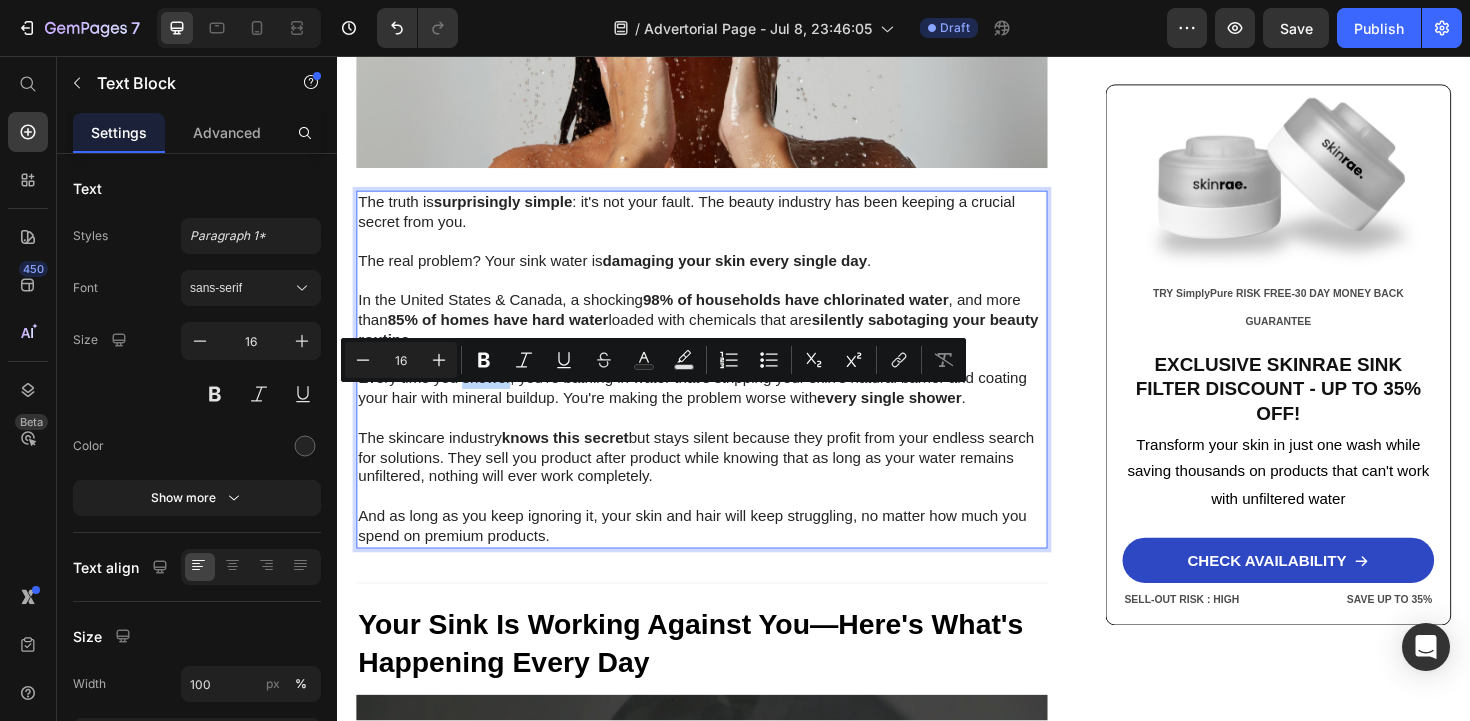 drag, startPoint x: 520, startPoint y: 417, endPoint x: 471, endPoint y: 421, distance: 49.162994 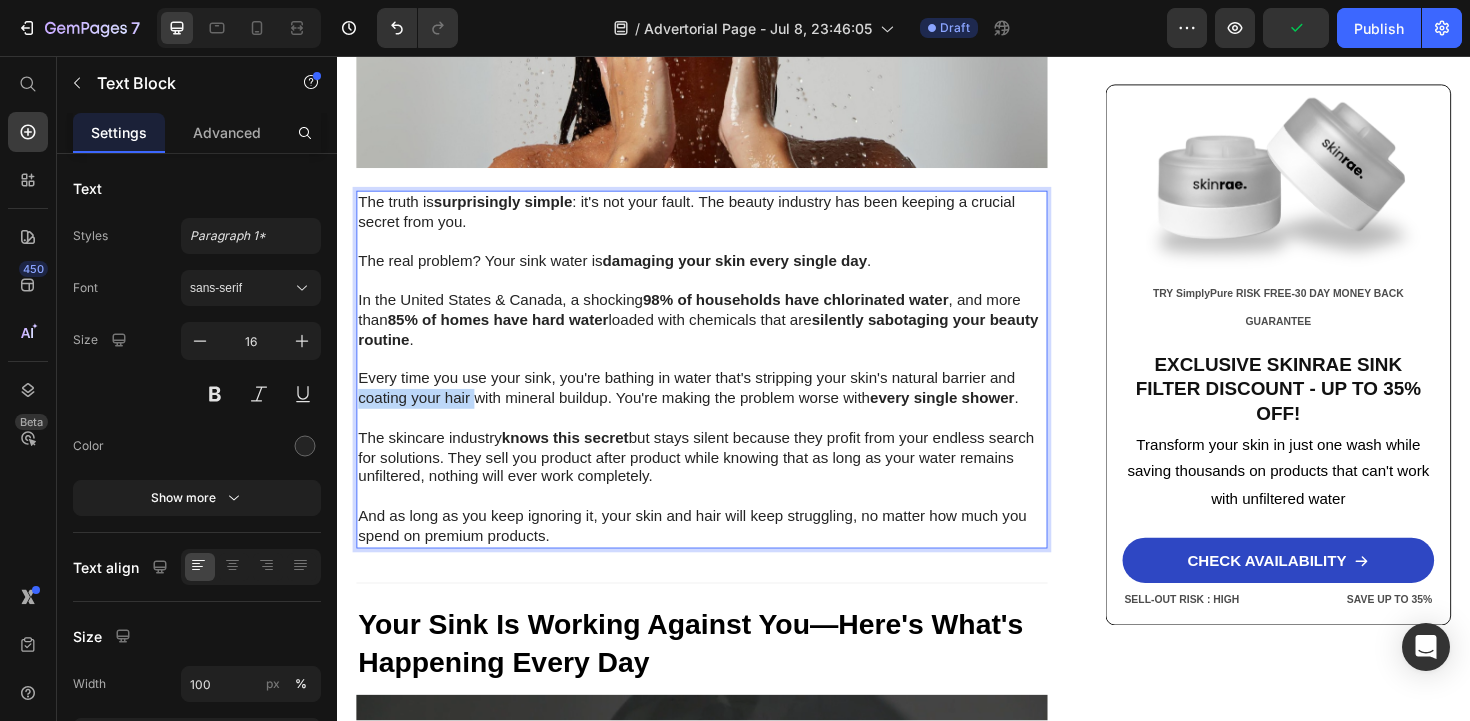 drag, startPoint x: 485, startPoint y: 441, endPoint x: 361, endPoint y: 440, distance: 124.004036 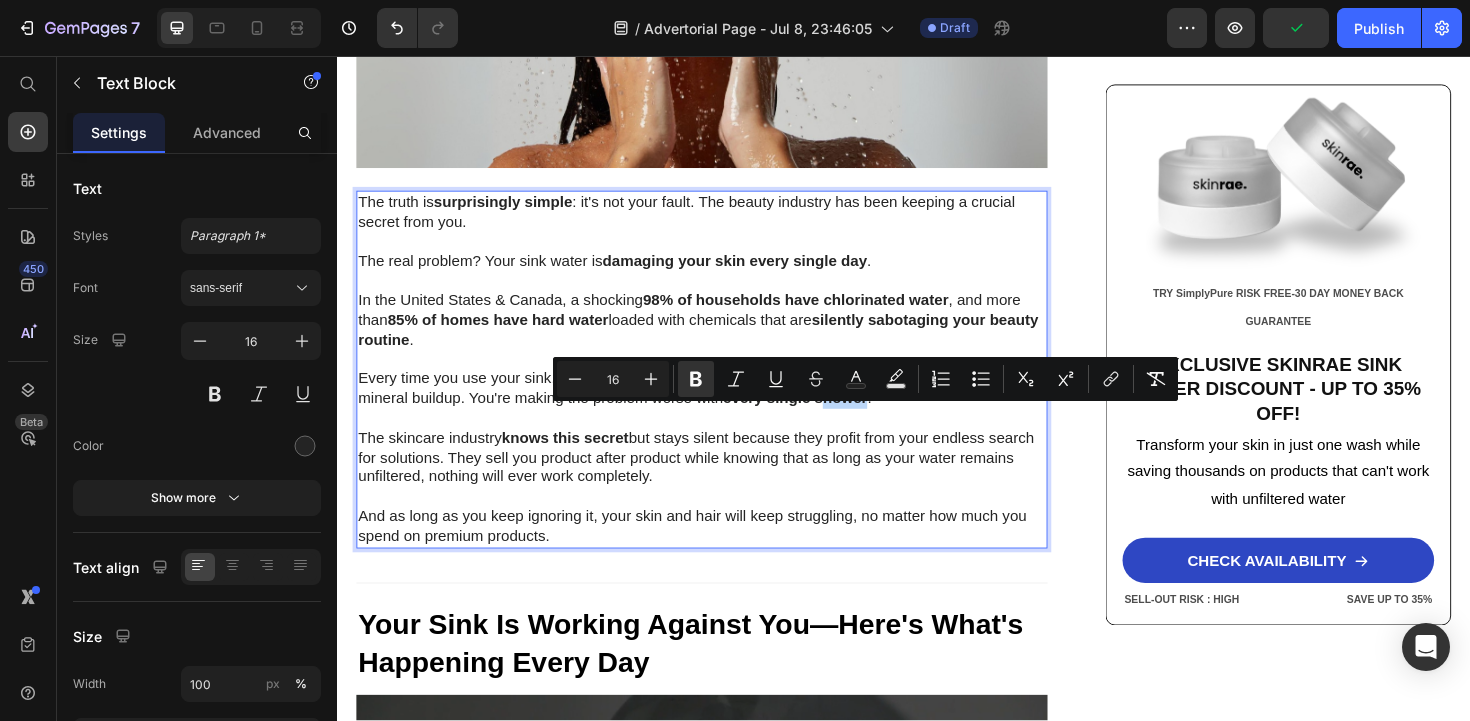 drag, startPoint x: 904, startPoint y: 442, endPoint x: 855, endPoint y: 443, distance: 49.010204 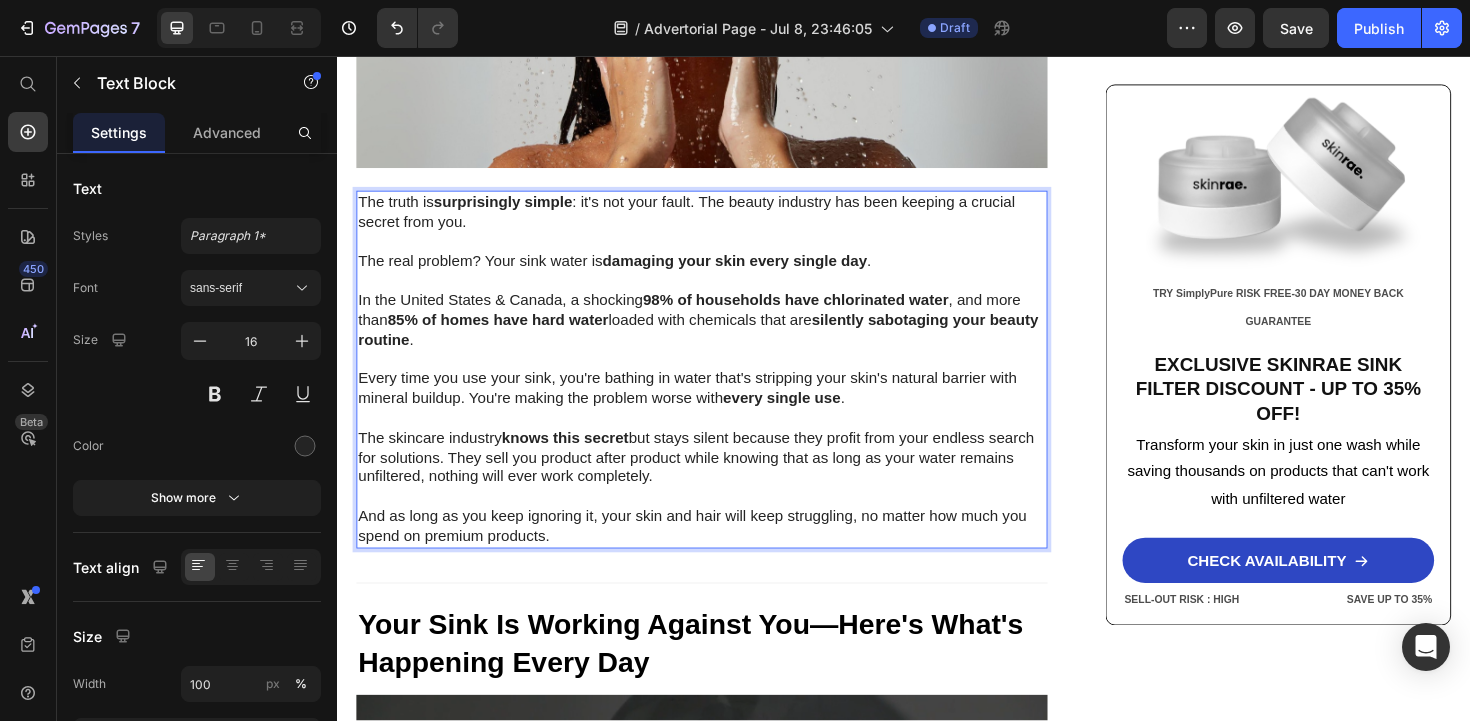 click at bounding box center [723, 523] 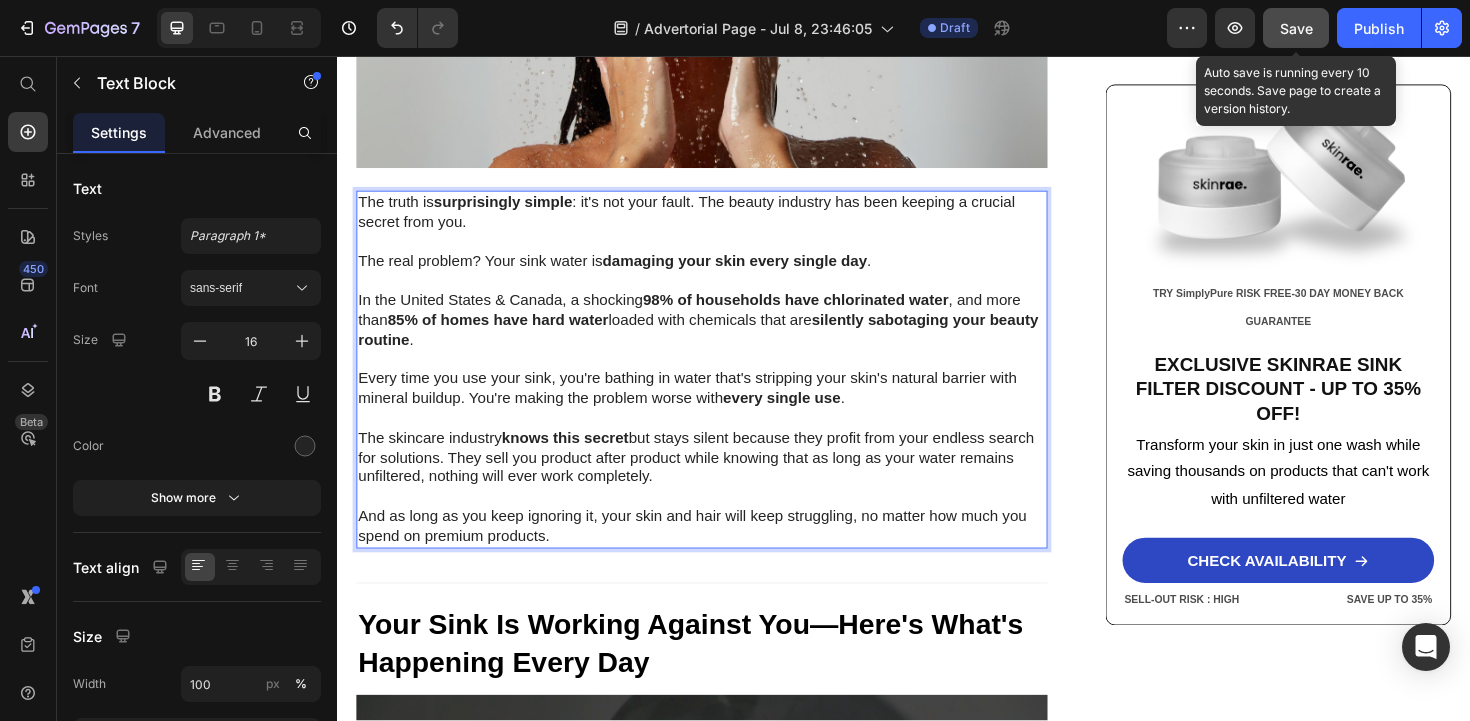 click on "Save" at bounding box center (1296, 28) 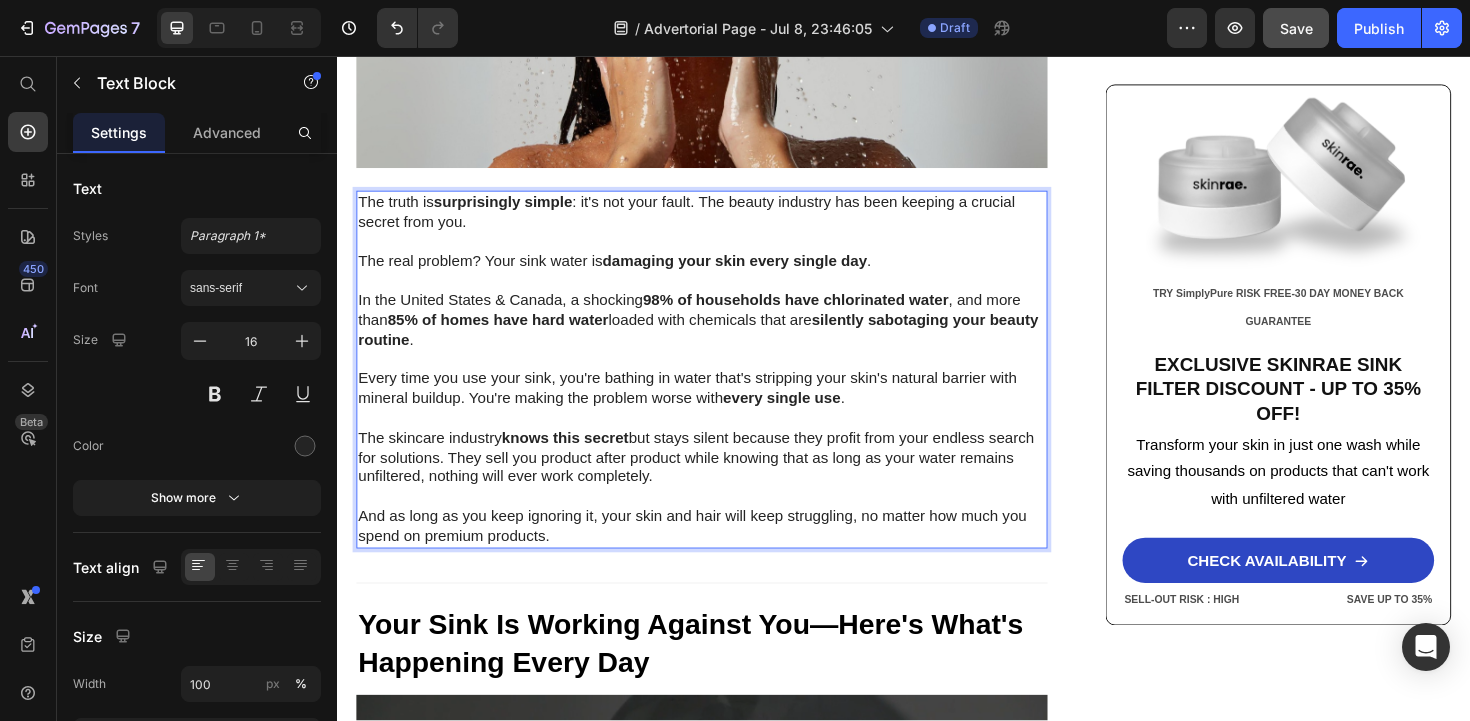 click on "And as long as you keep ignoring it, your skin and hair will keep struggling, no matter how much you spend on premium products." at bounding box center (723, 555) 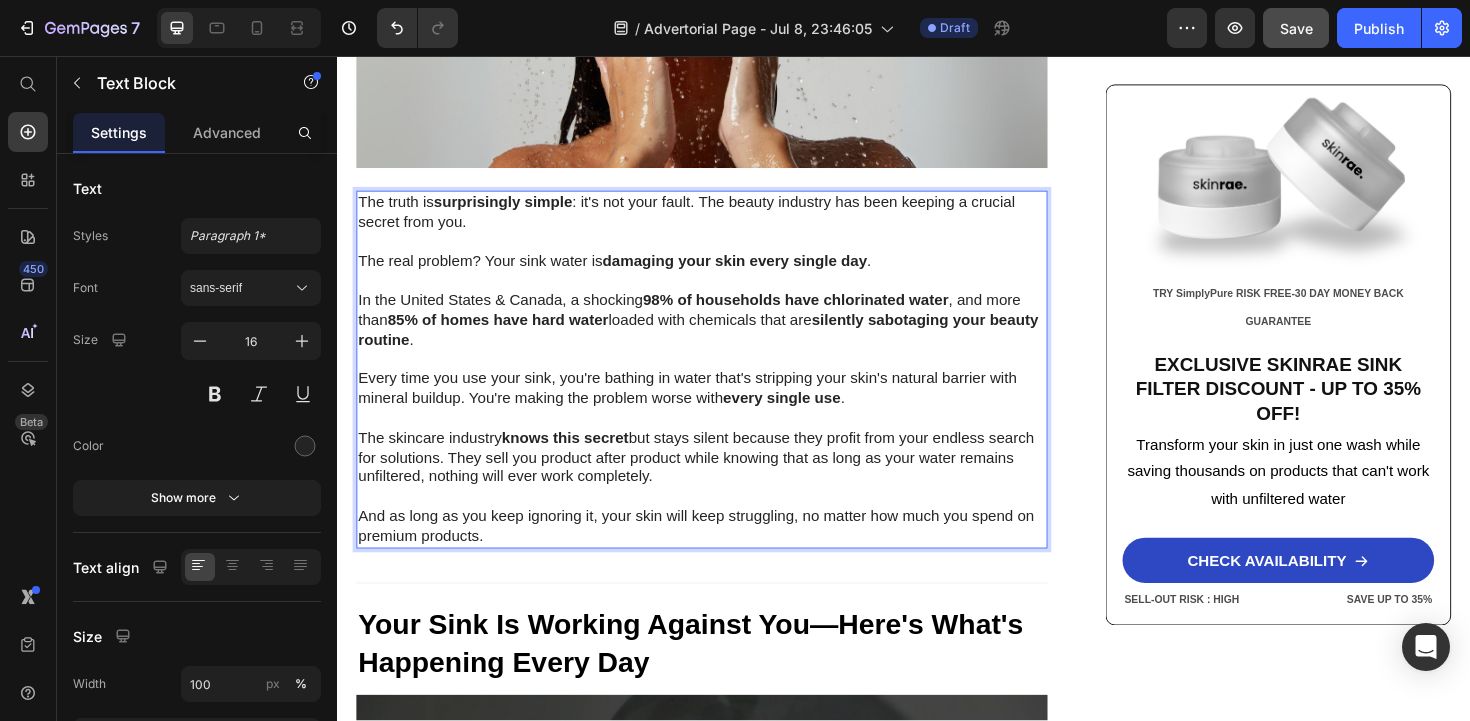 click on "And as long as you keep ignoring it, your skin will keep struggling, no matter how much you spend on premium products." at bounding box center (723, 555) 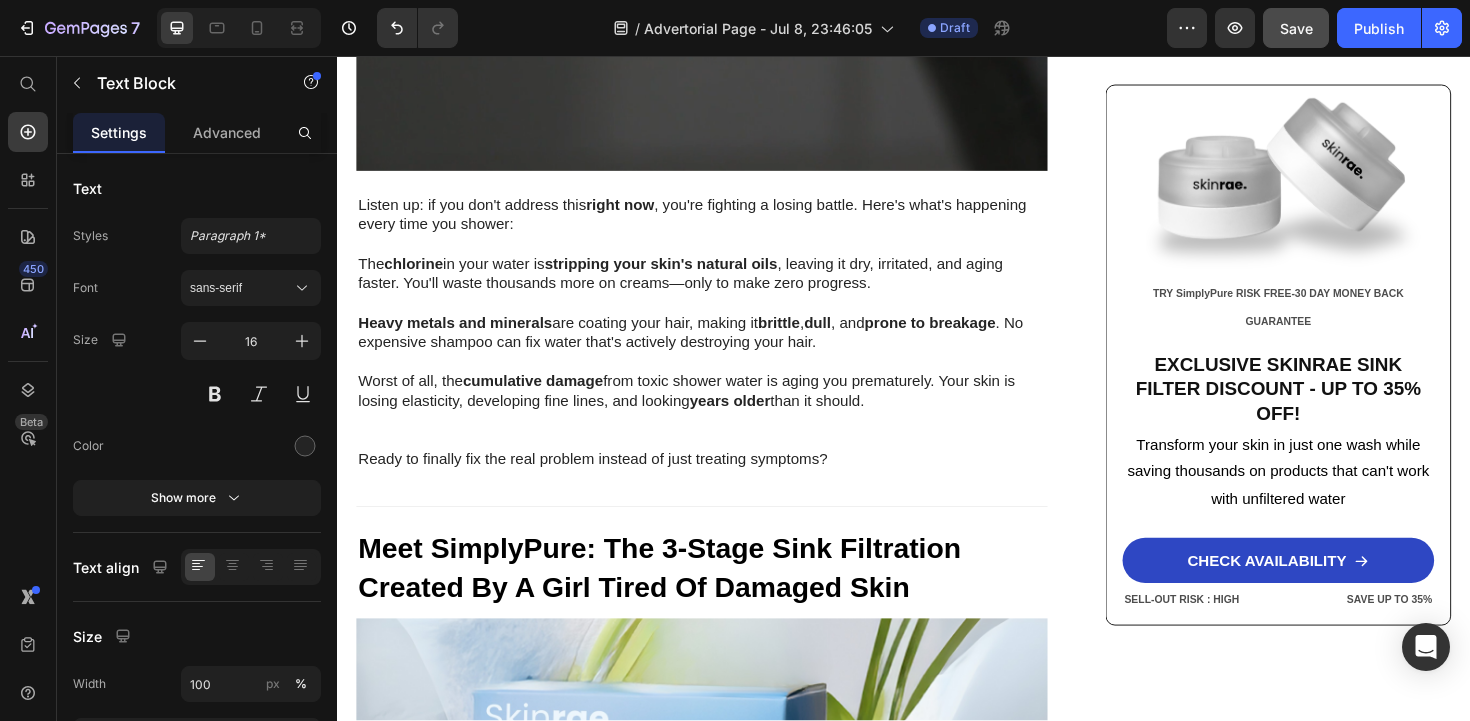 scroll, scrollTop: 2804, scrollLeft: 0, axis: vertical 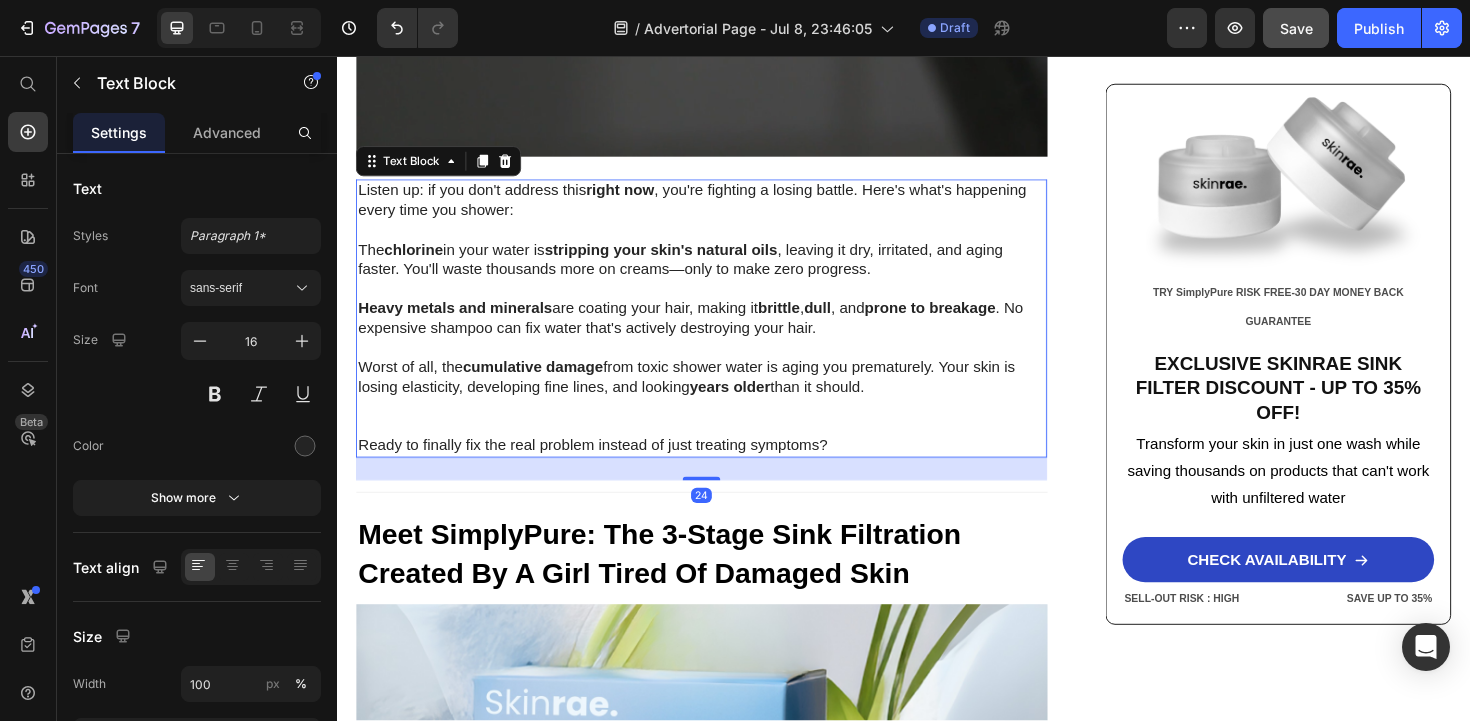 click on "Heavy metals and minerals  are coating your hair, making it  brittle ,  dull , and  prone to breakage . No expensive shampoo can fix water that's actively destroying your hair." at bounding box center [723, 335] 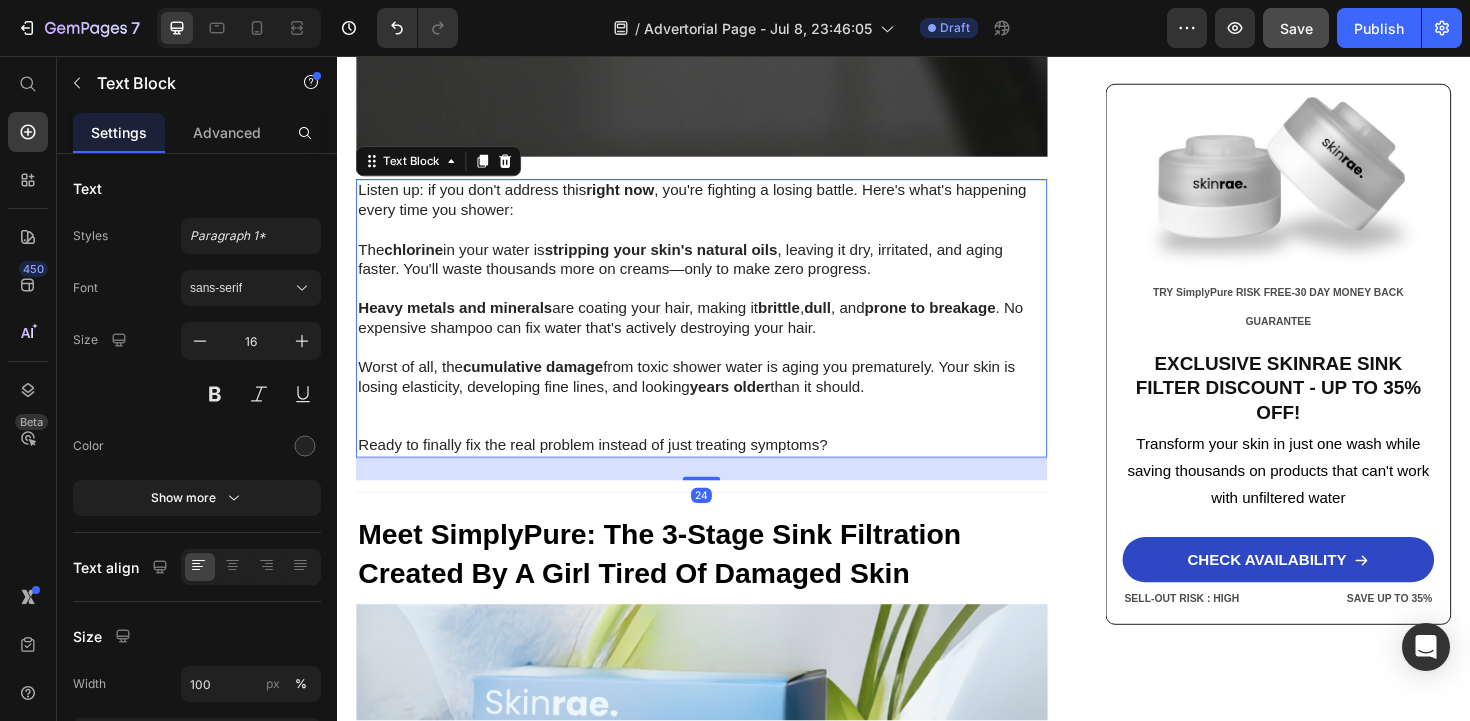 click at bounding box center (723, 439) 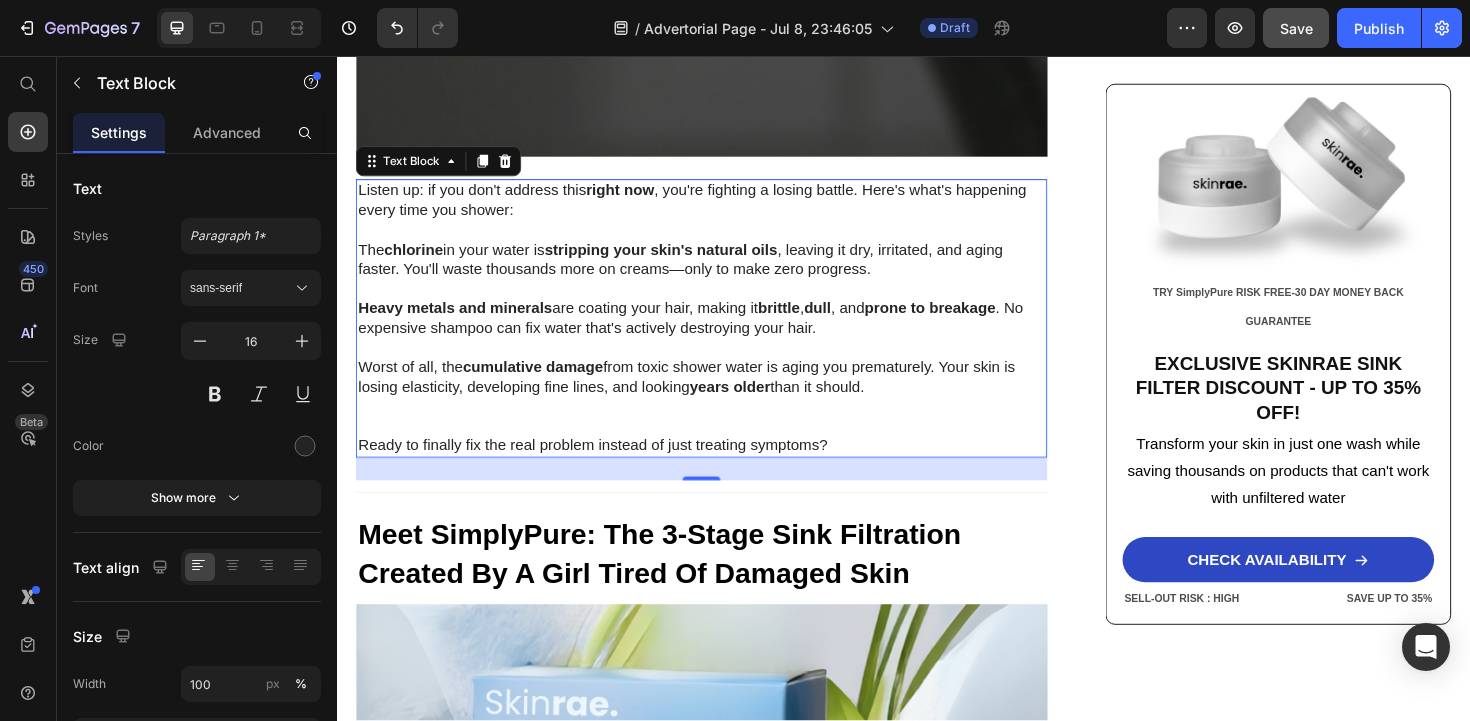 click on "Heavy metals and minerals  are coating your hair, making it  brittle ,  dull , and  prone to breakage . No expensive shampoo can fix water that's actively destroying your hair." at bounding box center (723, 335) 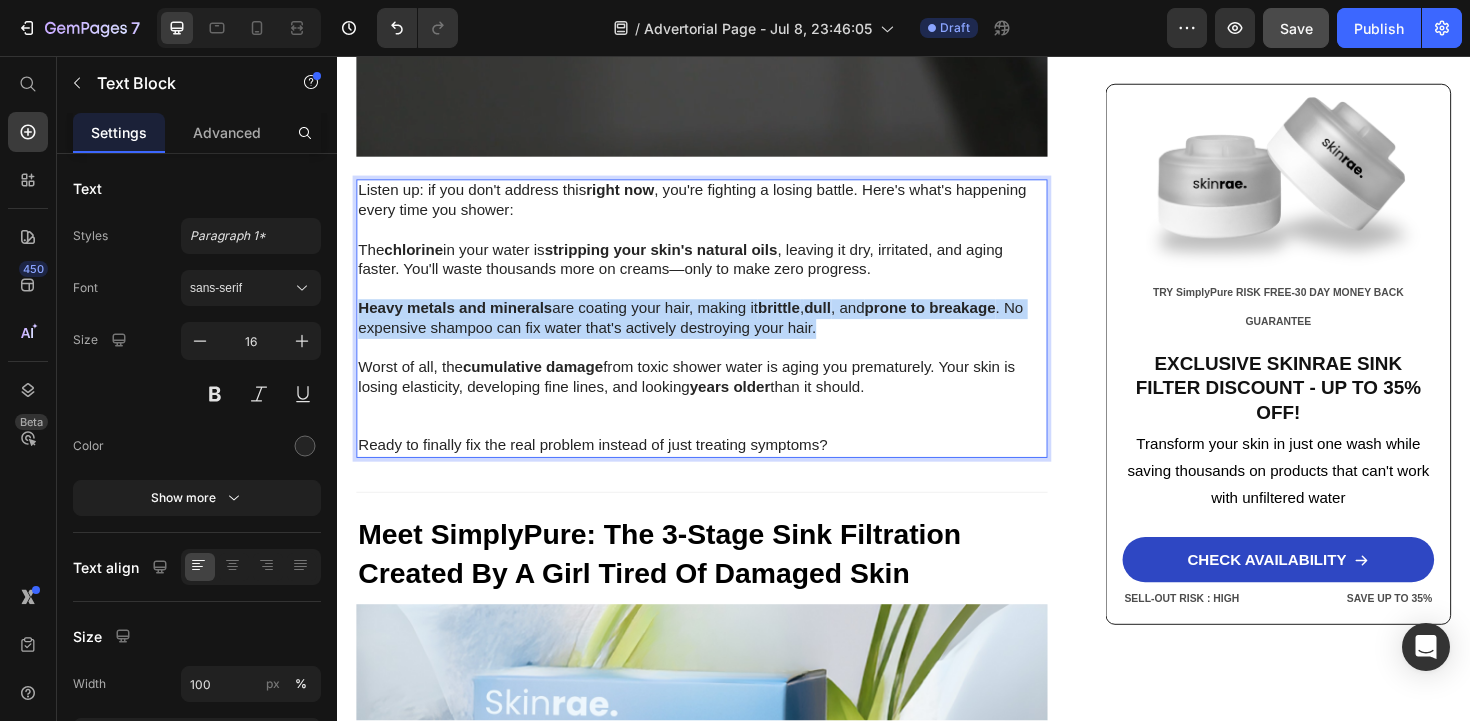 drag, startPoint x: 861, startPoint y: 366, endPoint x: 363, endPoint y: 342, distance: 498.57797 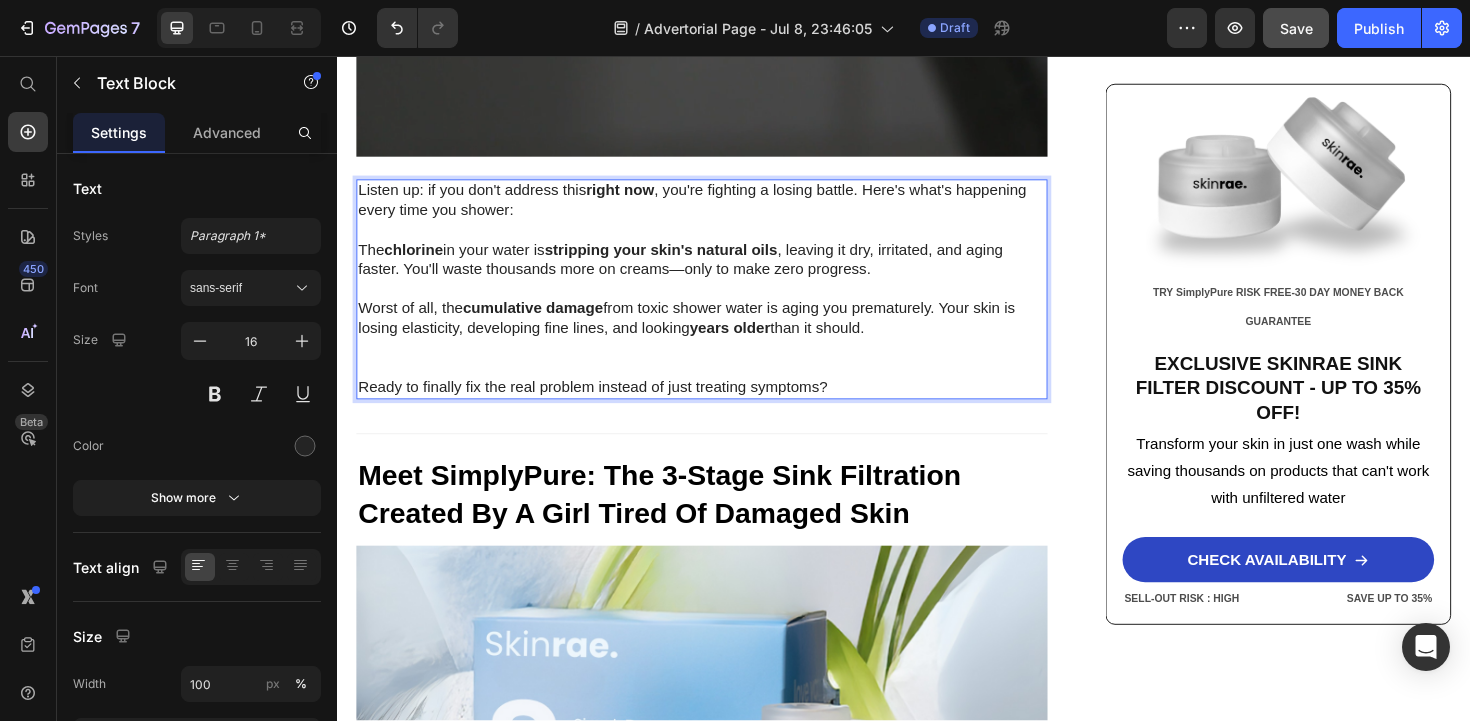 click on "Worst of all, the  cumulative damage  from toxic shower water is aging you prematurely. Your skin is losing elasticity, developing fine lines, and looking  years older  than it should." at bounding box center [723, 335] 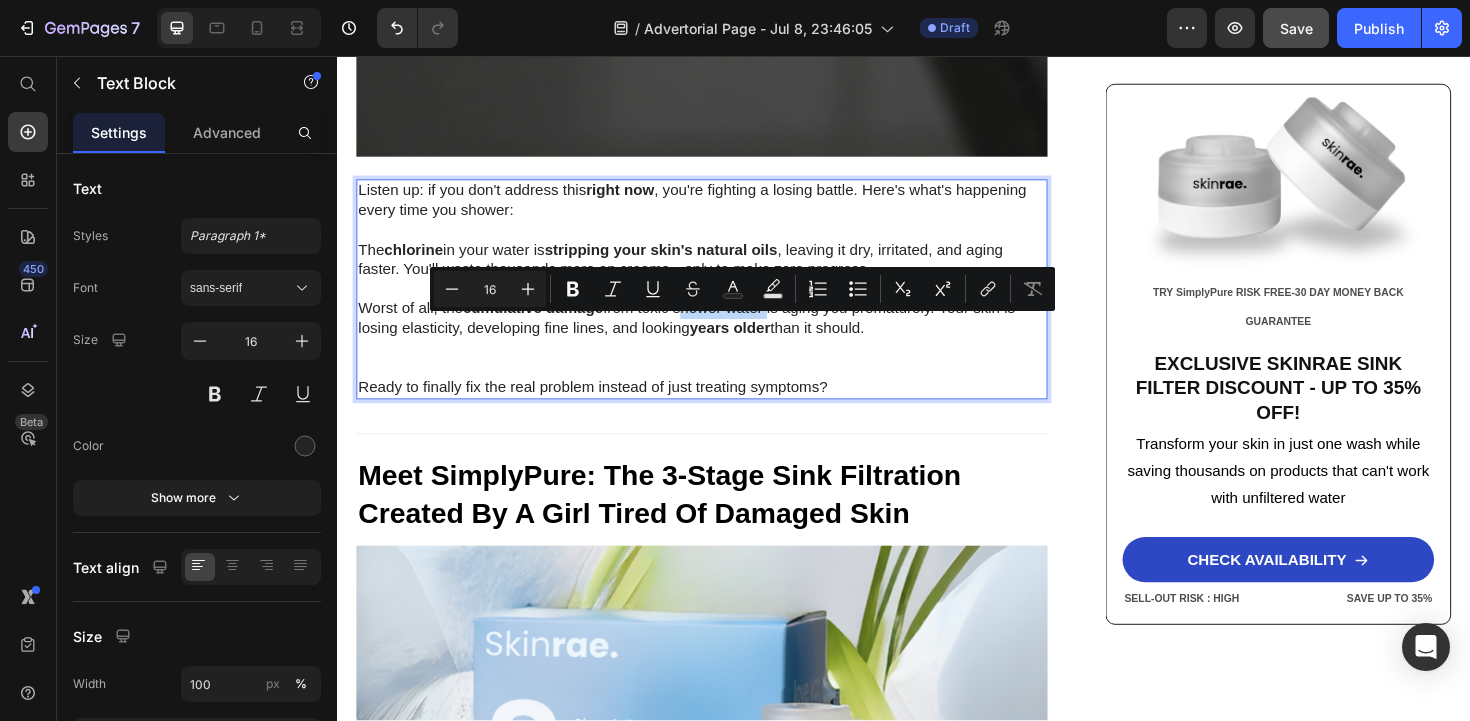 drag, startPoint x: 796, startPoint y: 344, endPoint x: 705, endPoint y: 347, distance: 91.04944 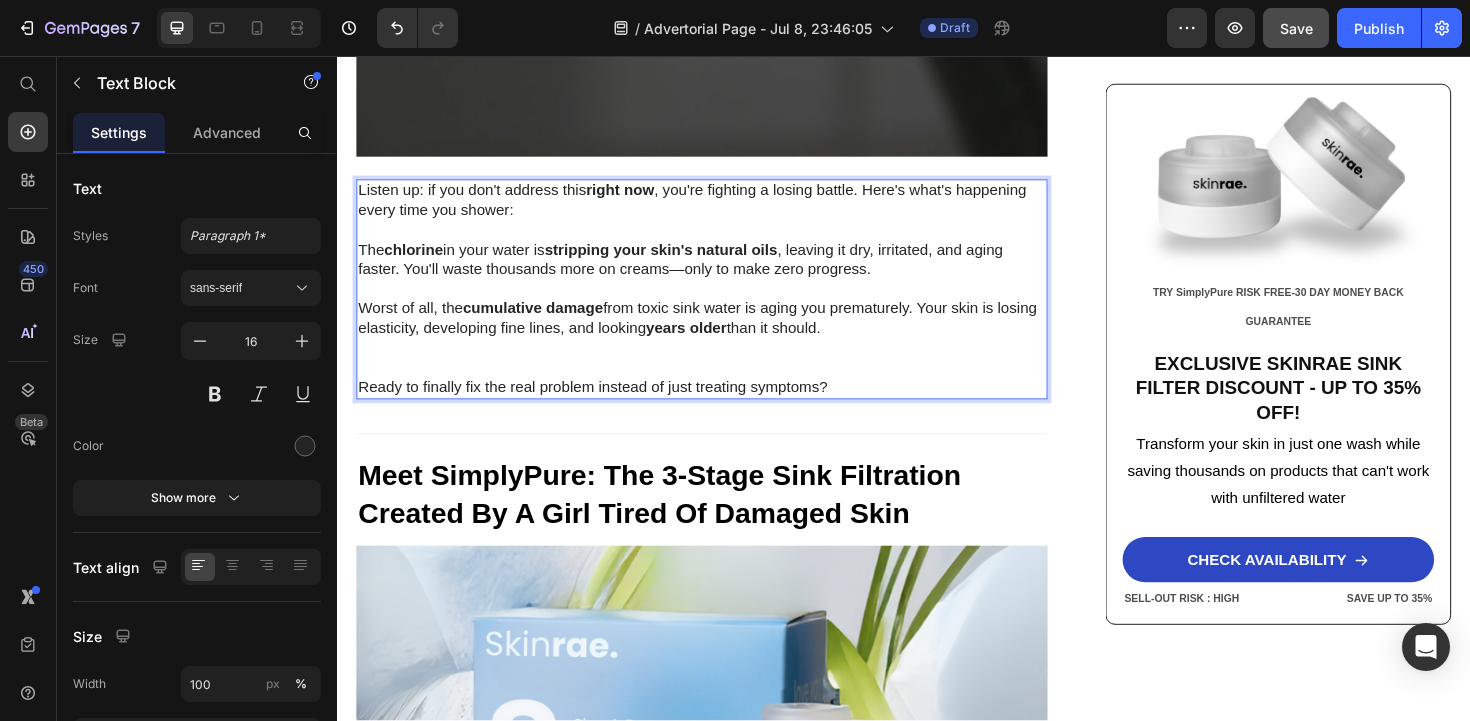 click on "Worst of all, the cumulative damage from toxic sink water is aging you prematurely. Your skin is losing elasticity, developing fine lines, and looking years older than it should." at bounding box center [723, 335] 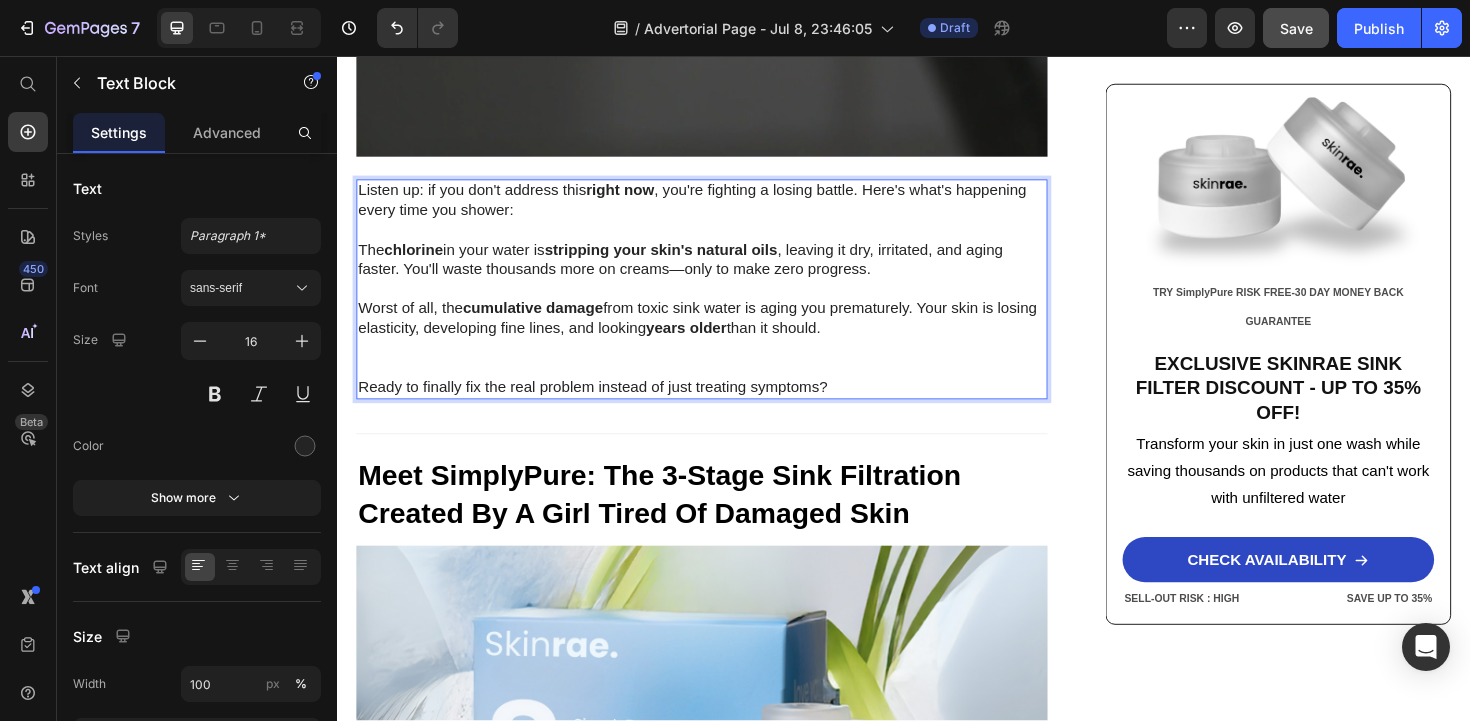click on "The  chlorine  in your water is  stripping your skin's natural oils , leaving it dry, irritated, and aging faster. You'll waste thousands more on creams—only to make zero progress." at bounding box center (723, 273) 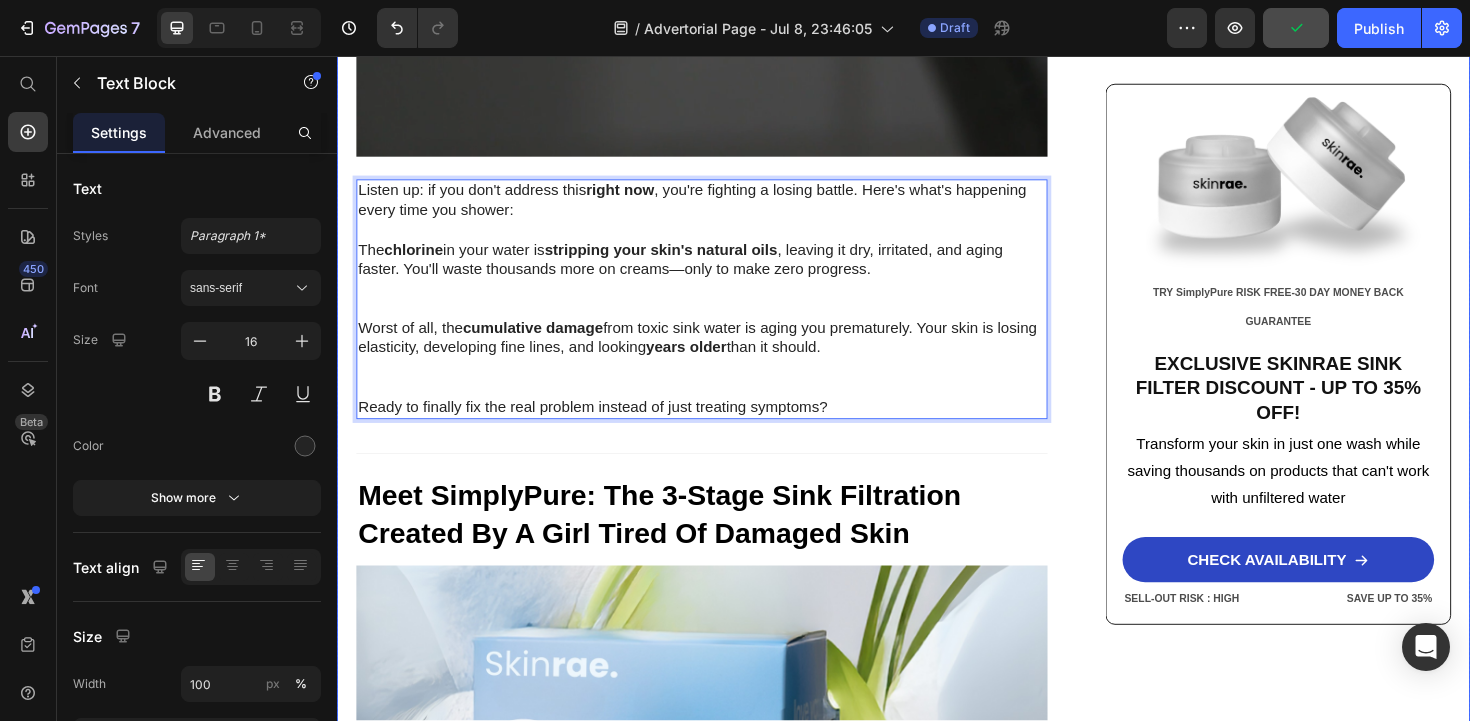 click on "Home > Skin Care > Filtered Sinkhead Text Block Stop Poisoning Your Skin! This Revolutionary Sink Filter Eliminated My Skin Problems In 24 Hours—And Saved Me Thousands! Heading Image [LAST] [LAST] - [CITY], [STATE] May 18, 2025 Text Block Row Image URGENT! Your sink water contains chemicals destroying your skin daily—and expensive creams can't fix it. Discover how this 3-stage filter transforms your skin in just 24 hours while boosting water pressure by 2.5x Text Block Look in your mirror right now… Do you see dry, damaged skin that makes you feel frustrated and defeated ? Are you sick of wasting hundreds on expensive creams and treatments while your skin just keeps getting worse ? You've tried everything—moisturizers, serums, masks—but nothing works. Instead, you've made things worse: wasted money, continued damage , and an endless cycle of frustration that never stops. Let's face it—you're done. Done Want to know why those expensive products are failing you Text Block . ." at bounding box center [937, 1509] 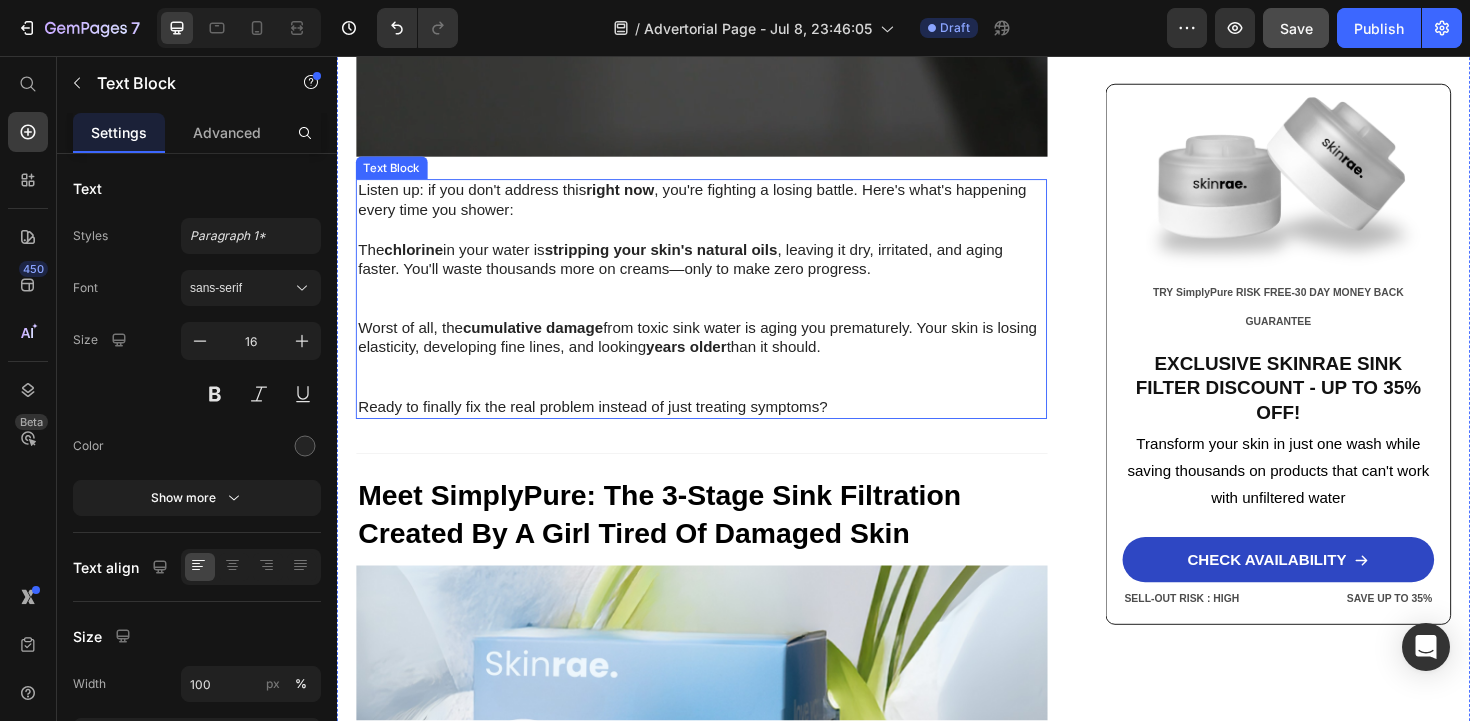 click on "Worst of all, the cumulative damage from toxic sink water is aging you prematurely. Your skin is losing elasticity, developing fine lines, and looking years older than it should." at bounding box center [723, 356] 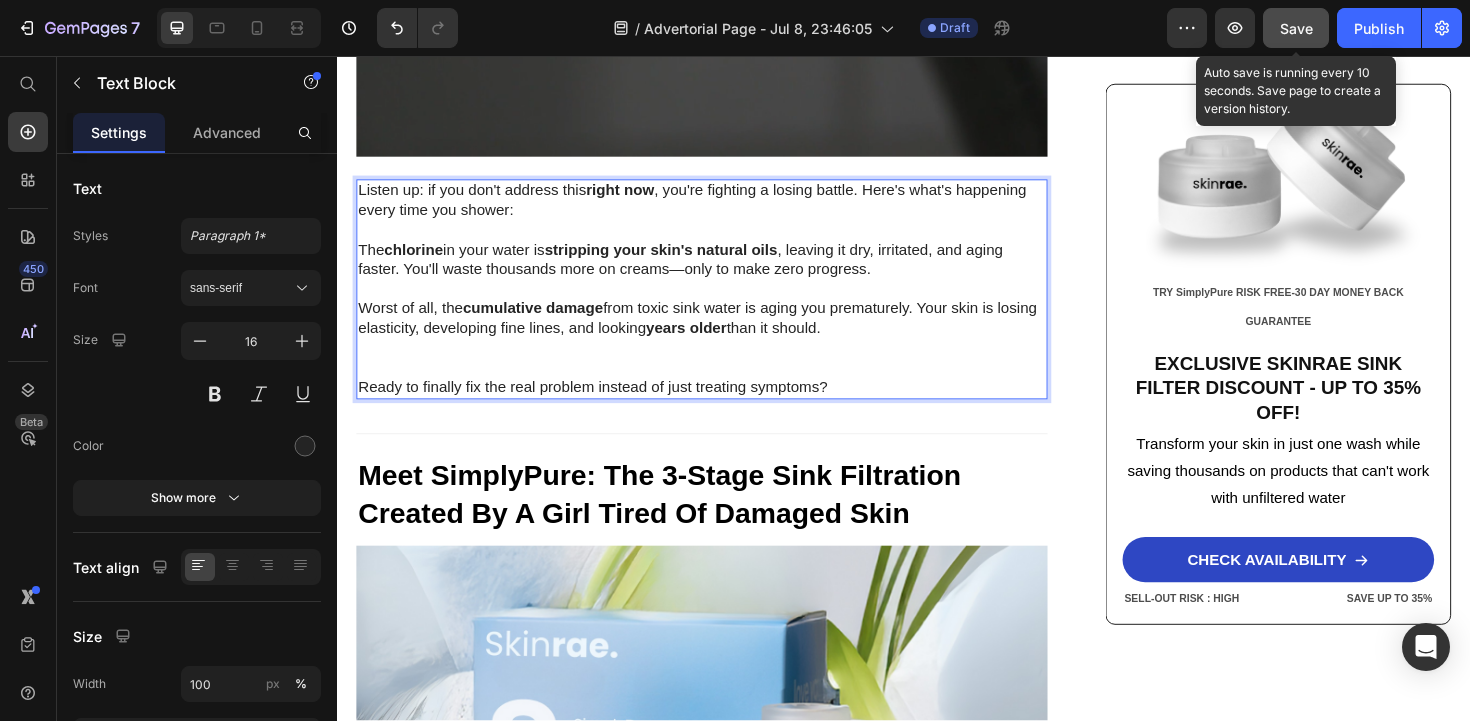 click on "Save" at bounding box center [1296, 28] 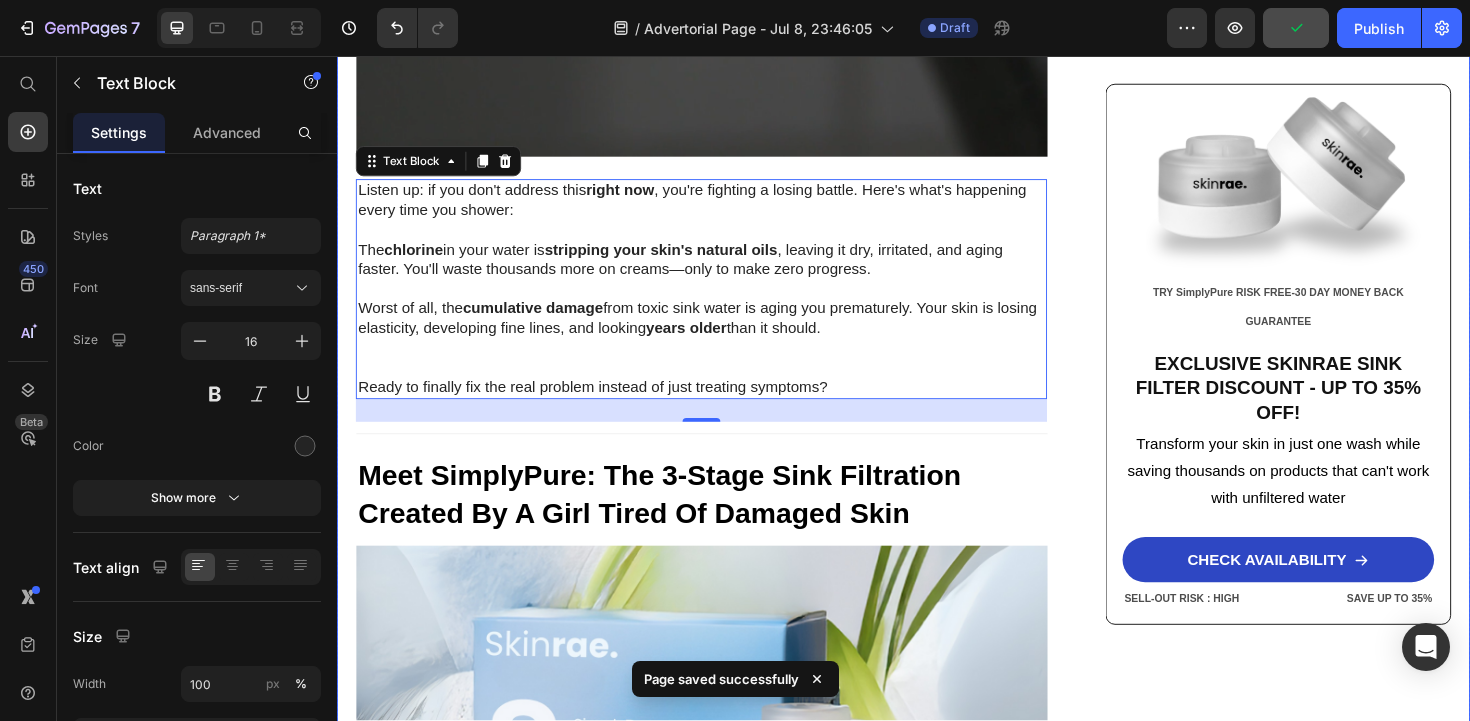 click on "Home > Skin Care > Filtered Sinkhead Text Block Stop Poisoning Your Skin! This Revolutionary Sink Filter Eliminated My Skin Problems In 24 Hours—And Saved Me Thousands! Heading Image [LAST] [LAST] - [CITY], [STATE] May 18, 2025 Text Block Row Image URGENT! Your sink water contains chemicals destroying your skin daily—and expensive creams can't fix it. Discover how this 3-stage filter transforms your skin in just 24 hours while boosting water pressure by 2.5x Text Block Look in your mirror right now… Do you see dry, damaged skin that makes you feel frustrated and defeated ? Are you sick of wasting hundreds on expensive creams and treatments while your skin just keeps getting worse ? You've tried everything—moisturizers, serums, masks—but nothing works. Instead, you've made things worse: wasted money, continued damage , and an endless cycle of frustration that never stops. Let's face it—you're done. Done Want to know why those expensive products are failing you Text Block . ." at bounding box center (937, 1499) 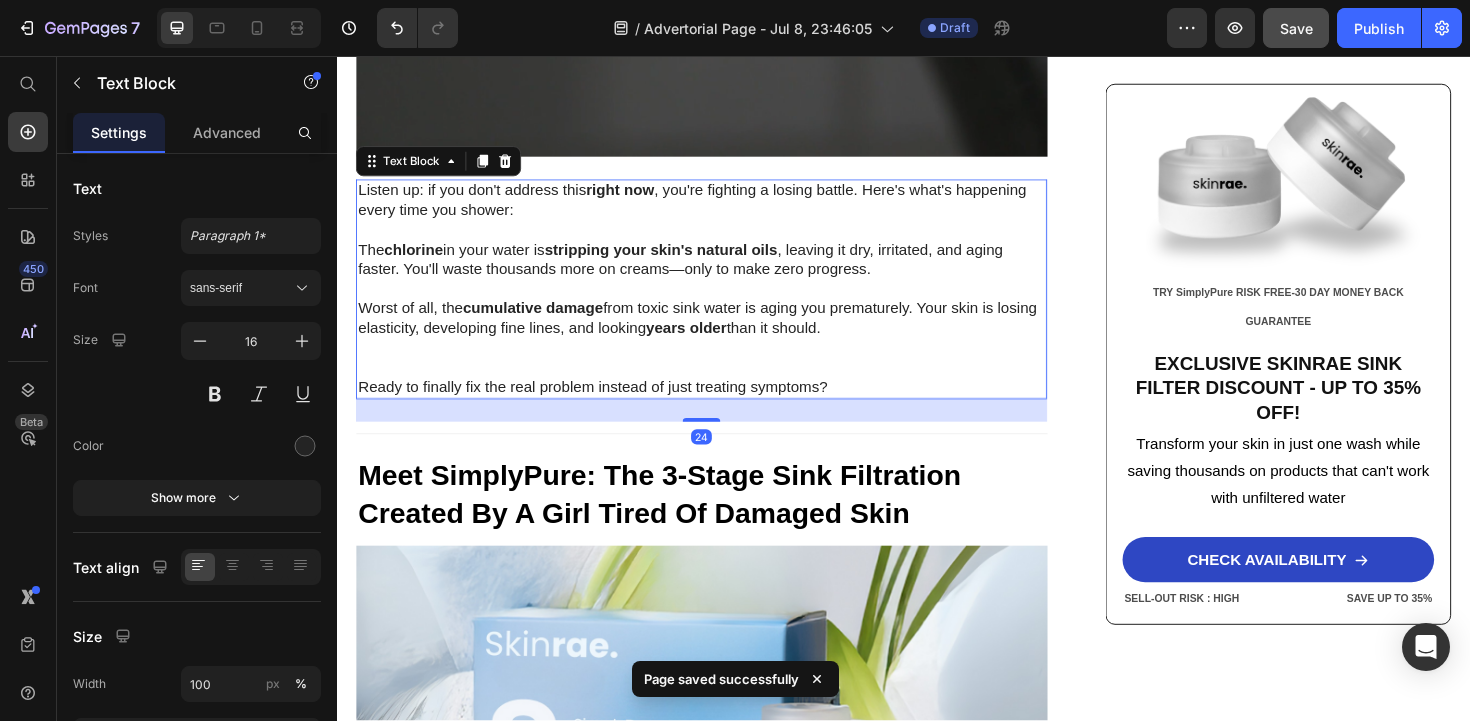 click on "Listen up: if you don't address this right now, you're fighting a losing battle. Here's what's happening every time you shower:" at bounding box center (723, 210) 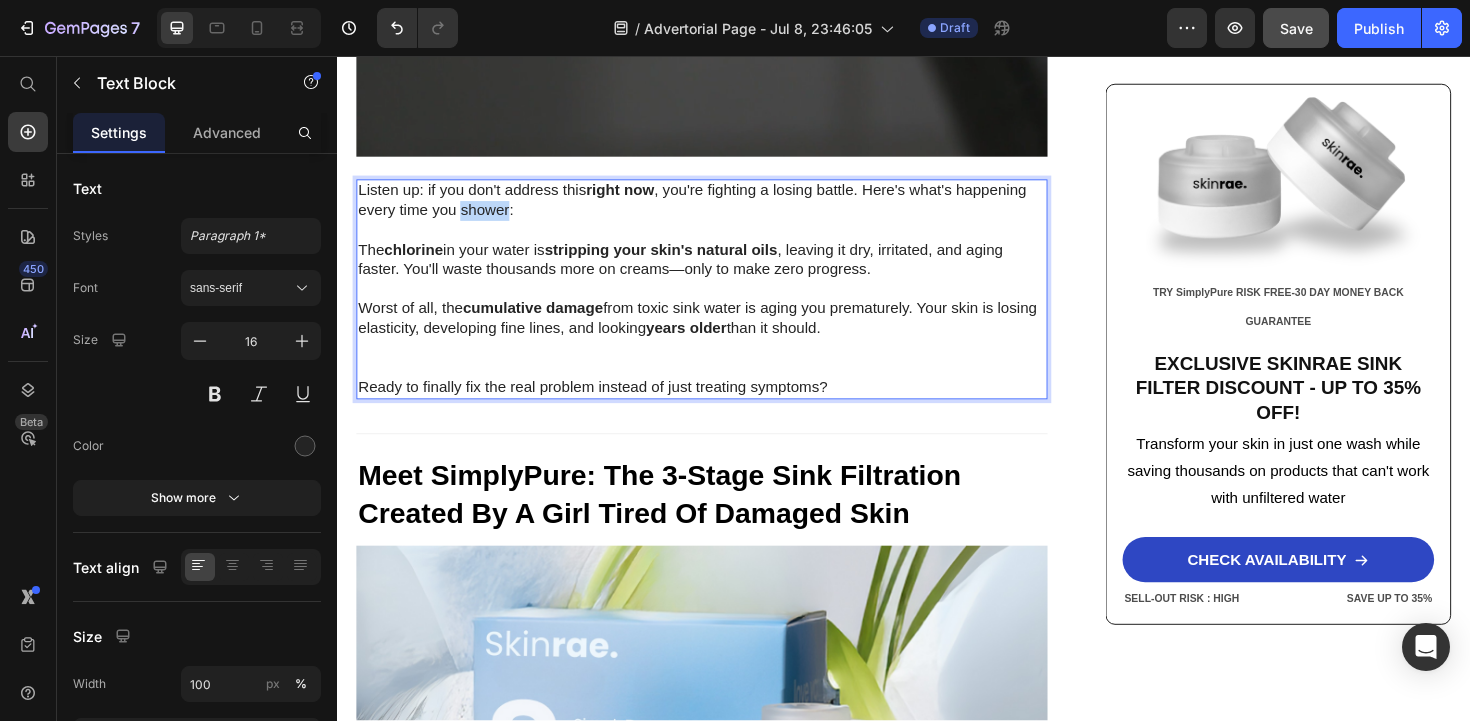 drag, startPoint x: 519, startPoint y: 240, endPoint x: 470, endPoint y: 244, distance: 49.162994 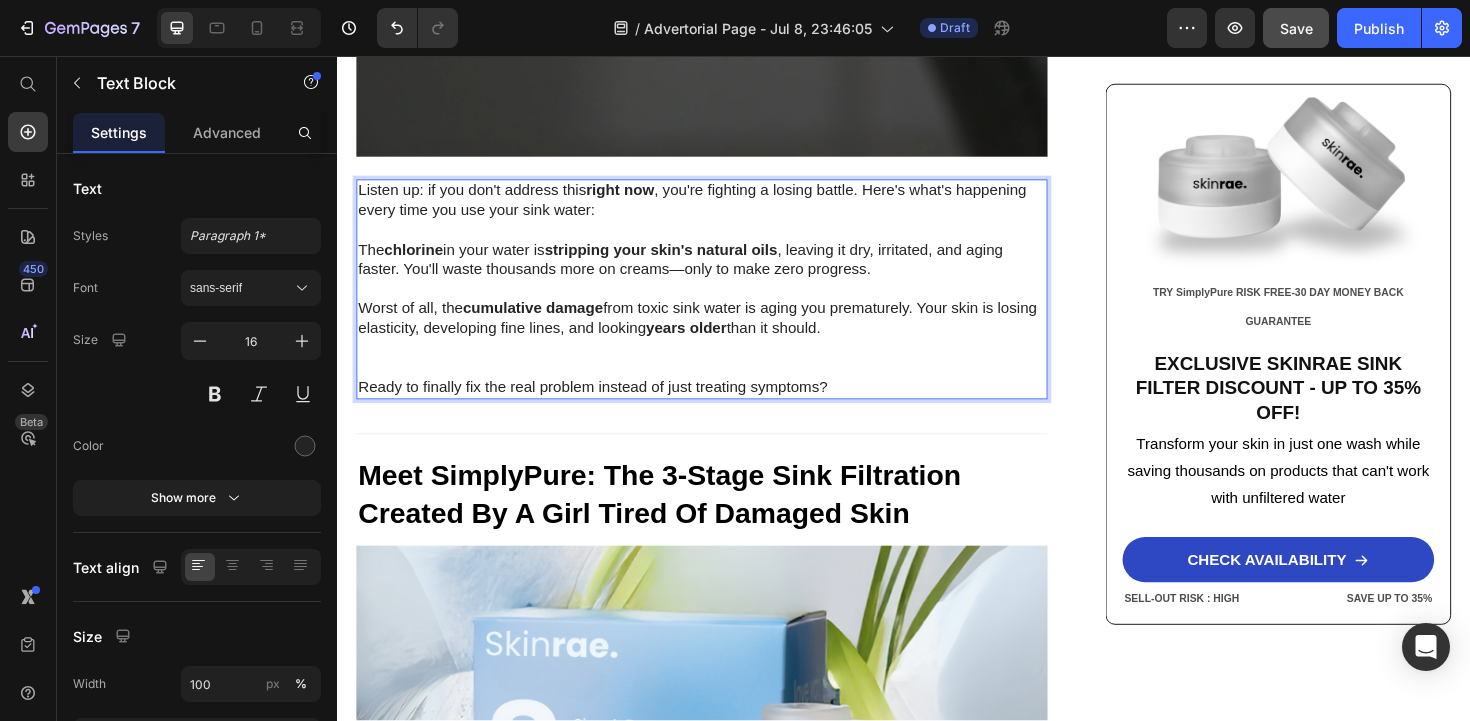 click at bounding box center [723, 376] 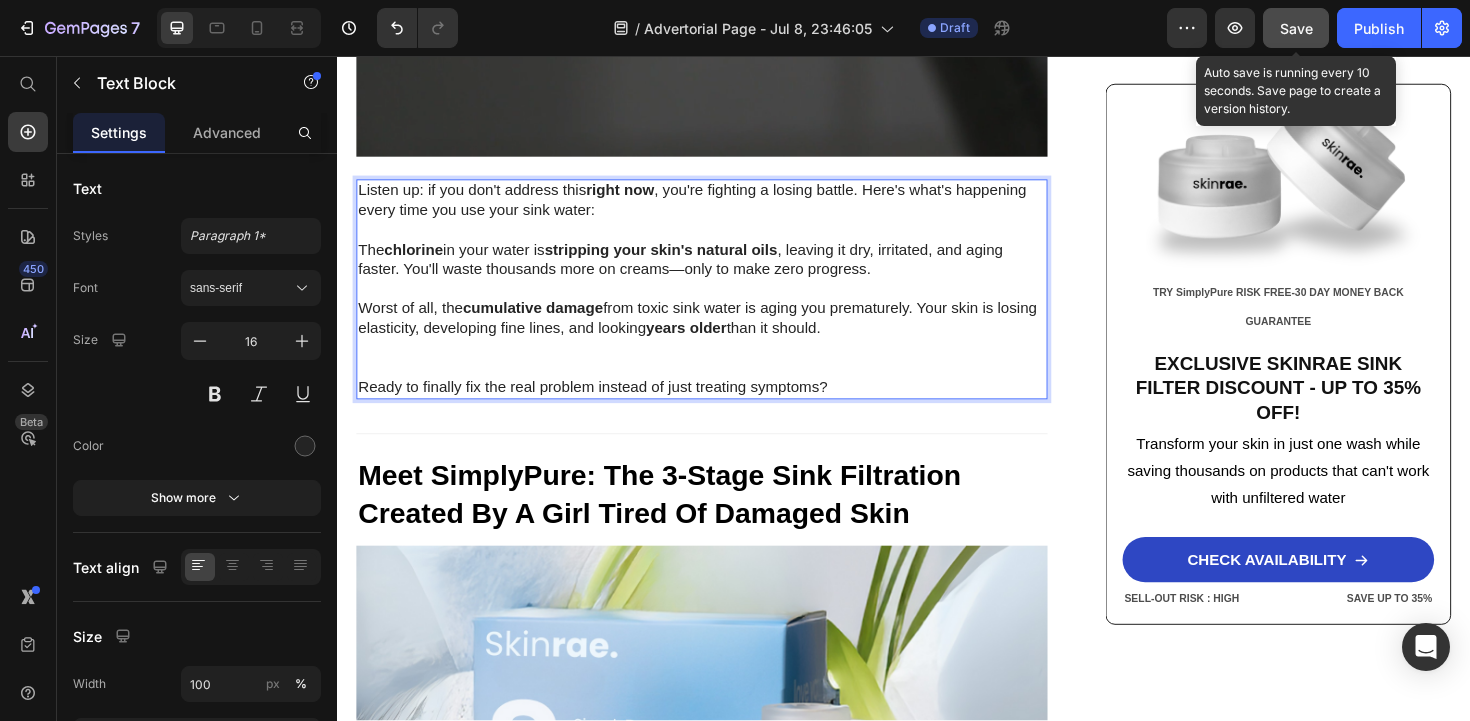click on "Save" 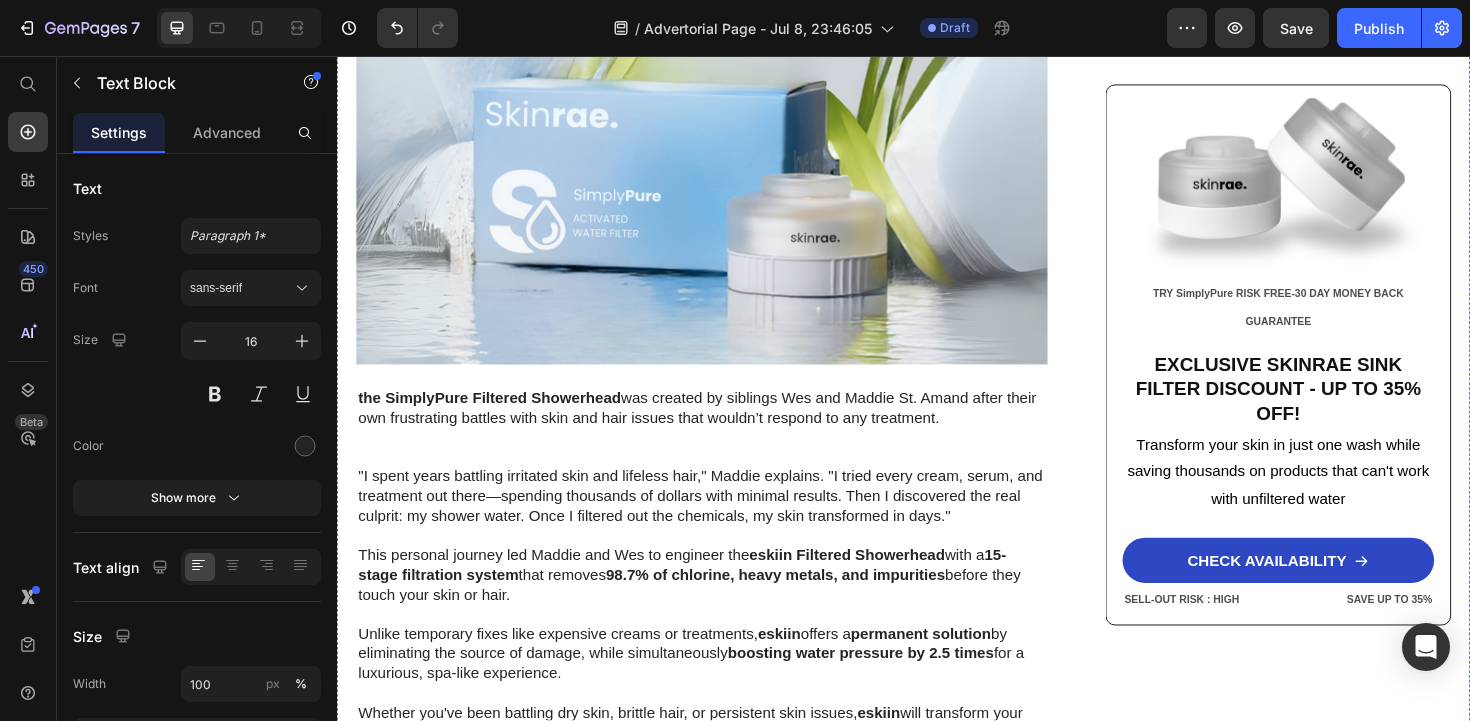 scroll, scrollTop: 3389, scrollLeft: 0, axis: vertical 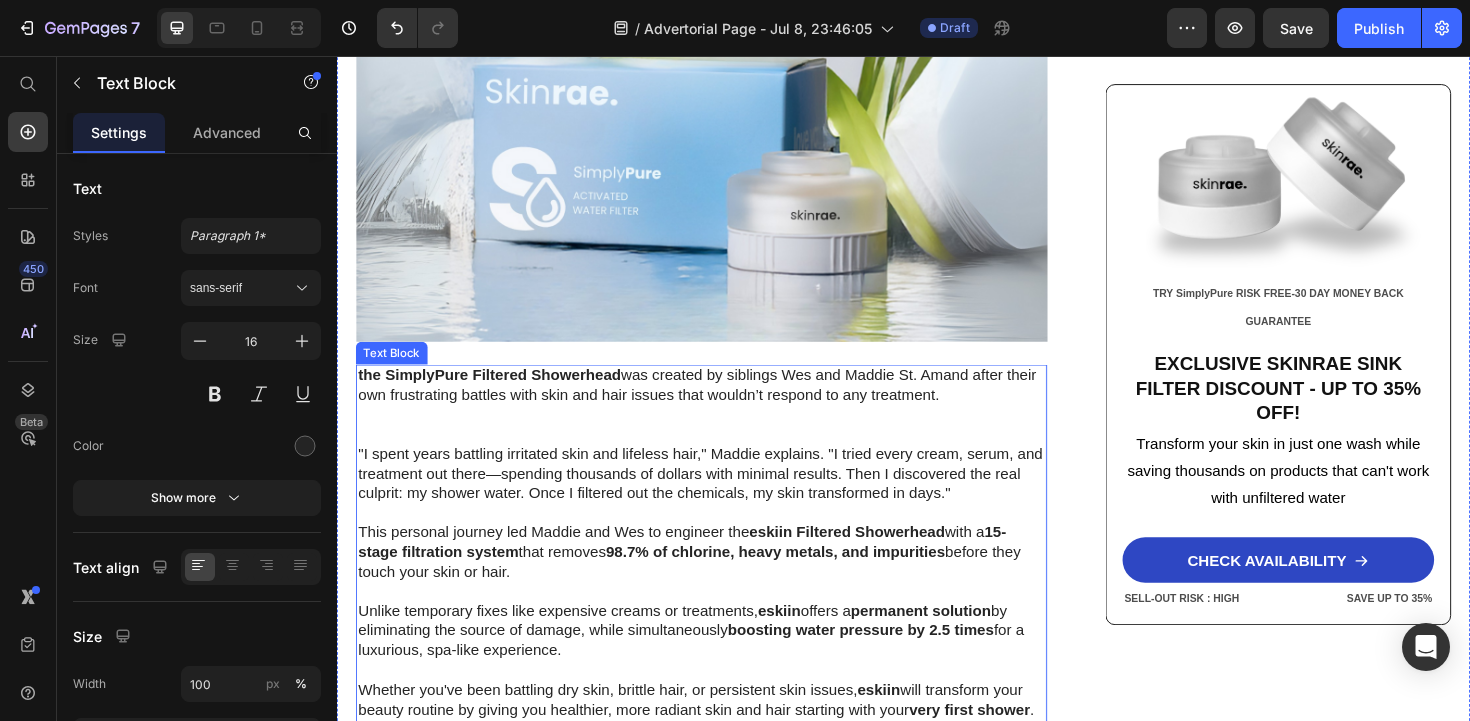 click on "the SimplyPure Filtered Showerhead" at bounding box center (498, 394) 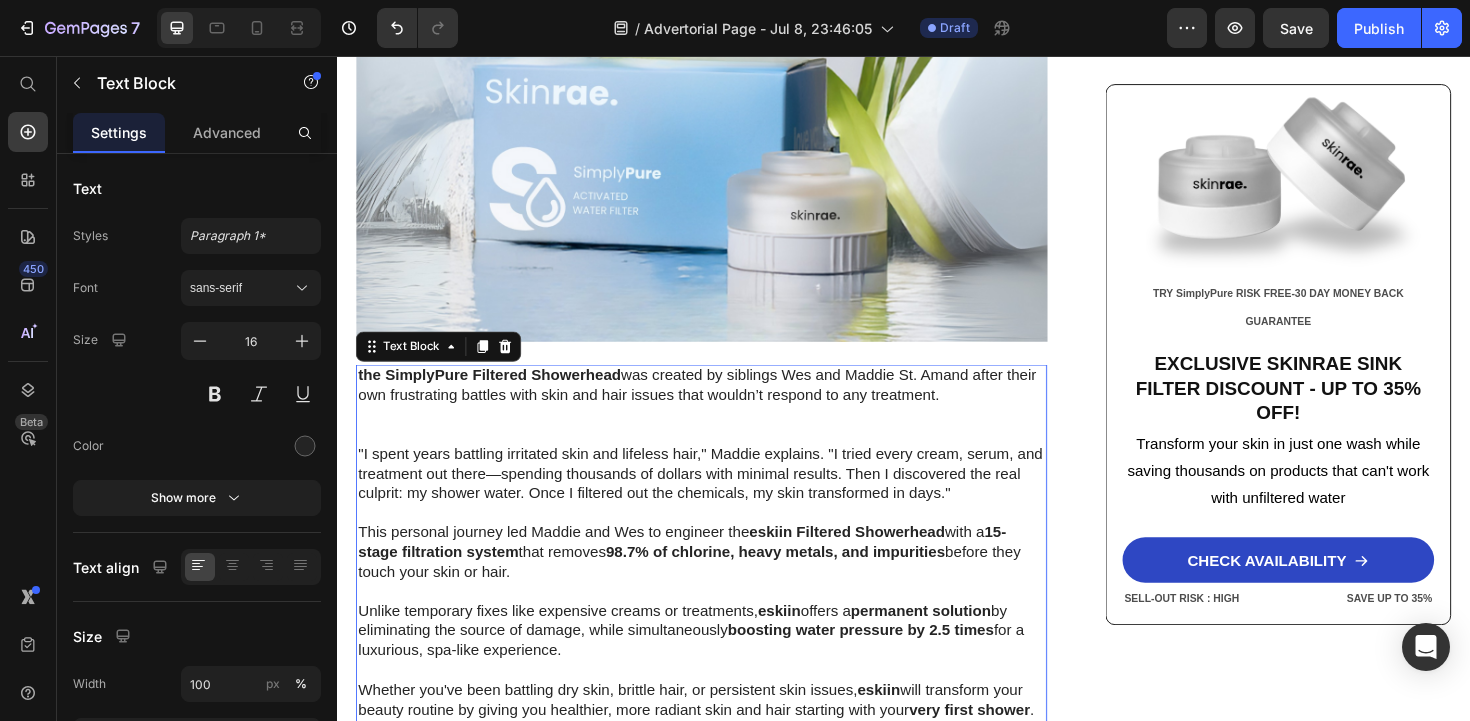 click on "the SimplyPure Filtered Showerhead" at bounding box center (498, 394) 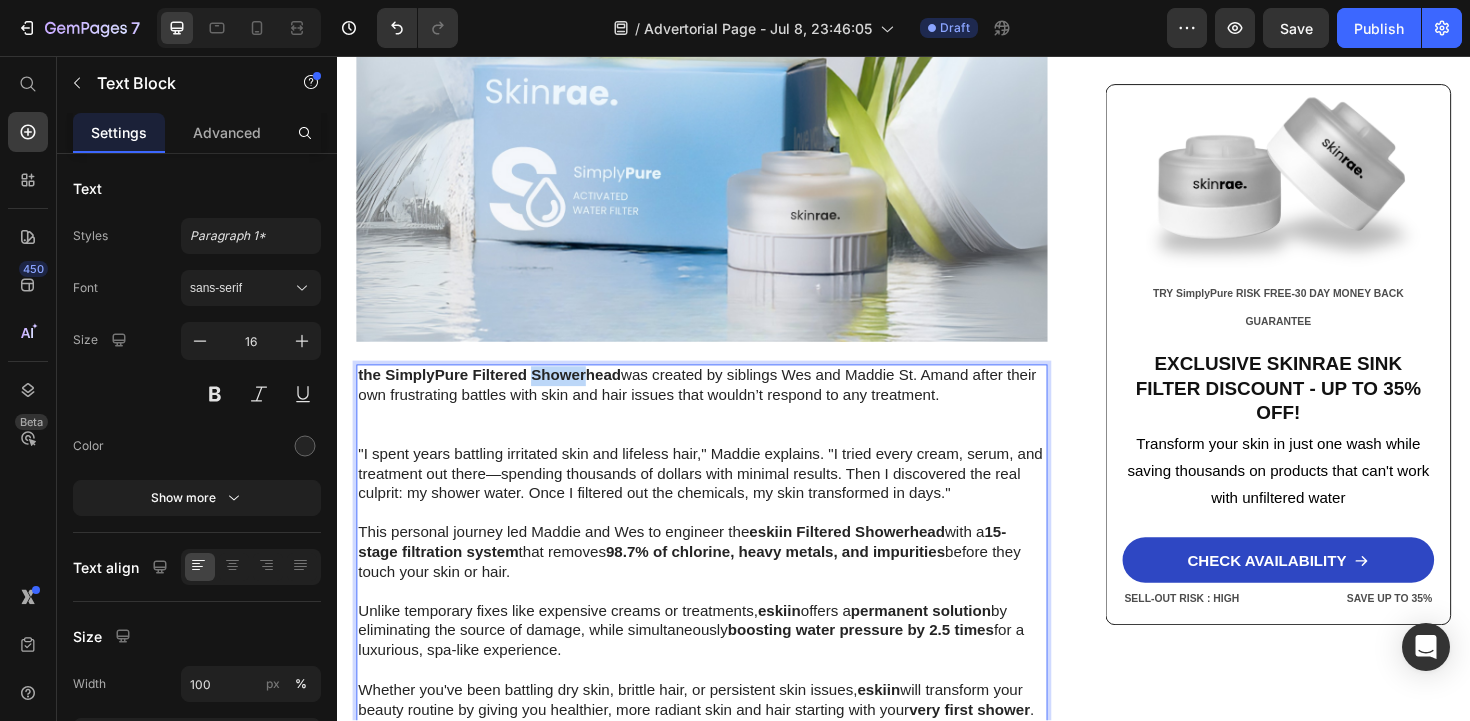 drag, startPoint x: 600, startPoint y: 419, endPoint x: 544, endPoint y: 416, distance: 56.0803 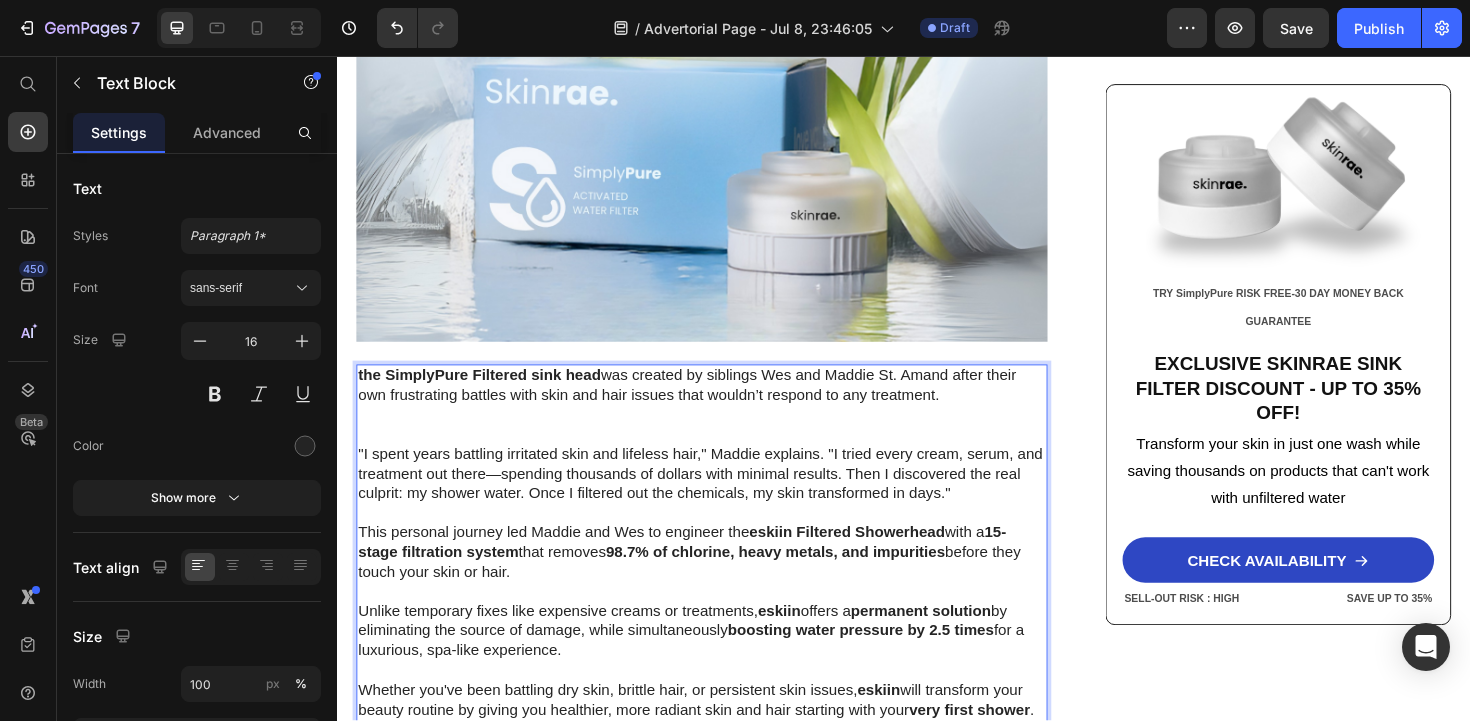click on "the SimplyPure Filtered sink head was created by siblings [FIRST] and [LAST] [LAST] after their own frustrating battles with skin and hair issues that wouldn’t respond to any treatment." at bounding box center [723, 426] 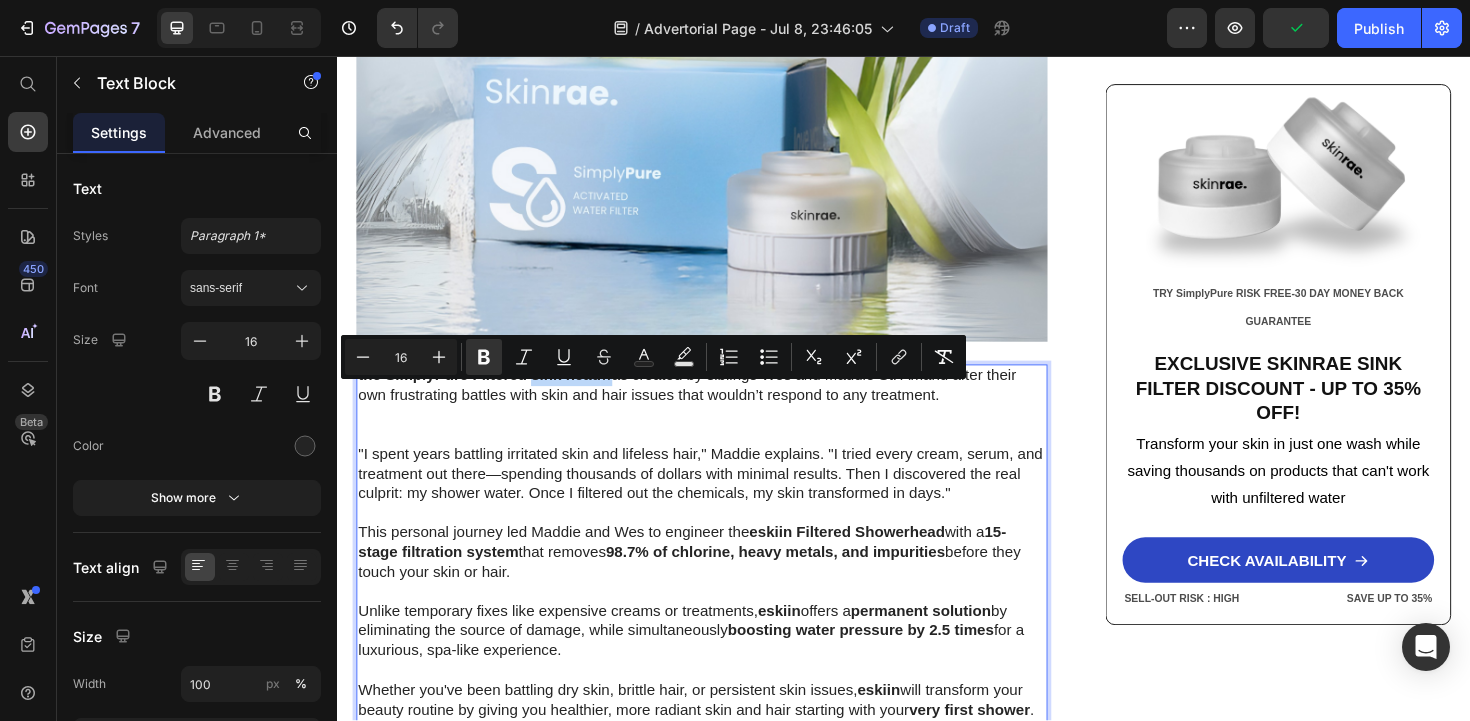 drag, startPoint x: 618, startPoint y: 416, endPoint x: 543, endPoint y: 418, distance: 75.026665 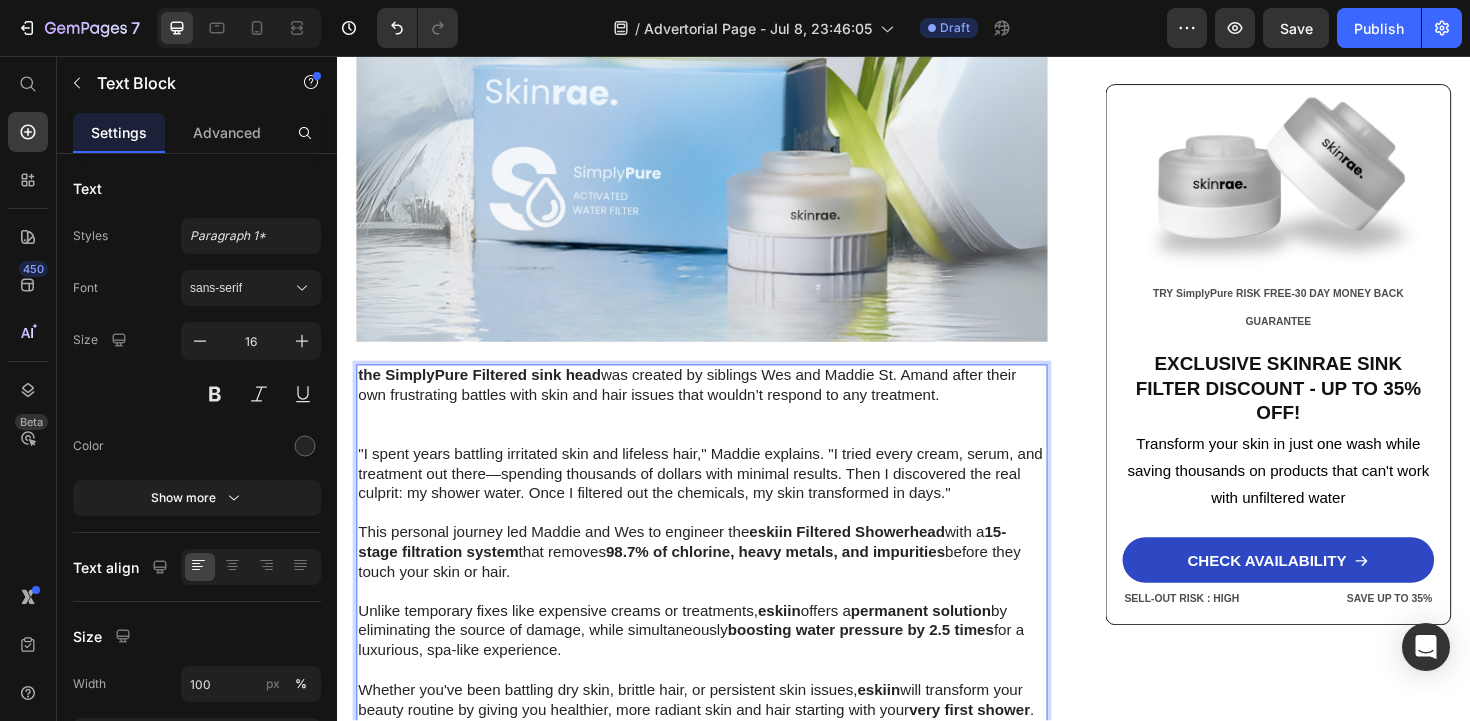 click on "the SimplyPure Filtered sink head" at bounding box center [487, 394] 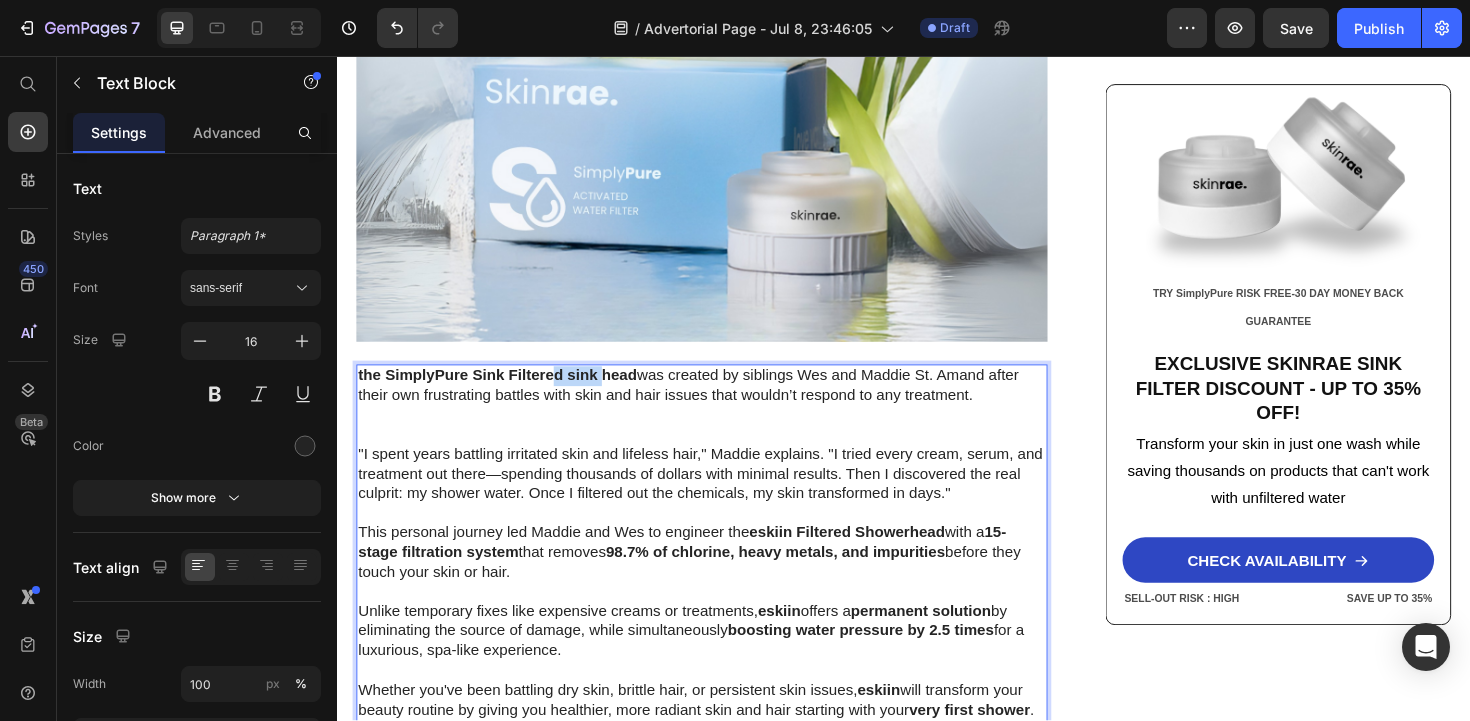 drag, startPoint x: 615, startPoint y: 417, endPoint x: 567, endPoint y: 417, distance: 48 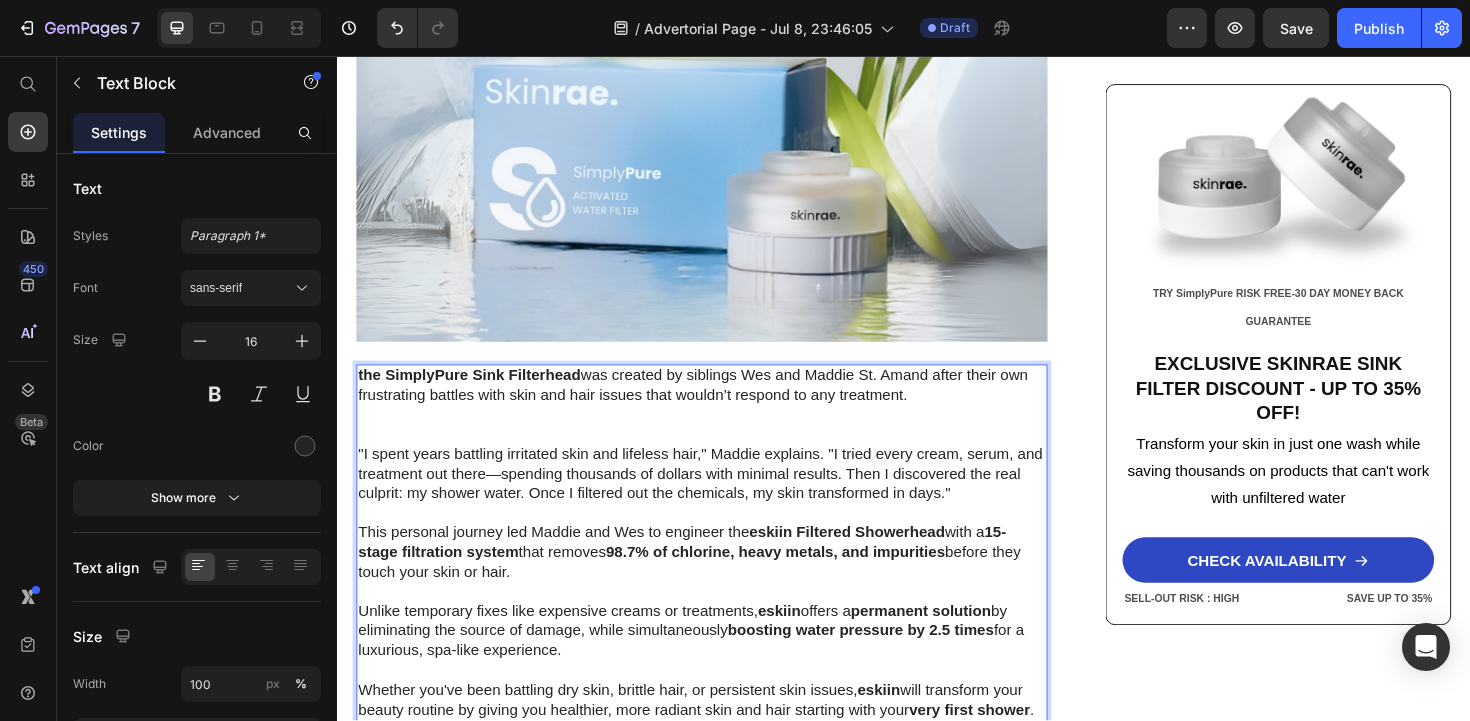 click on "the SimplyPure Sink Filterhead was created by siblings [NAME] and [NAME] [LAST] after their own frustrating battles with skin and hair issues that wouldn’t respond to any treatment." at bounding box center (723, 426) 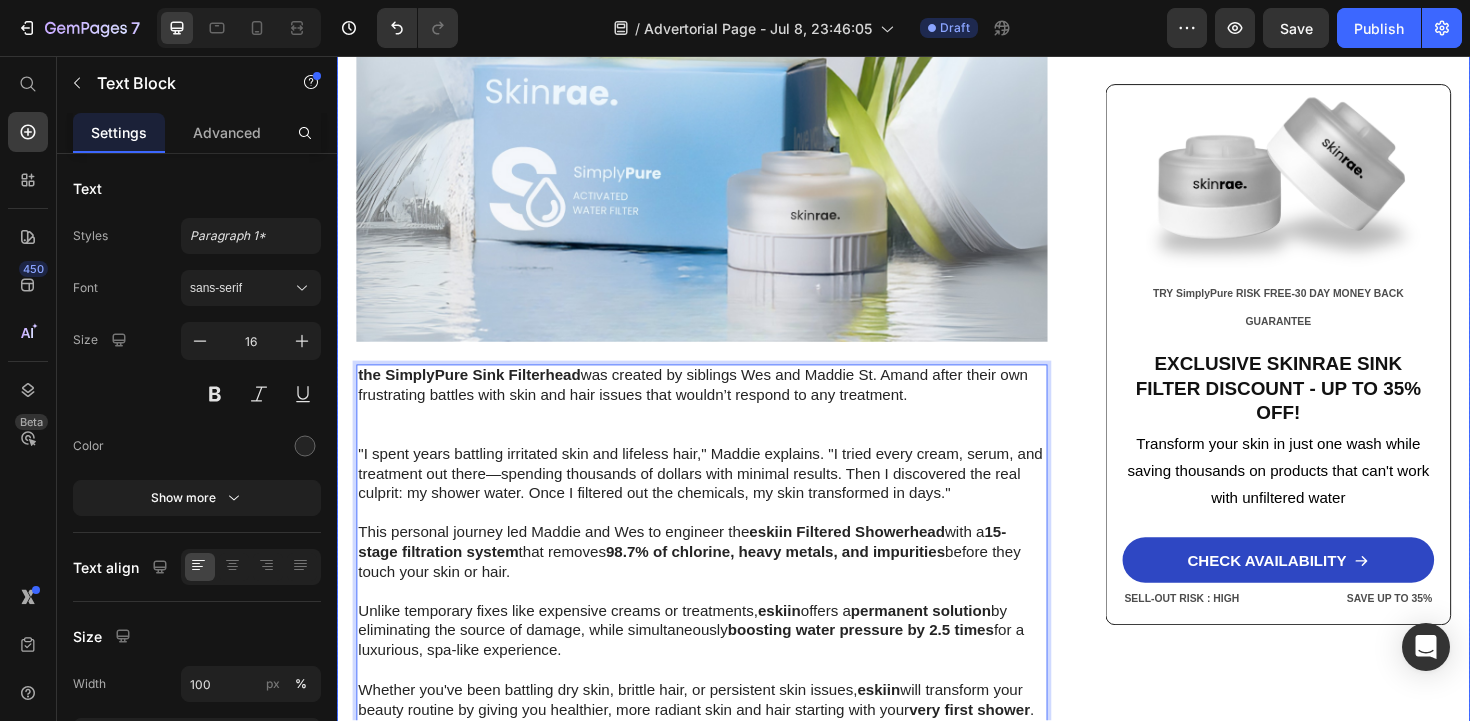 click on "Home > Skin Care > Filtered Sinkhead Text Block Stop Poisoning Your Skin! This Revolutionary Sink Filter Eliminated My Skin Problems In 24 Hours—And Saved Me Thousands! Heading Image [LAST] [LAST] - [CITY], [STATE] May 18, 2025 Text Block Row Image URGENT! Your sink water contains chemicals destroying your skin daily—and expensive creams can't fix it. Discover how this 3-stage filter transforms your skin in just 24 hours while boosting water pressure by 2.5x Text Block Look in your mirror right now… Do you see dry, damaged skin that makes you feel frustrated and defeated ? Are you sick of wasting hundreds on expensive creams and treatments while your skin just keeps getting worse ? You've tried everything—moisturizers, serums, masks—but nothing works. Instead, you've made things worse: wasted money, continued damage , and an endless cycle of frustration that never stops. Let's face it—you're done. Done Want to know why those expensive products are failing you Text Block . ." at bounding box center (937, 914) 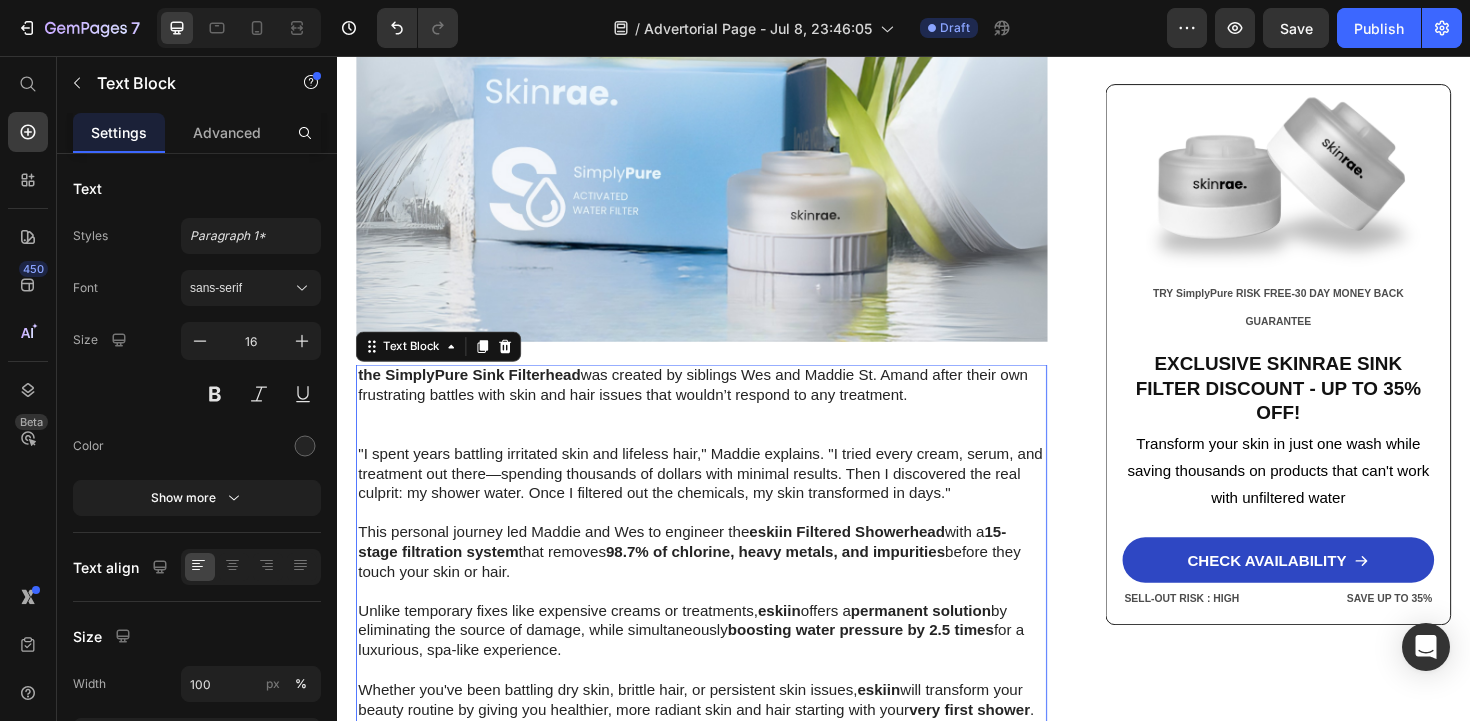 click on "the SimplyPure Sink Filterhead was created by siblings [NAME] and [NAME] [LAST] after their own frustrating battles with skin and hair issues that wouldn’t respond to any treatment." at bounding box center [723, 426] 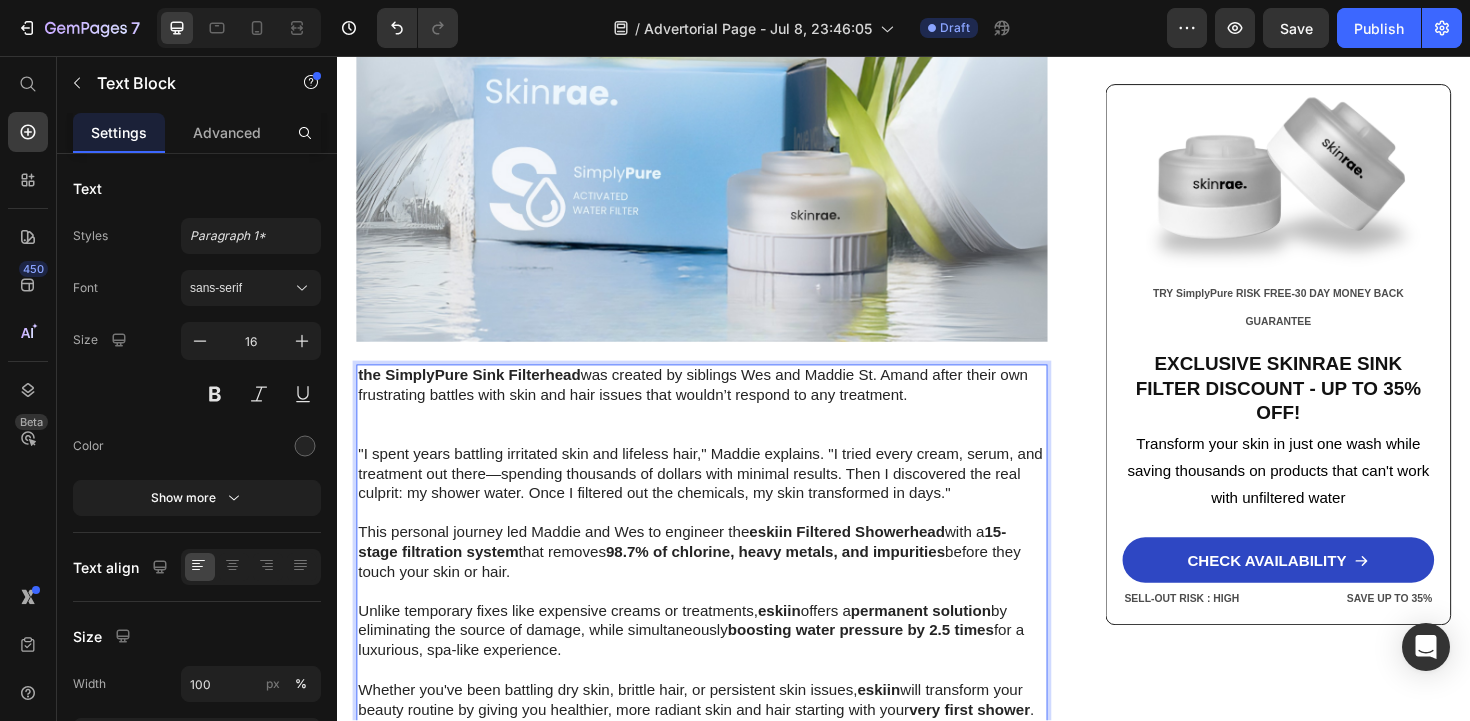 click on "the SimplyPure Sink Filterhead was created by siblings [NAME] and [NAME] [LAST] after their own frustrating battles with skin and hair issues that wouldn’t respond to any treatment." at bounding box center [723, 426] 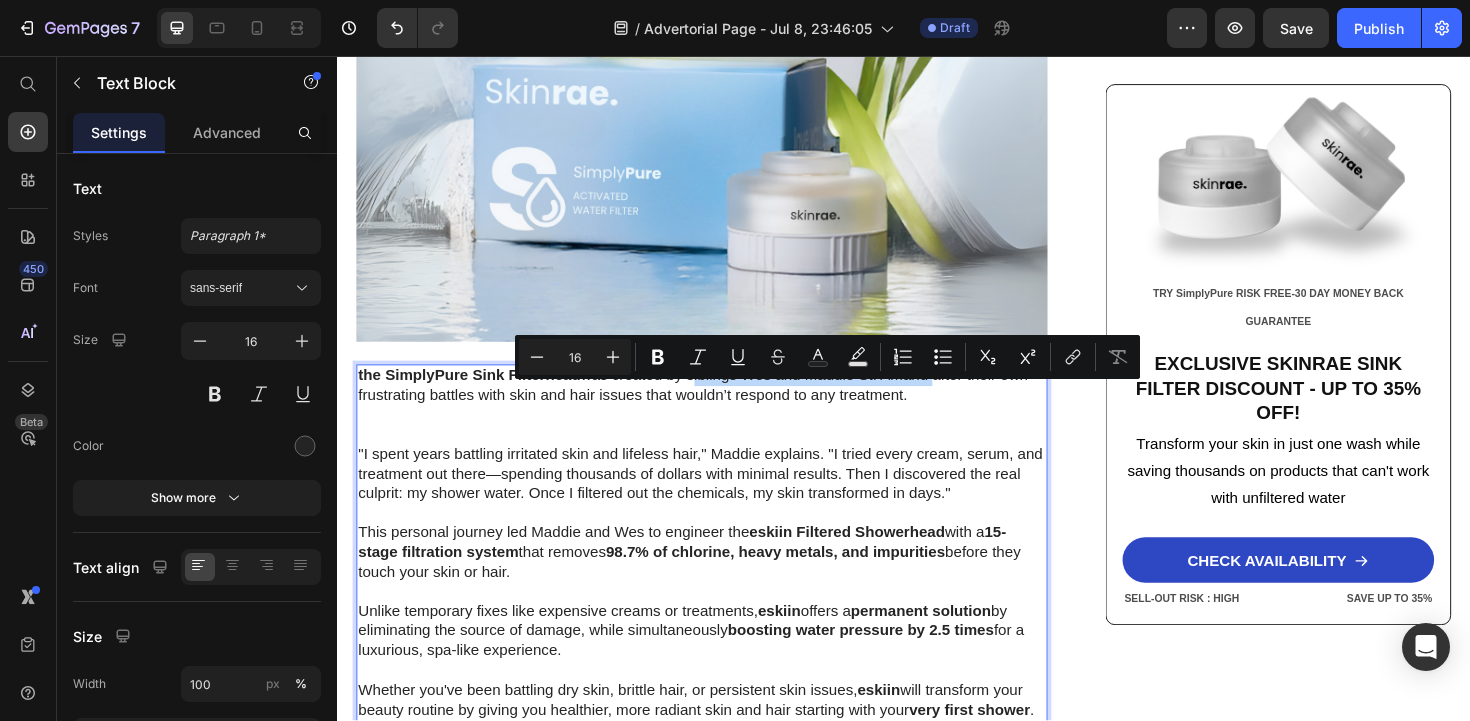 drag, startPoint x: 714, startPoint y: 419, endPoint x: 967, endPoint y: 416, distance: 253.01779 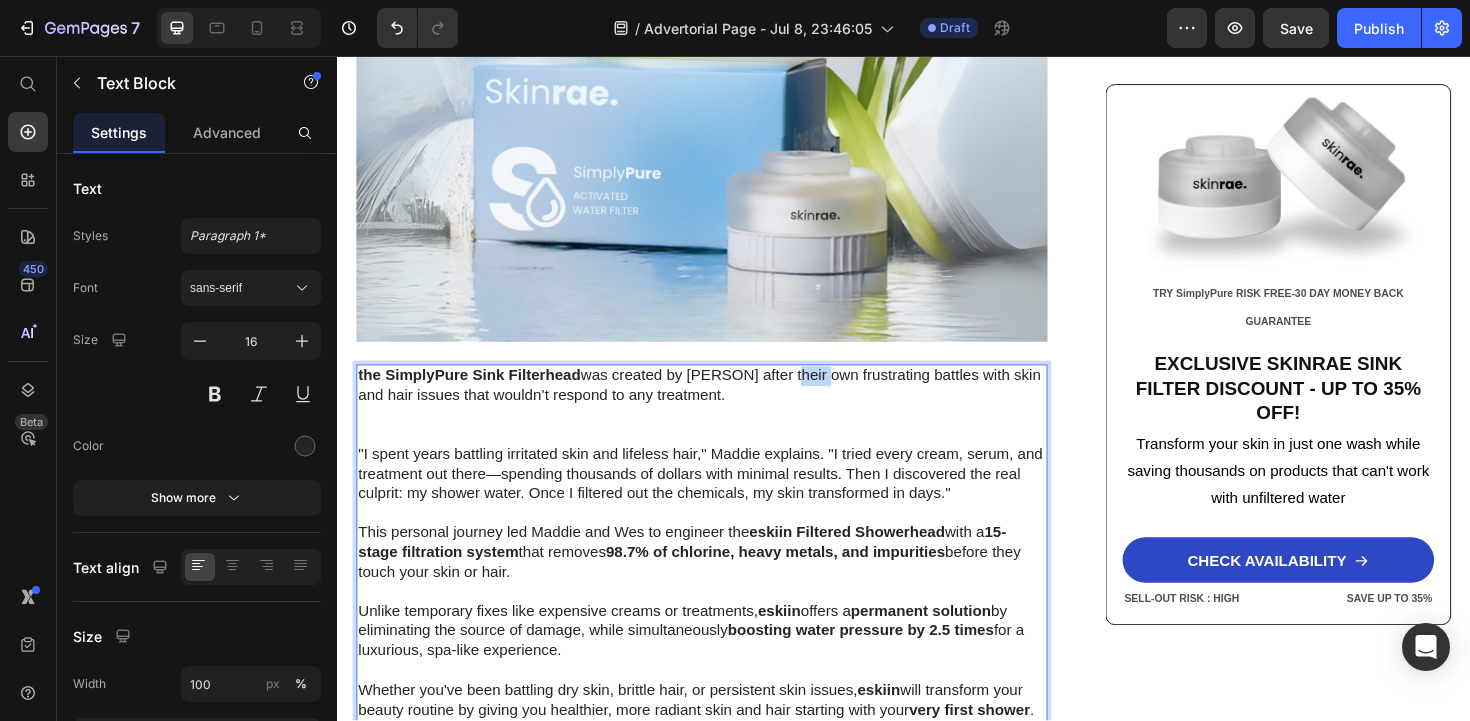 drag, startPoint x: 811, startPoint y: 417, endPoint x: 842, endPoint y: 420, distance: 31.144823 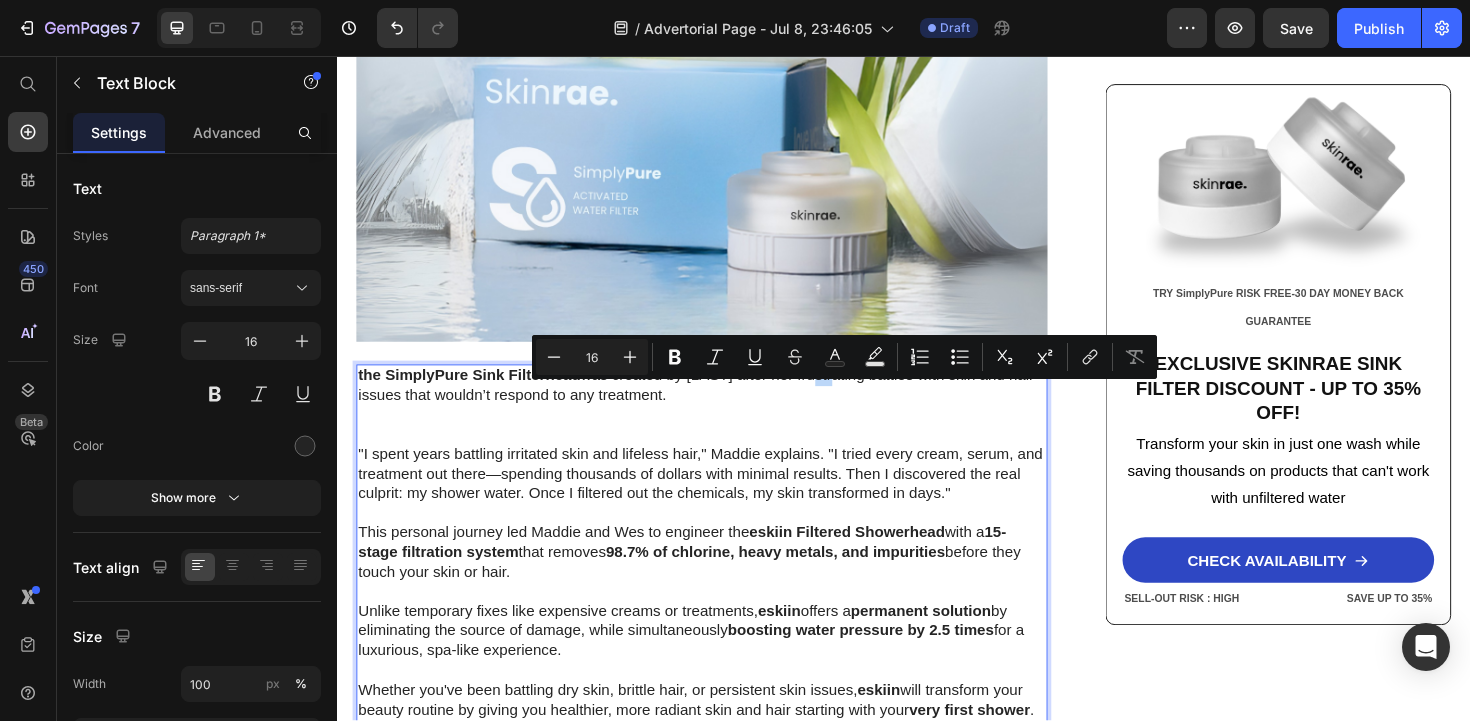 drag, startPoint x: 868, startPoint y: 417, endPoint x: 840, endPoint y: 417, distance: 28 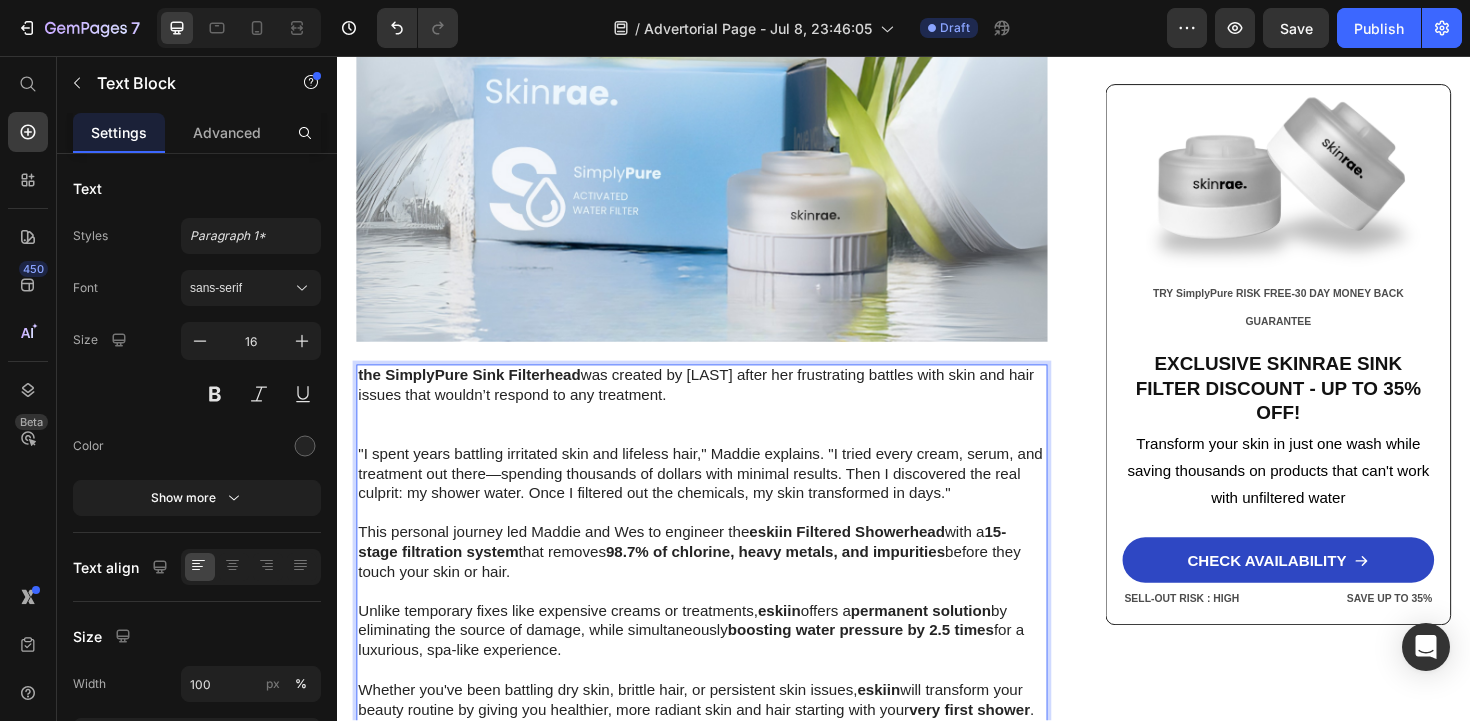 click on "the SimplyPure Sink Filterhead was created by [NAME] after her frustrating battles with skin and hair issues that wouldn’t respond to any treatment." at bounding box center [723, 426] 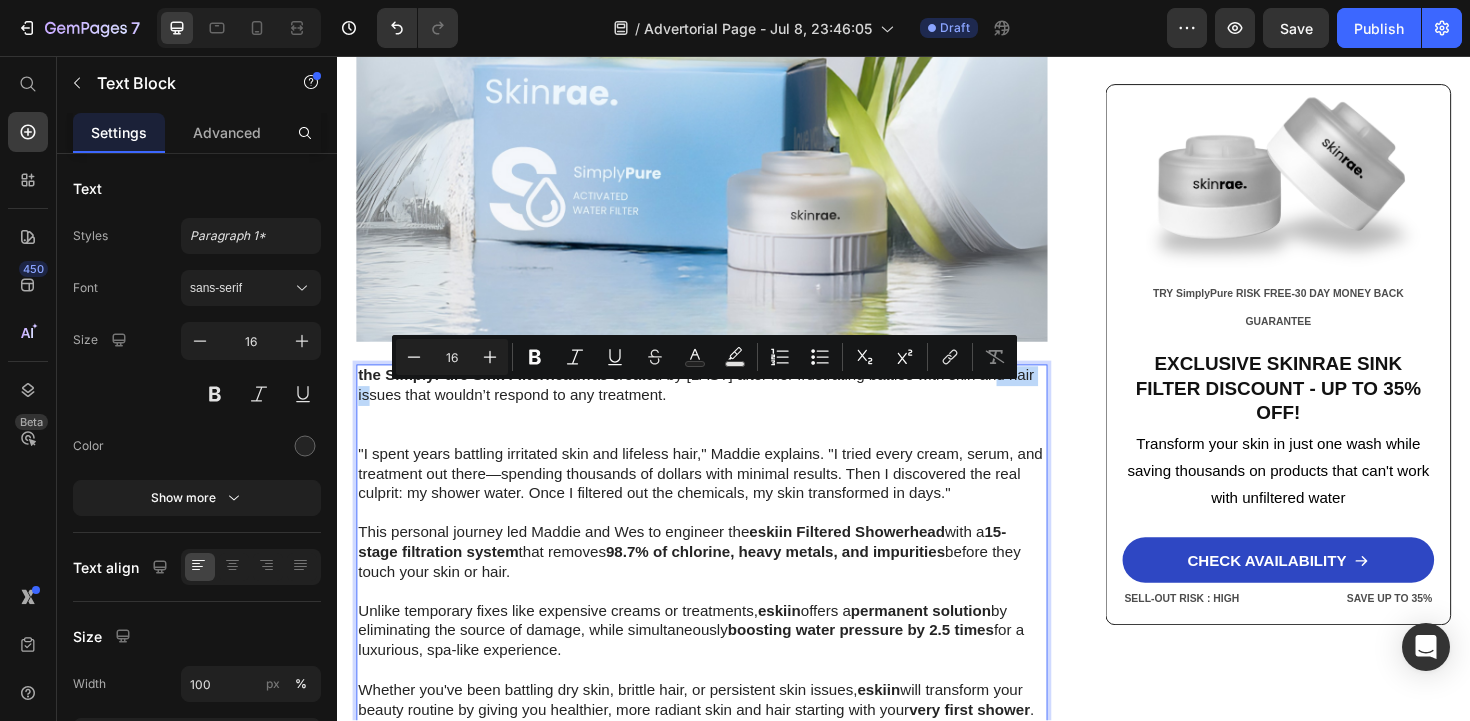 drag, startPoint x: 1026, startPoint y: 414, endPoint x: 387, endPoint y: 441, distance: 639.5702 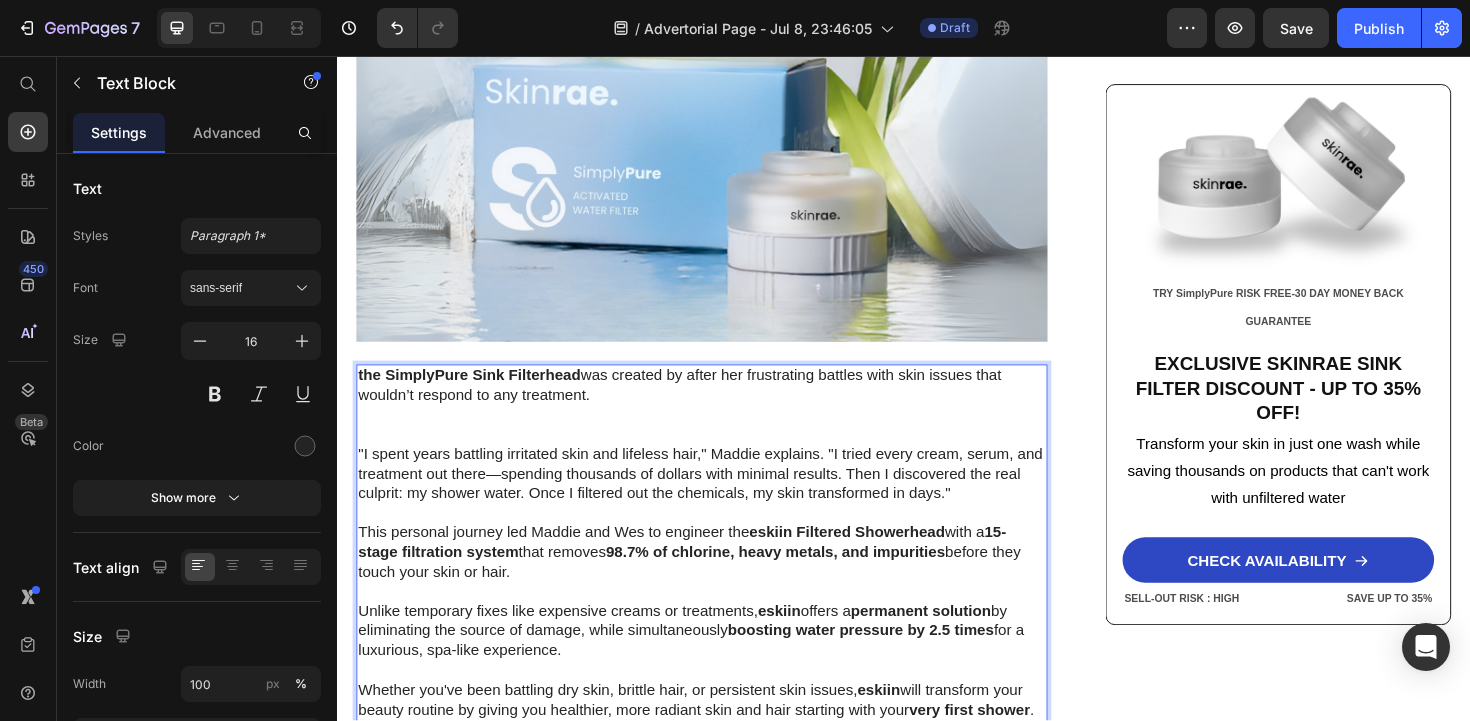 click on "the SimplyPure Sink Filterhead was created by [NAME] after her frustrating battles with skin issues that wouldn’t respond to any treatment." at bounding box center (723, 426) 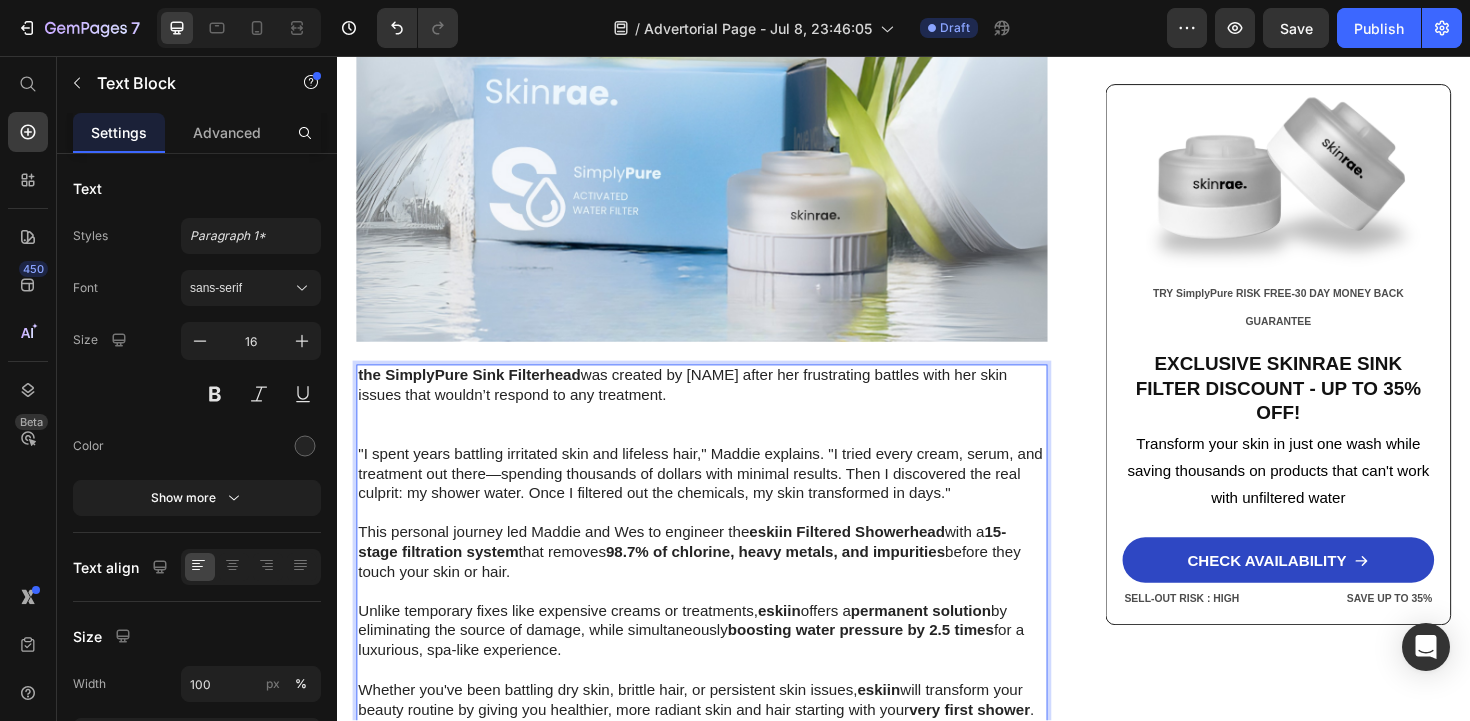 click on "the SimplyPure Sink Filterhead was created by [LAST] after her frustrating battles with her skin issues that wouldn’t respond to any treatment." at bounding box center [723, 426] 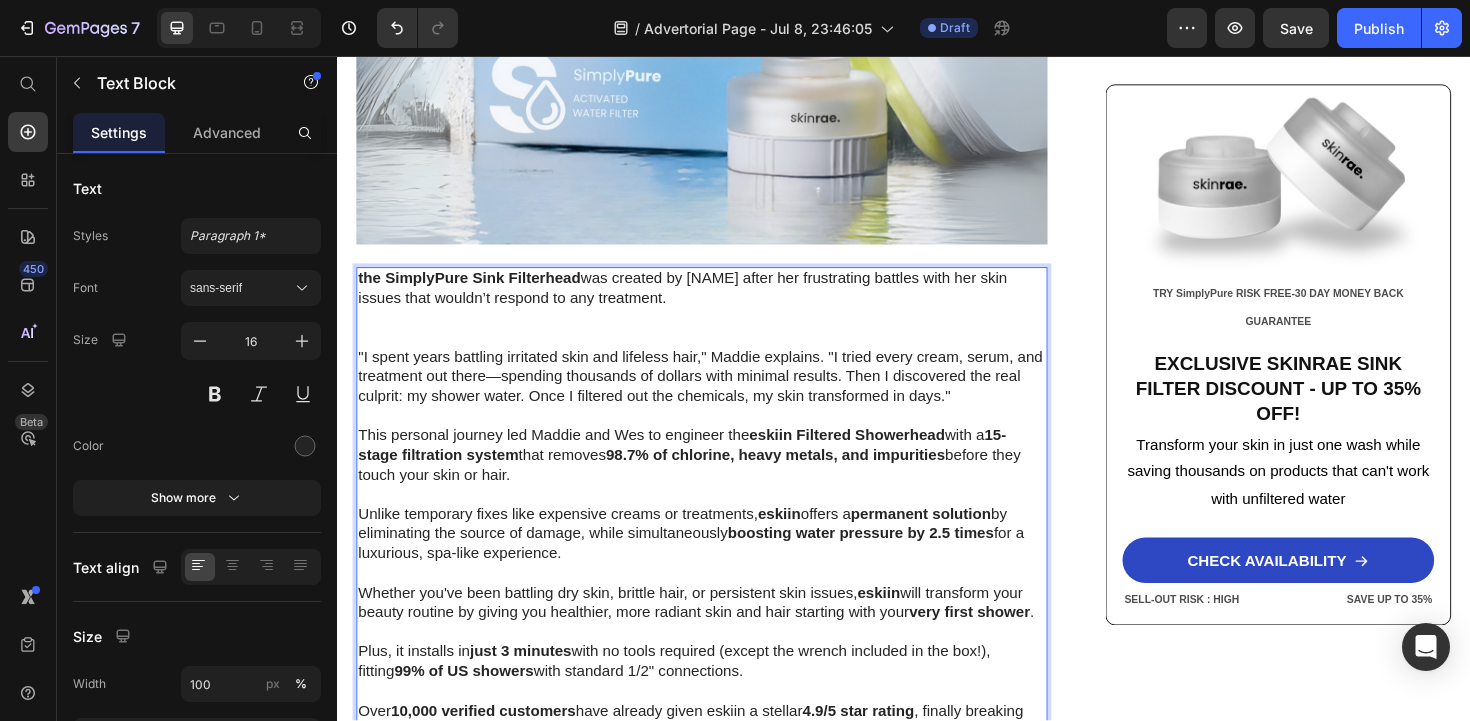 scroll, scrollTop: 3502, scrollLeft: 0, axis: vertical 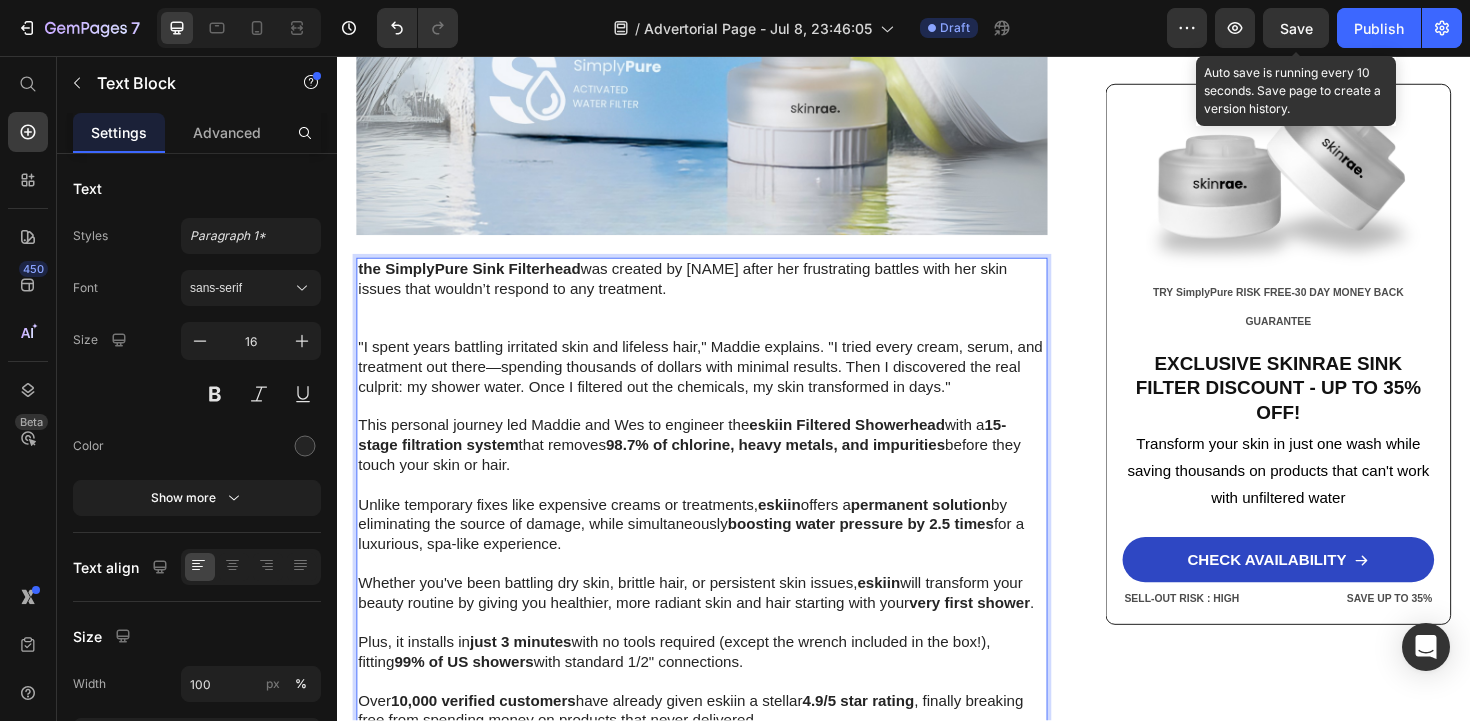 click on "Save" at bounding box center (1296, 28) 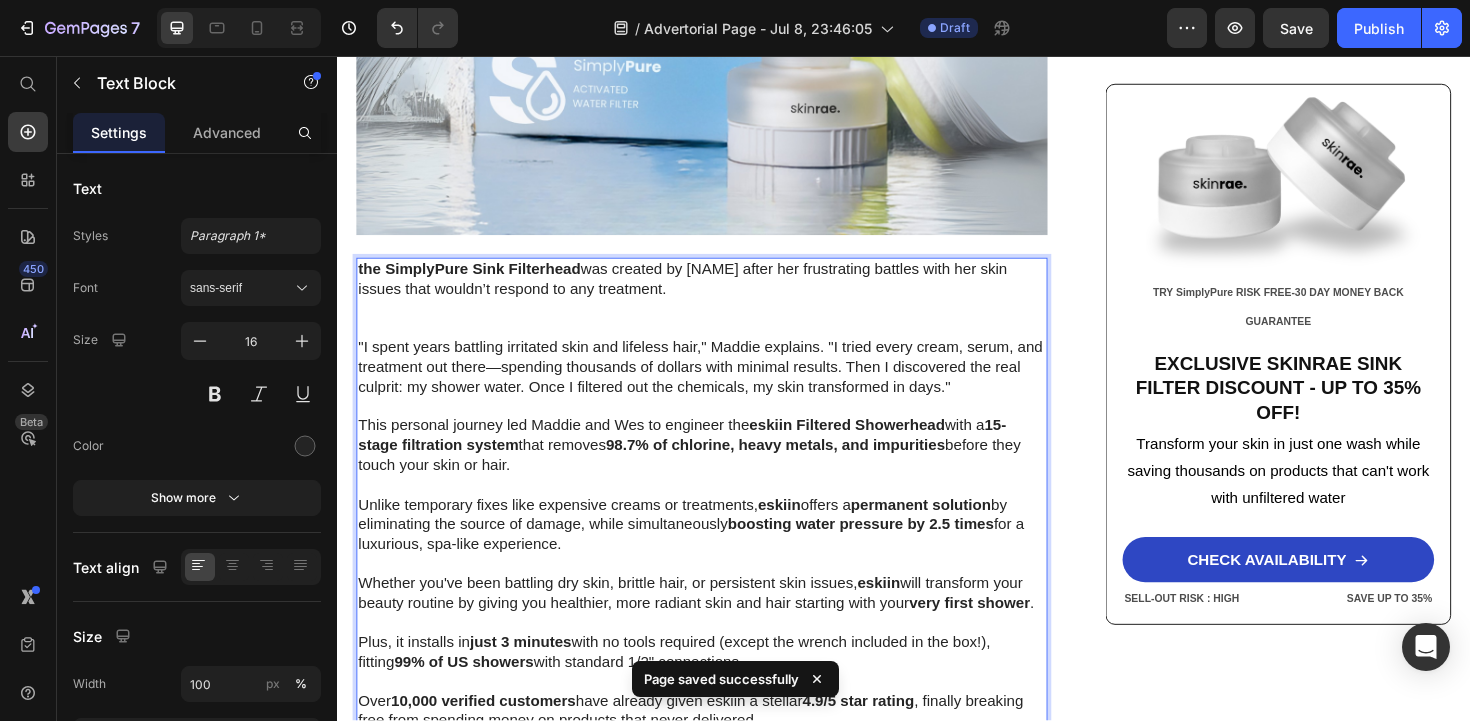 click on ""I spent years battling irritated skin and lifeless hair," Maddie explains. "I tried every cream, serum, and treatment out there—spending thousands of dollars with minimal results. Then I discovered the real culprit: my shower water. Once I filtered out the chemicals, my skin transformed in days."" at bounding box center [723, 386] 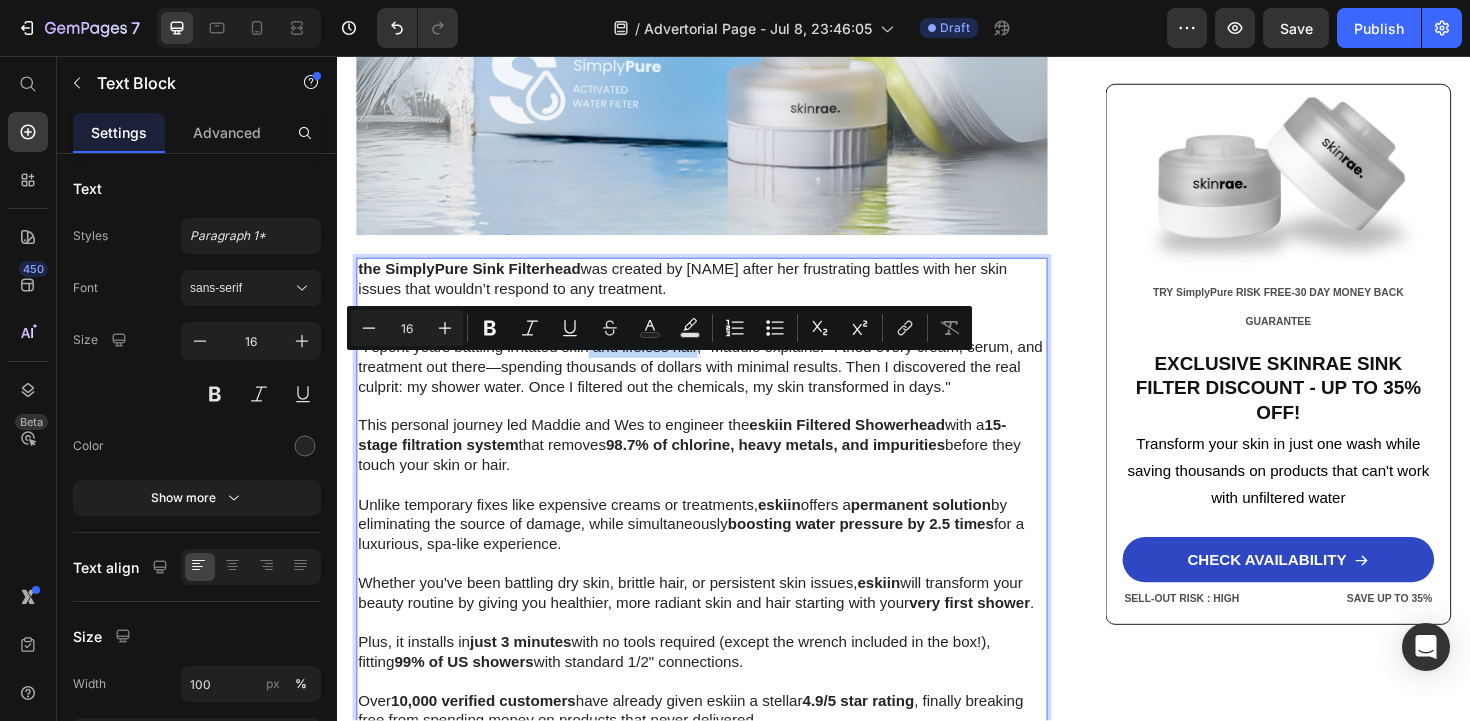 drag, startPoint x: 716, startPoint y: 388, endPoint x: 603, endPoint y: 388, distance: 113 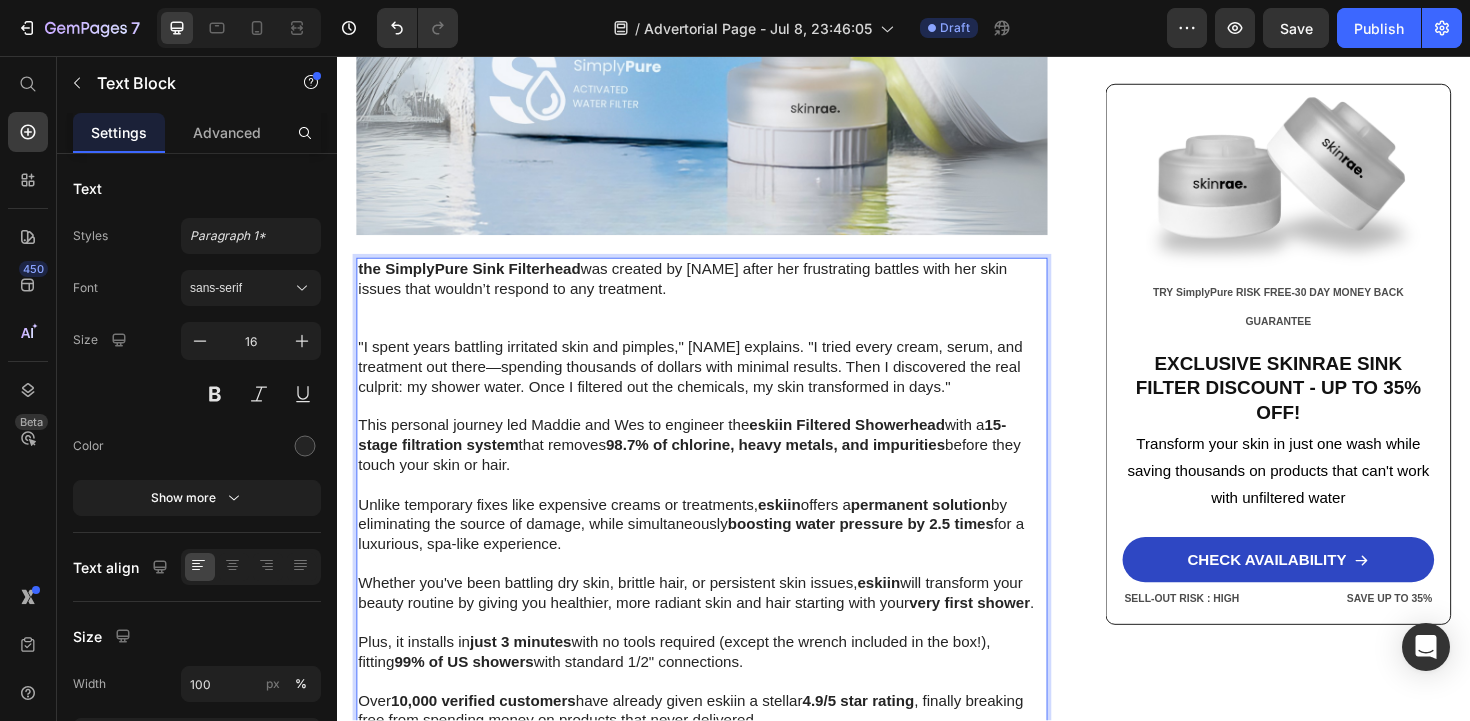 click on ""I spent years battling irritated skin and pimples," [NAME] explains. "I tried every cream, serum, and treatment out there—spending thousands of dollars with minimal results. Then I discovered the real culprit: my shower water. Once I filtered out the chemicals, my skin transformed in days."" at bounding box center [723, 386] 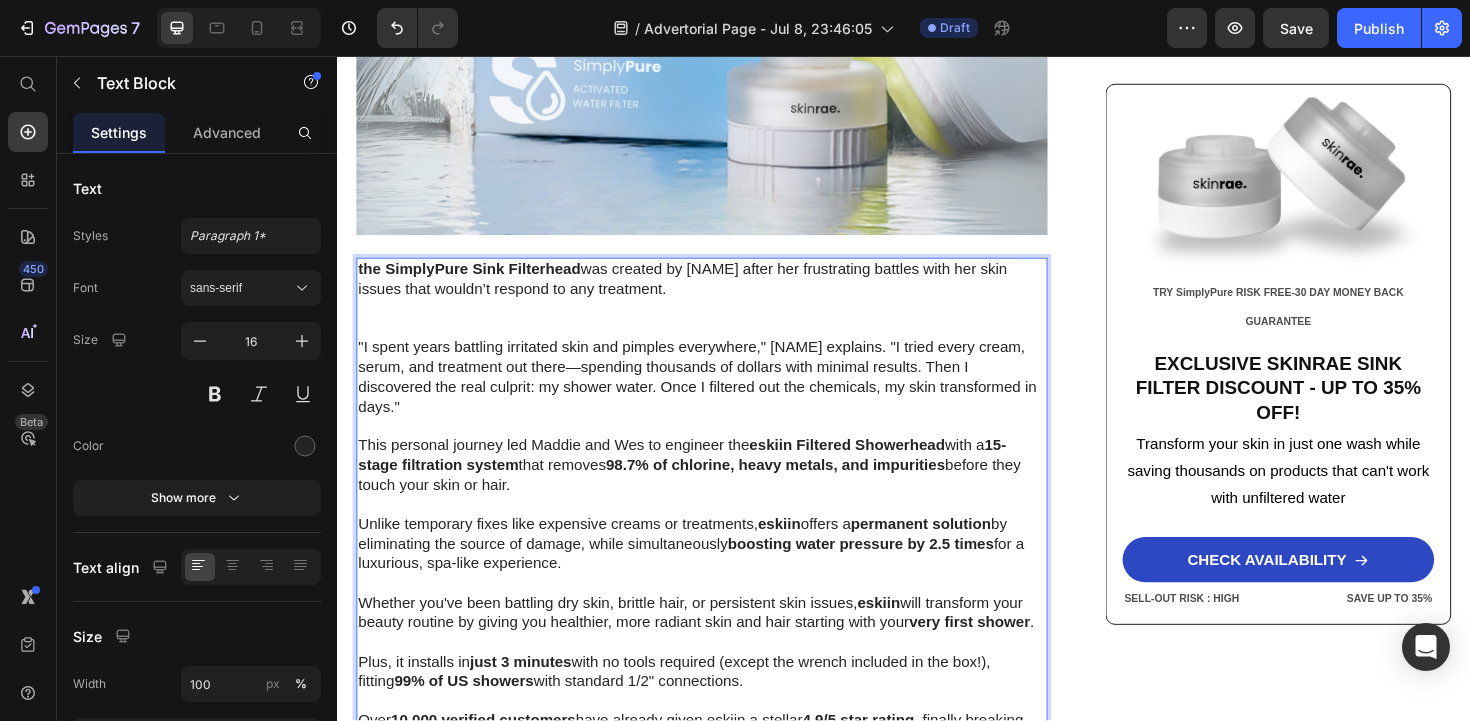 click at bounding box center [723, 448] 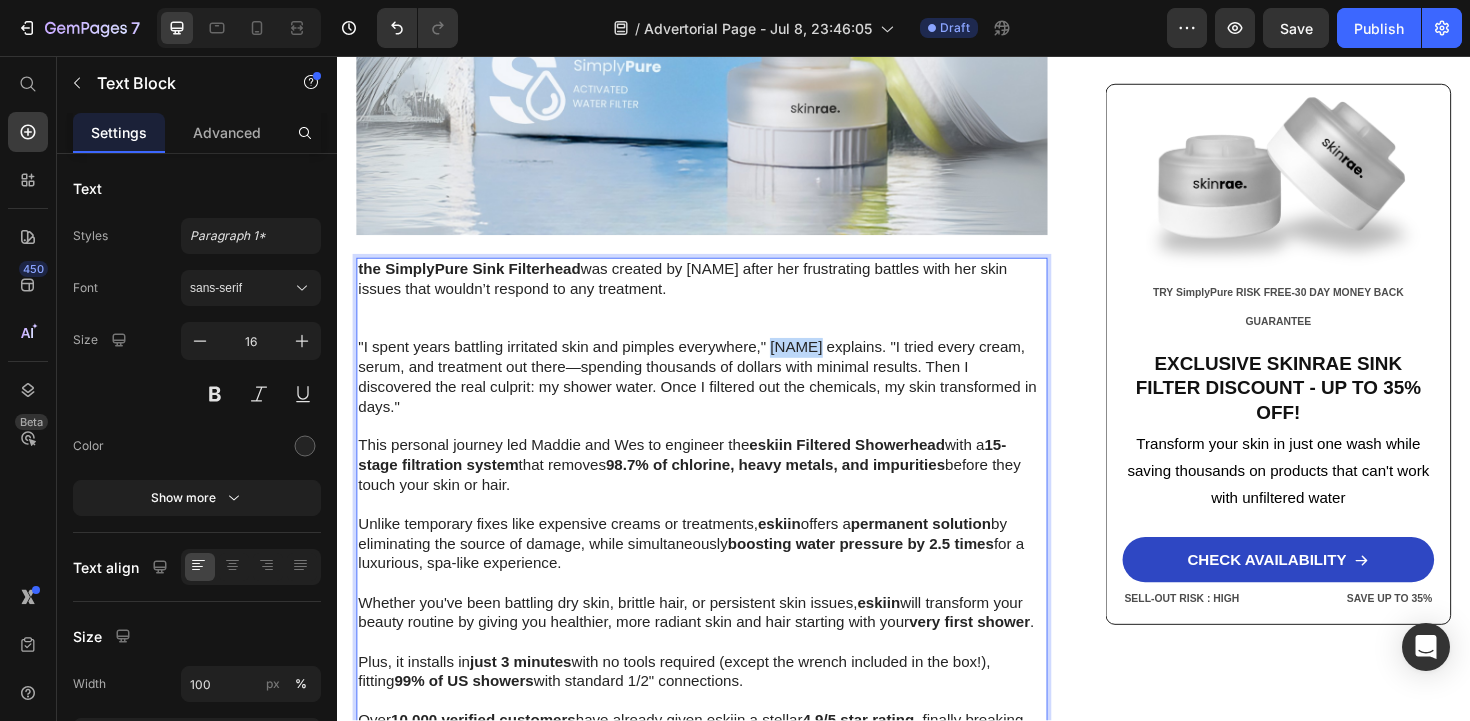 drag, startPoint x: 846, startPoint y: 385, endPoint x: 799, endPoint y: 387, distance: 47.042534 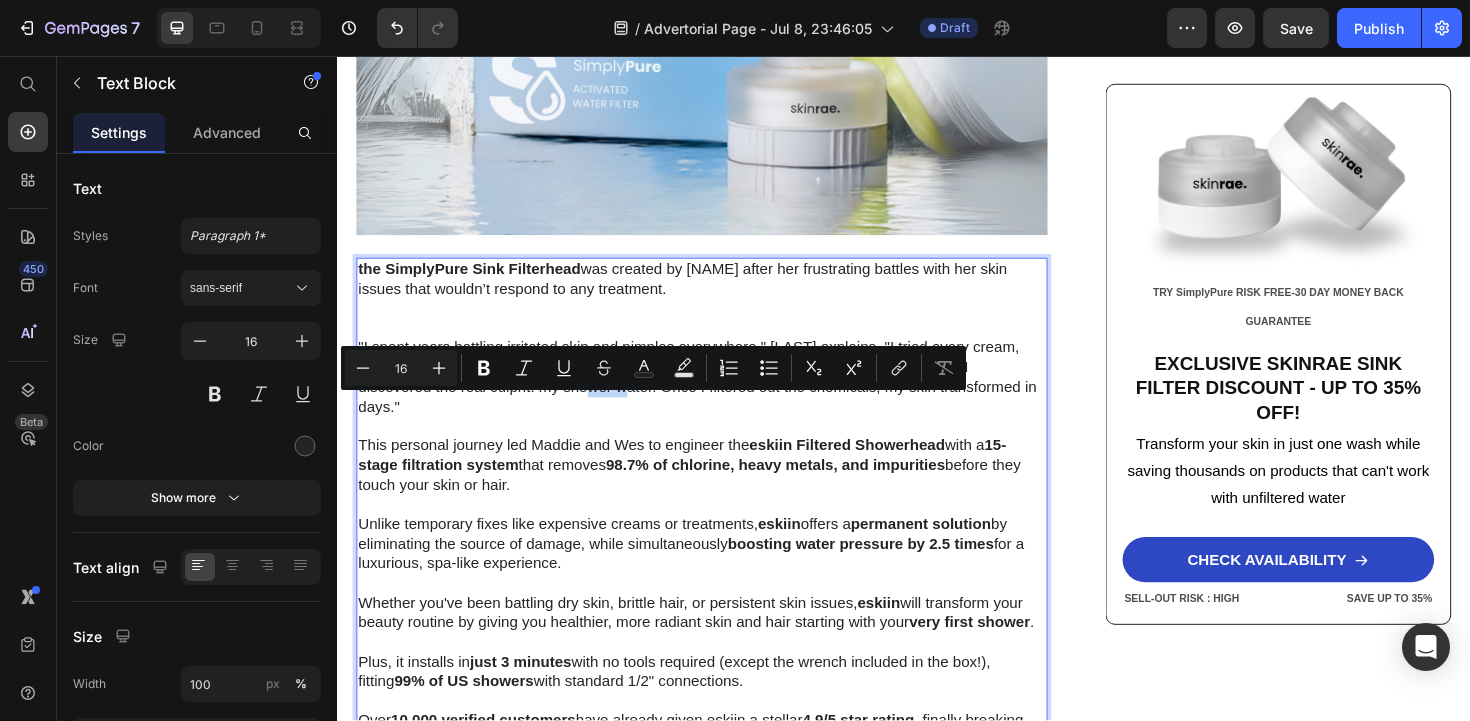 drag, startPoint x: 626, startPoint y: 430, endPoint x: 582, endPoint y: 430, distance: 44 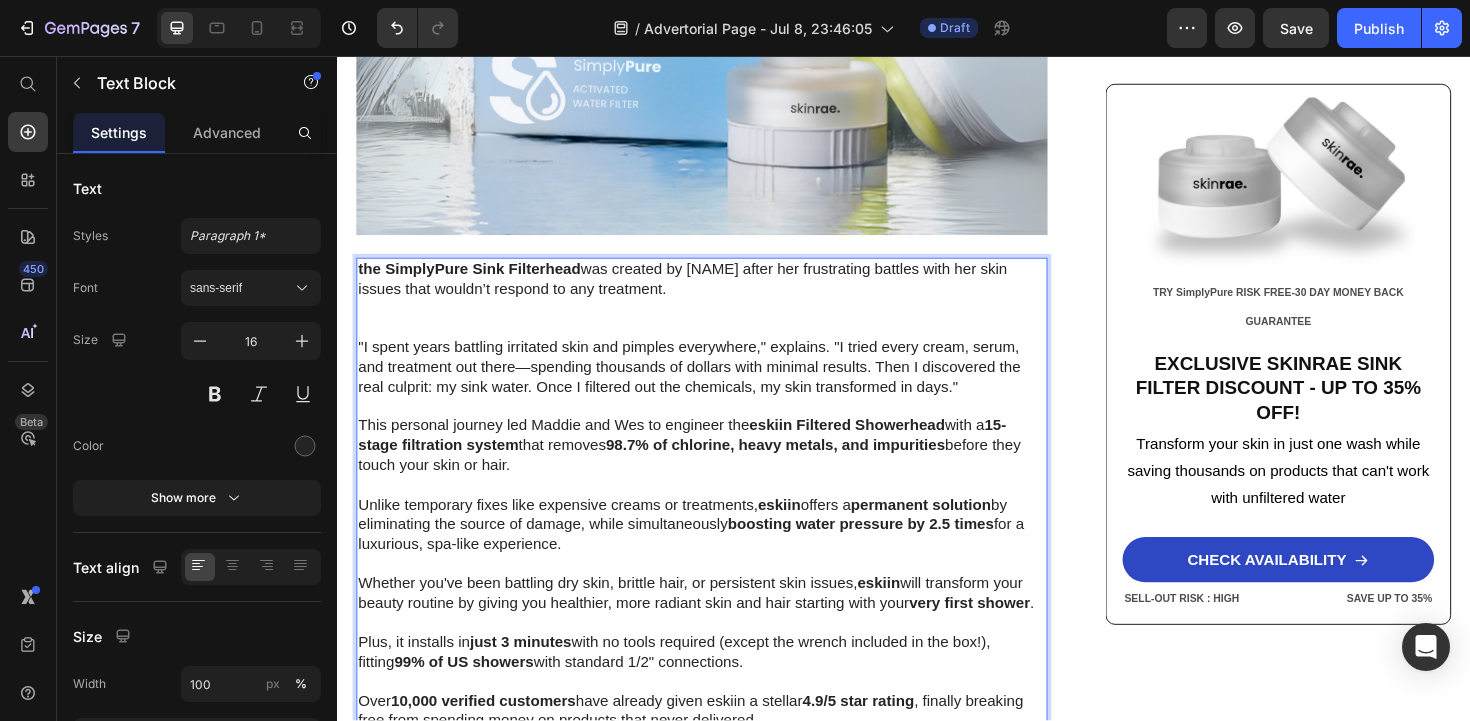 click on ""I spent years battling irritated skin and pimples everywhere," explains. "I tried every cream, serum, and treatment out there—spending thousands of dollars with minimal results. Then I discovered the real culprit: my sink water. Once I filtered out the chemicals, my skin transformed in days."" at bounding box center [723, 386] 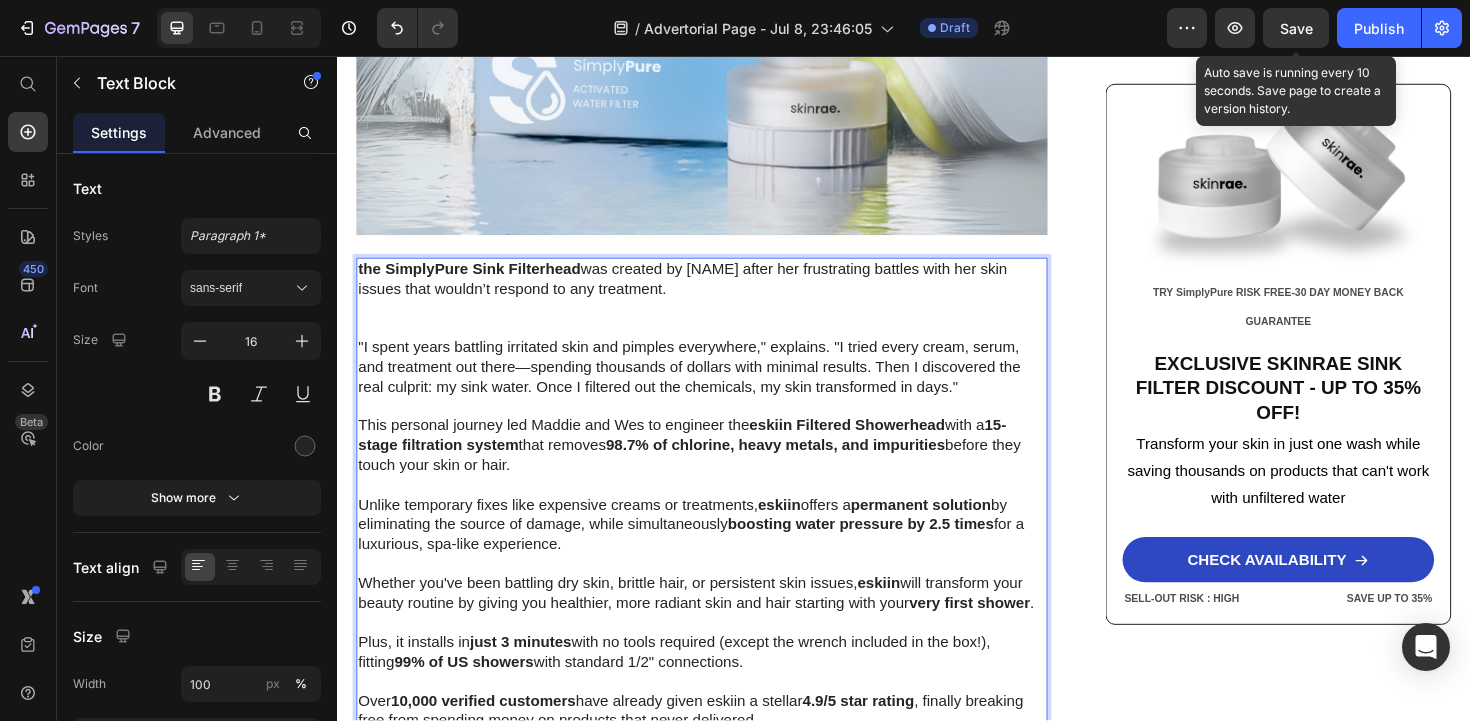 click on "Save" at bounding box center [1296, 28] 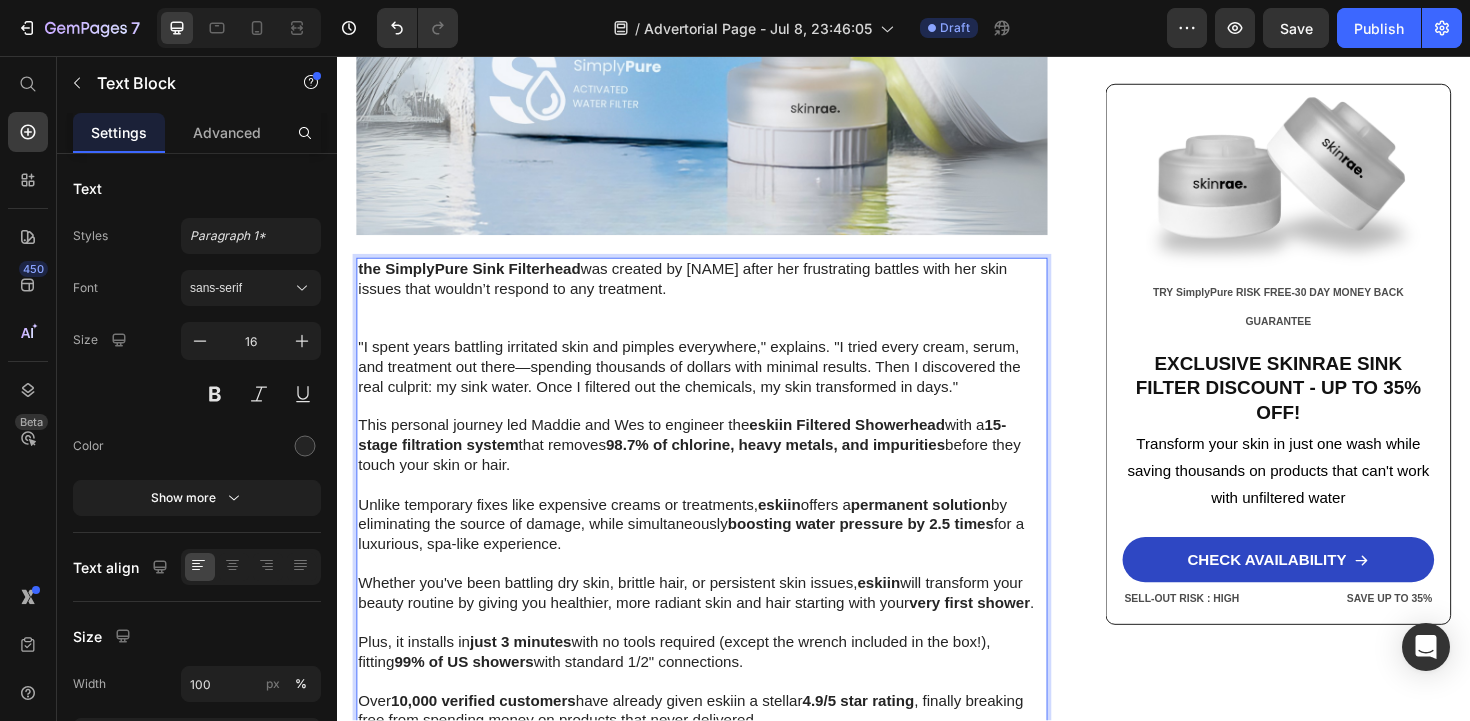 click on "This personal journey led [NAME] and [NAME] to engineer the eskiin Filtered Showerhead with a 15-stage filtration system that removes 98.7% of chlorine, heavy metals, and impurities before they touch your skin or hair." at bounding box center (723, 469) 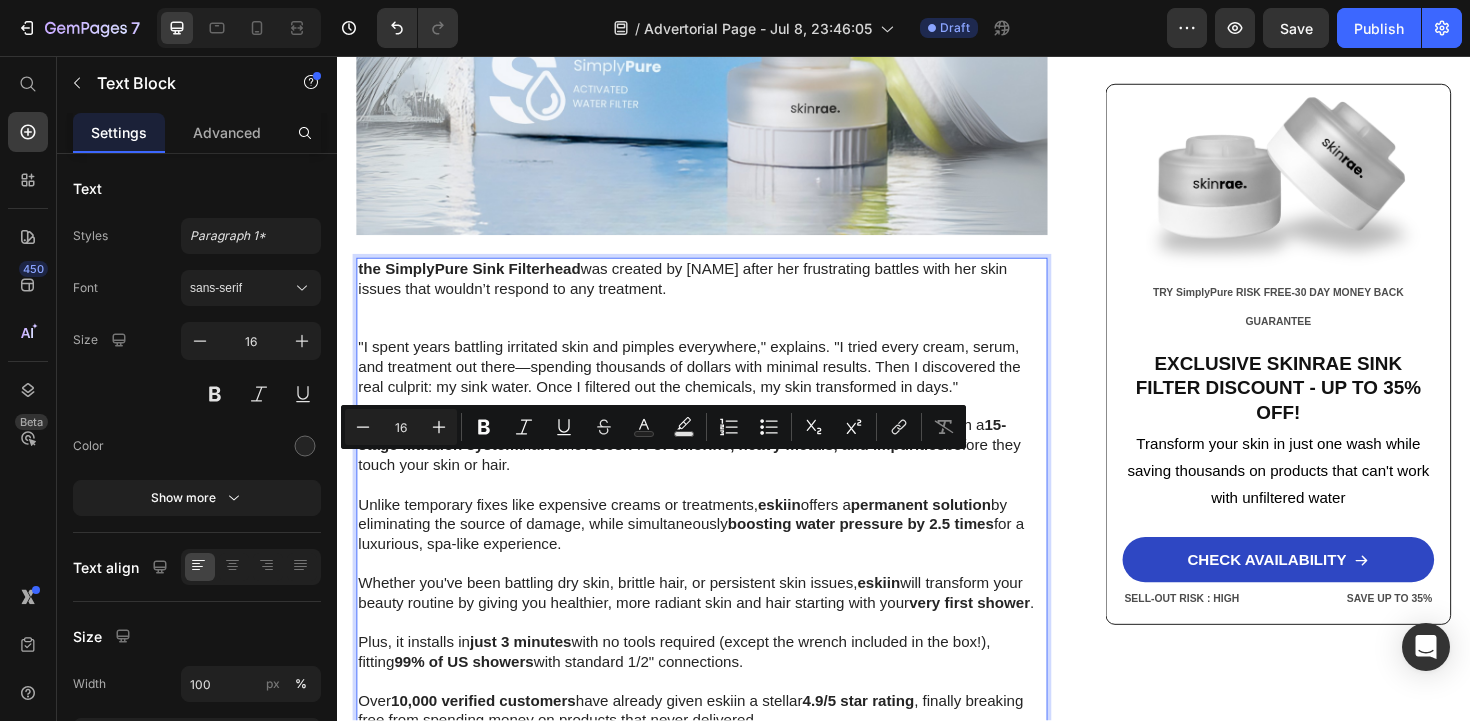 drag, startPoint x: 660, startPoint y: 491, endPoint x: 520, endPoint y: 493, distance: 140.01428 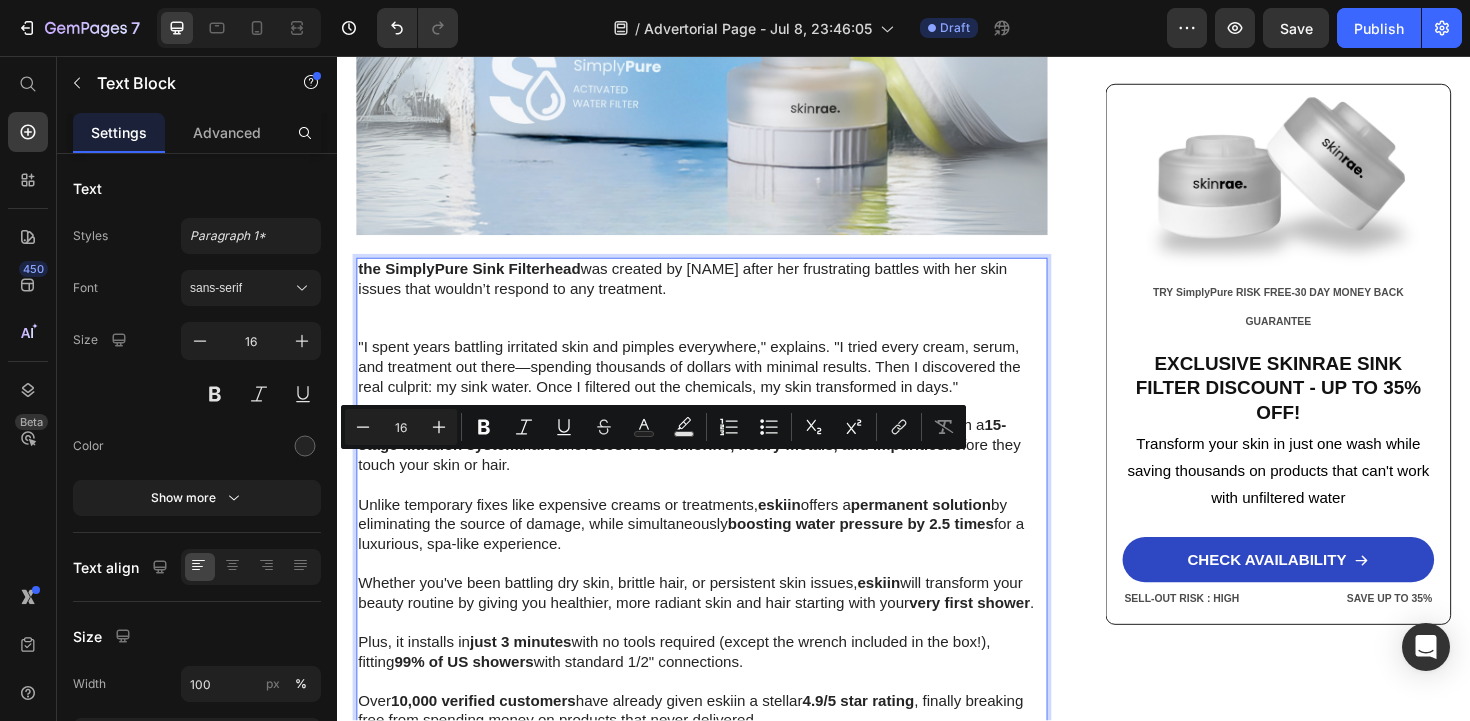 click on "This personal journey led [NAME] and [NAME] to engineer the eskiin Filtered Showerhead with a 15-stage filtration system that removes 98.7% of chlorine, heavy metals, and impurities before they touch your skin or hair." at bounding box center (723, 469) 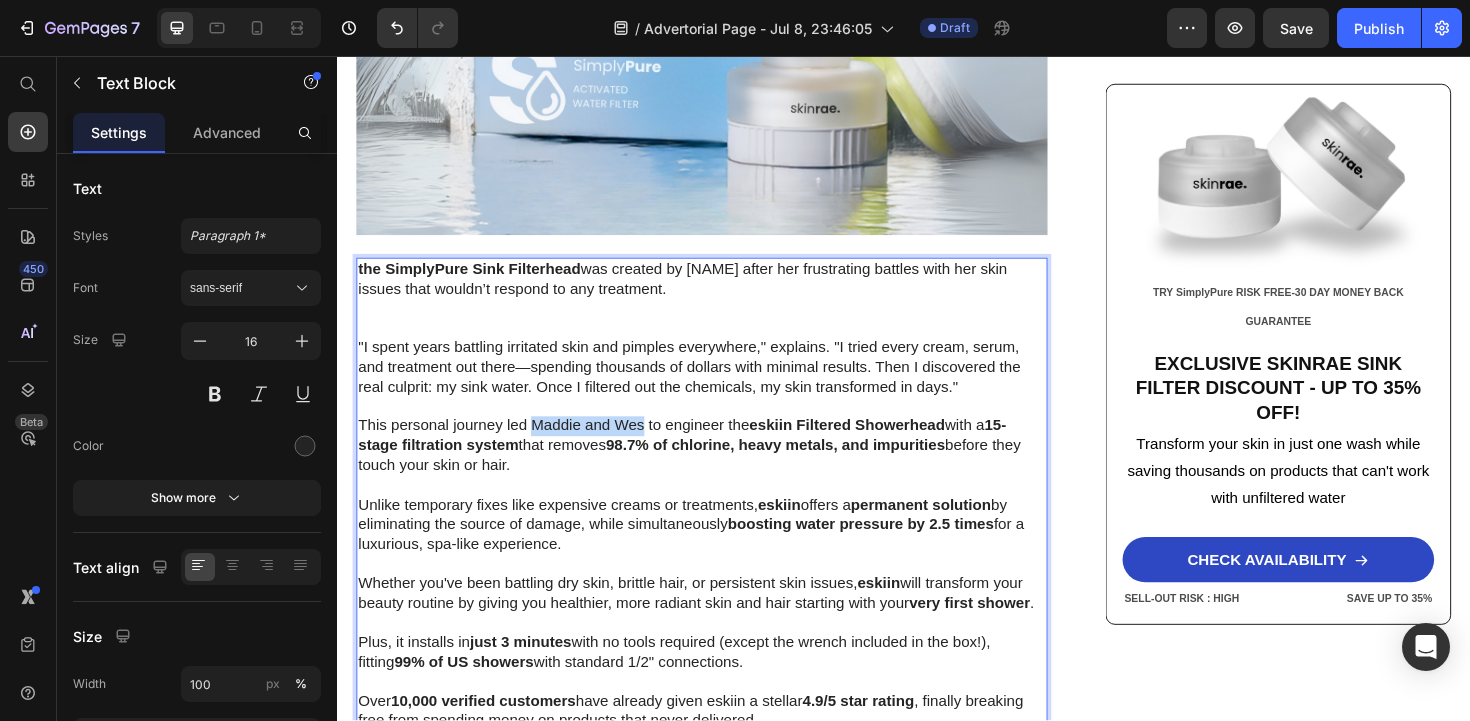 drag, startPoint x: 544, startPoint y: 489, endPoint x: 663, endPoint y: 492, distance: 119.03781 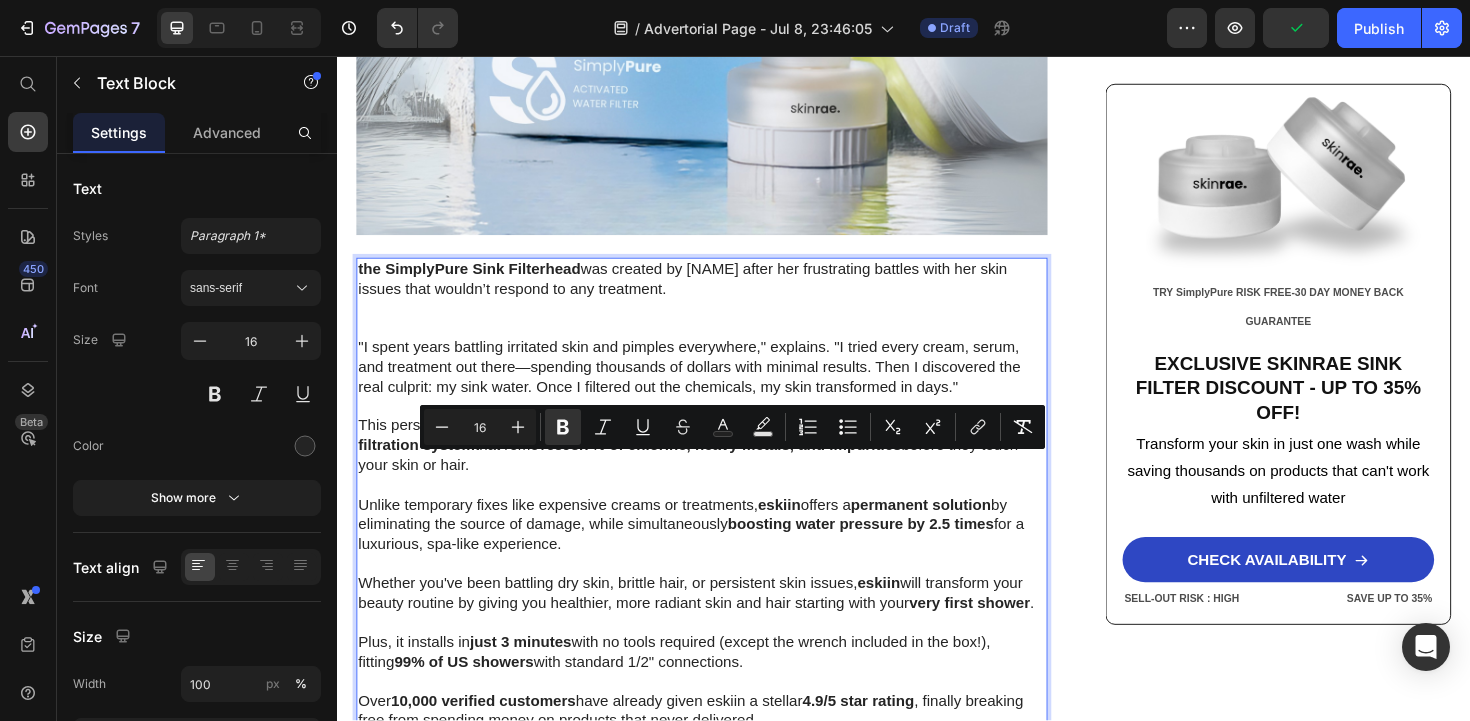 drag, startPoint x: 760, startPoint y: 487, endPoint x: 719, endPoint y: 490, distance: 41.109608 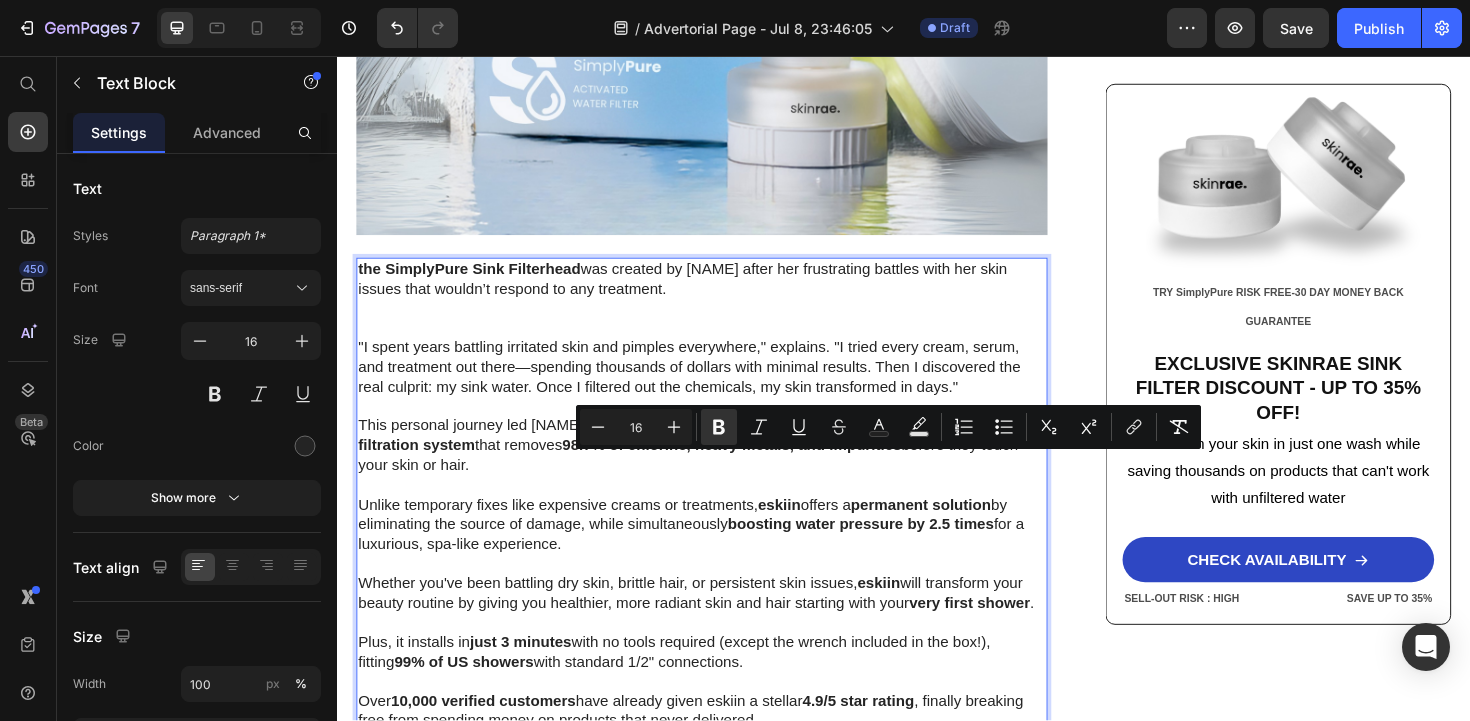 drag, startPoint x: 962, startPoint y: 489, endPoint x: 842, endPoint y: 490, distance: 120.004166 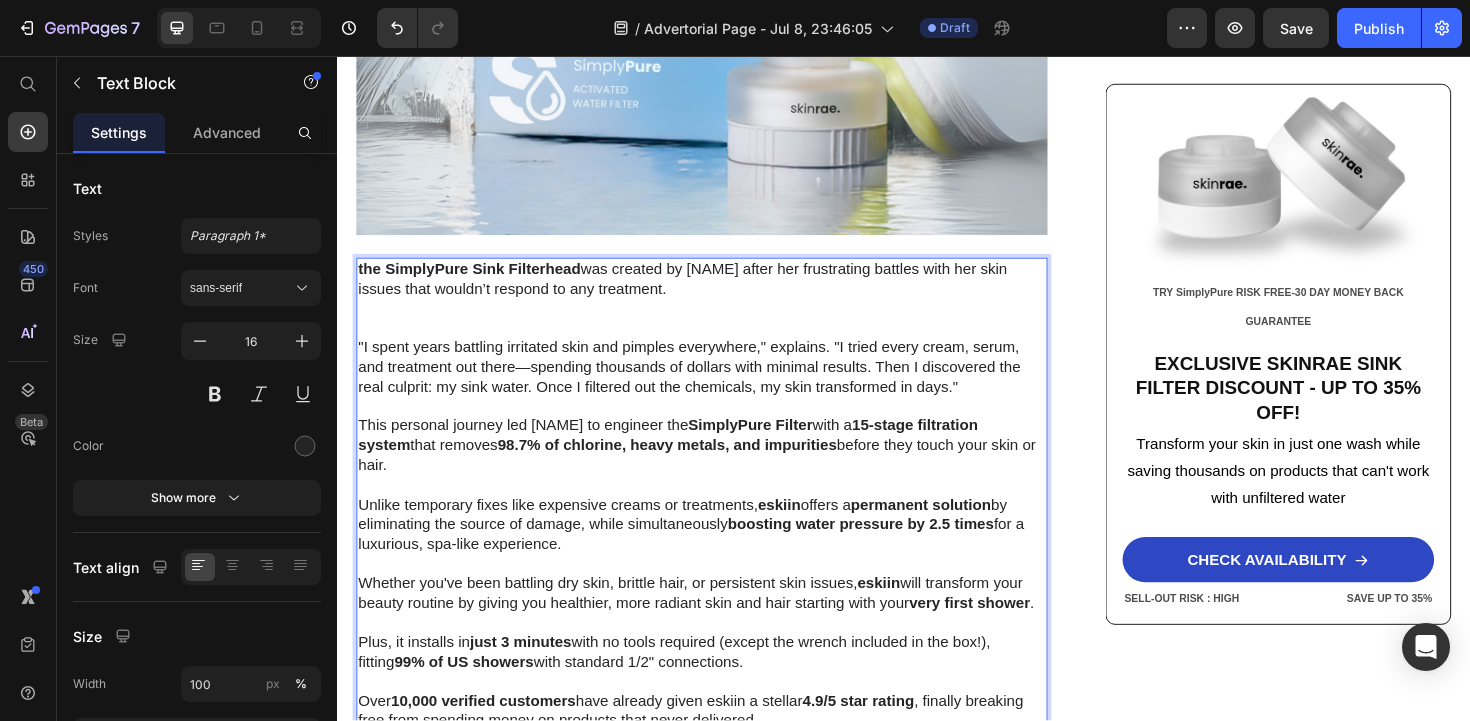 click on "This personal journey led [PERSON] to engineer the SimplyPure Filter with a 15-stage filtration system that removes 98.7% of chlorine, heavy metals, and impurities before they touch your skin or hair." at bounding box center [723, 469] 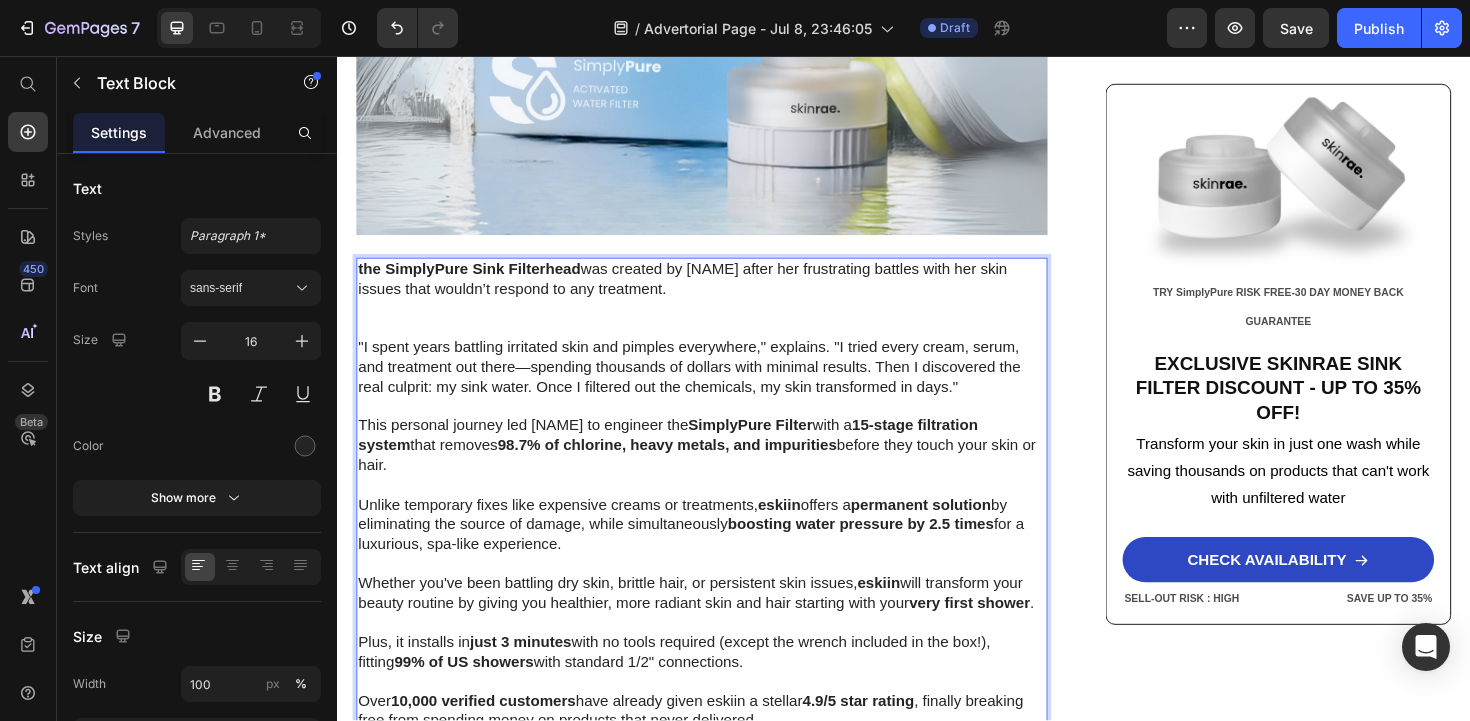 click on "15-stage filtration system" at bounding box center [687, 458] 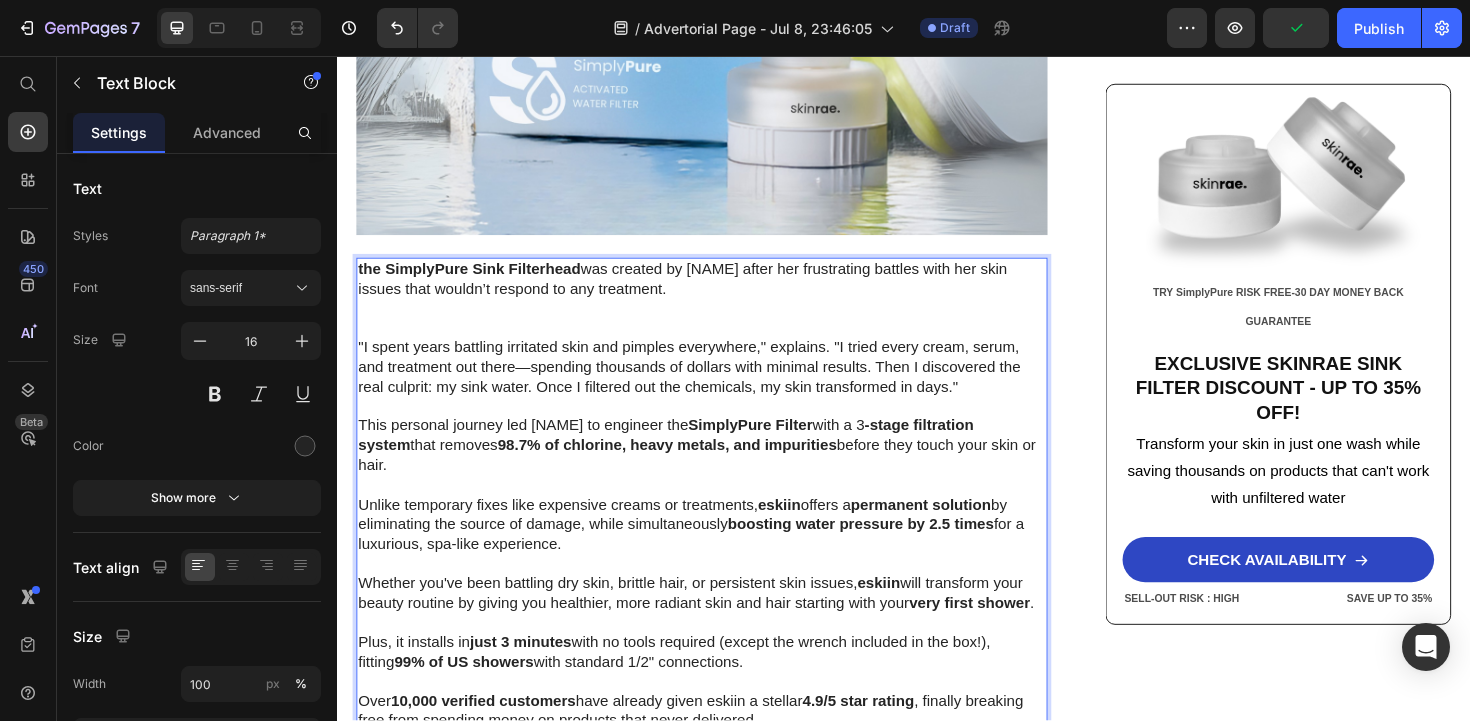 click on "Unlike temporary fixes like expensive creams or treatments,  eskiin  offers a  permanent solution  by eliminating the source of damage, while simultaneously  boosting water pressure by 2.5 times  for a luxurious, spa-like experience." at bounding box center (723, 553) 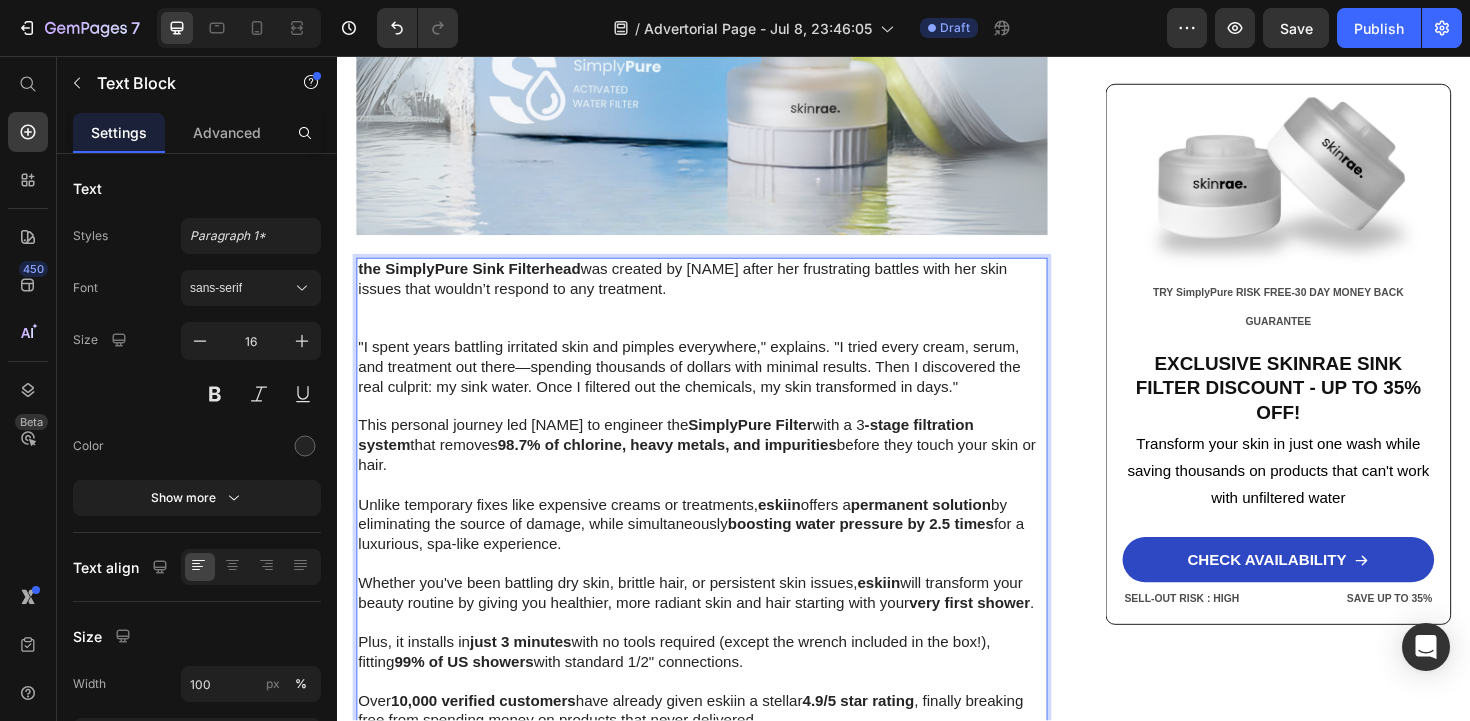 drag, startPoint x: 1066, startPoint y: 510, endPoint x: 1013, endPoint y: 513, distance: 53.08484 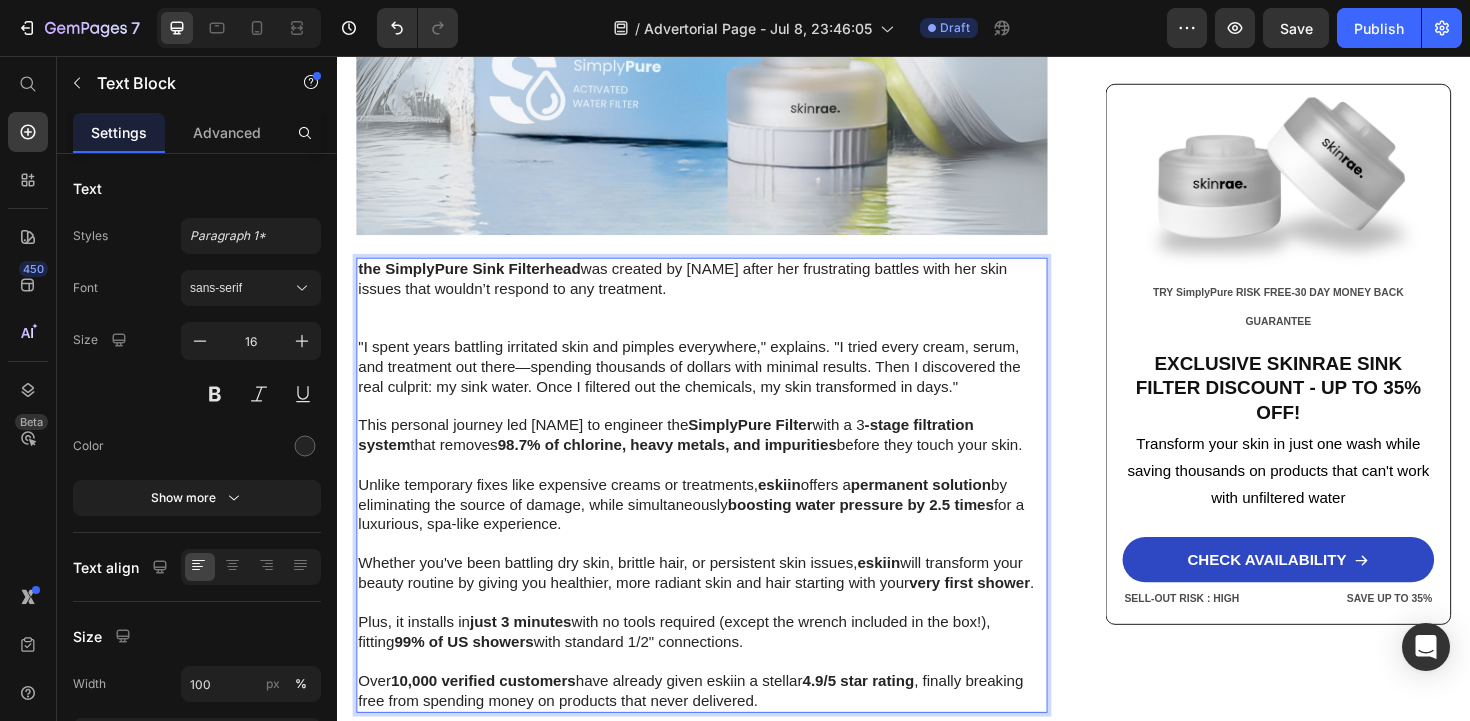 click on "Unlike temporary fixes like expensive creams or treatments,  eskiin  offers a  permanent solution  by eliminating the source of damage, while simultaneously  boosting water pressure by 2.5 times  for a luxurious, spa-like experience." at bounding box center (723, 532) 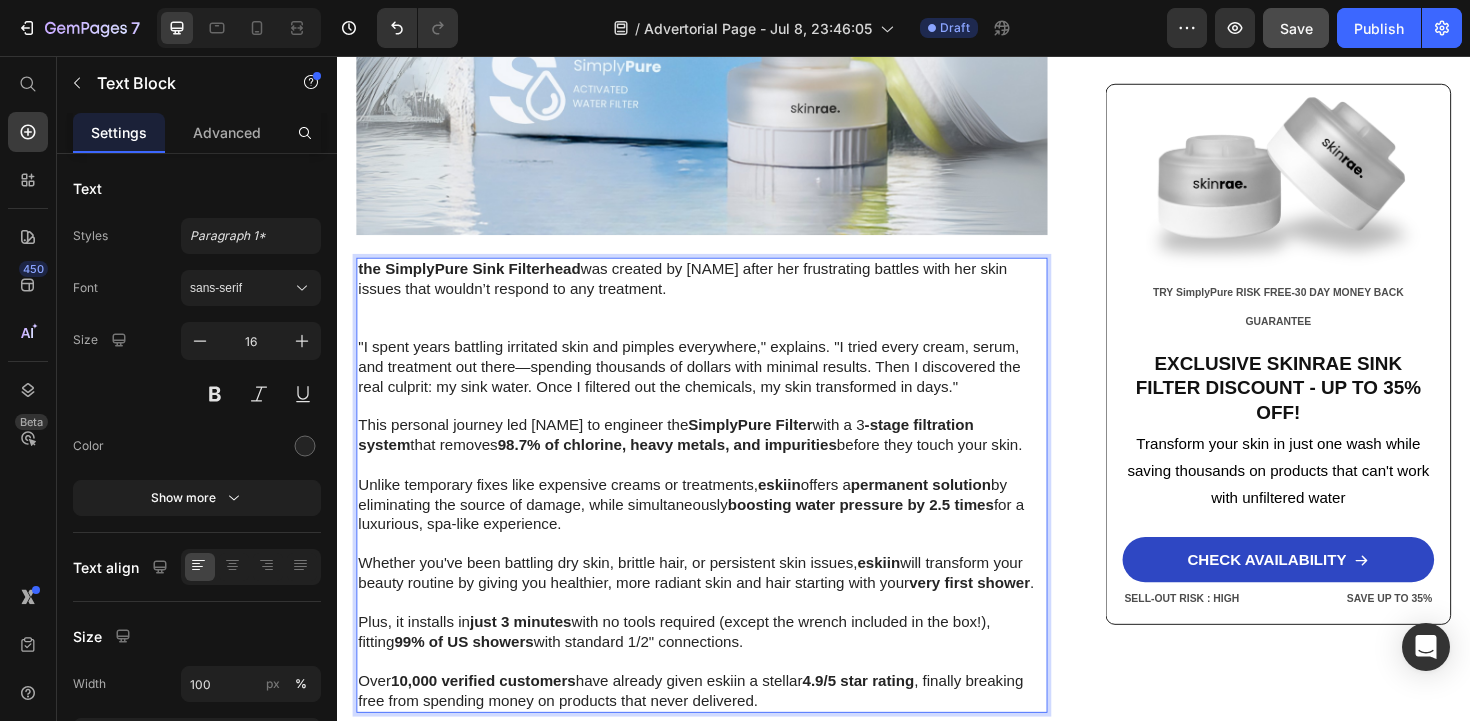 click on "Unlike temporary fixes like expensive creams or treatments,  eskiin  offers a  permanent solution  by eliminating the source of damage, while simultaneously  boosting water pressure by 2.5 times  for a luxurious, spa-like experience." at bounding box center (723, 532) 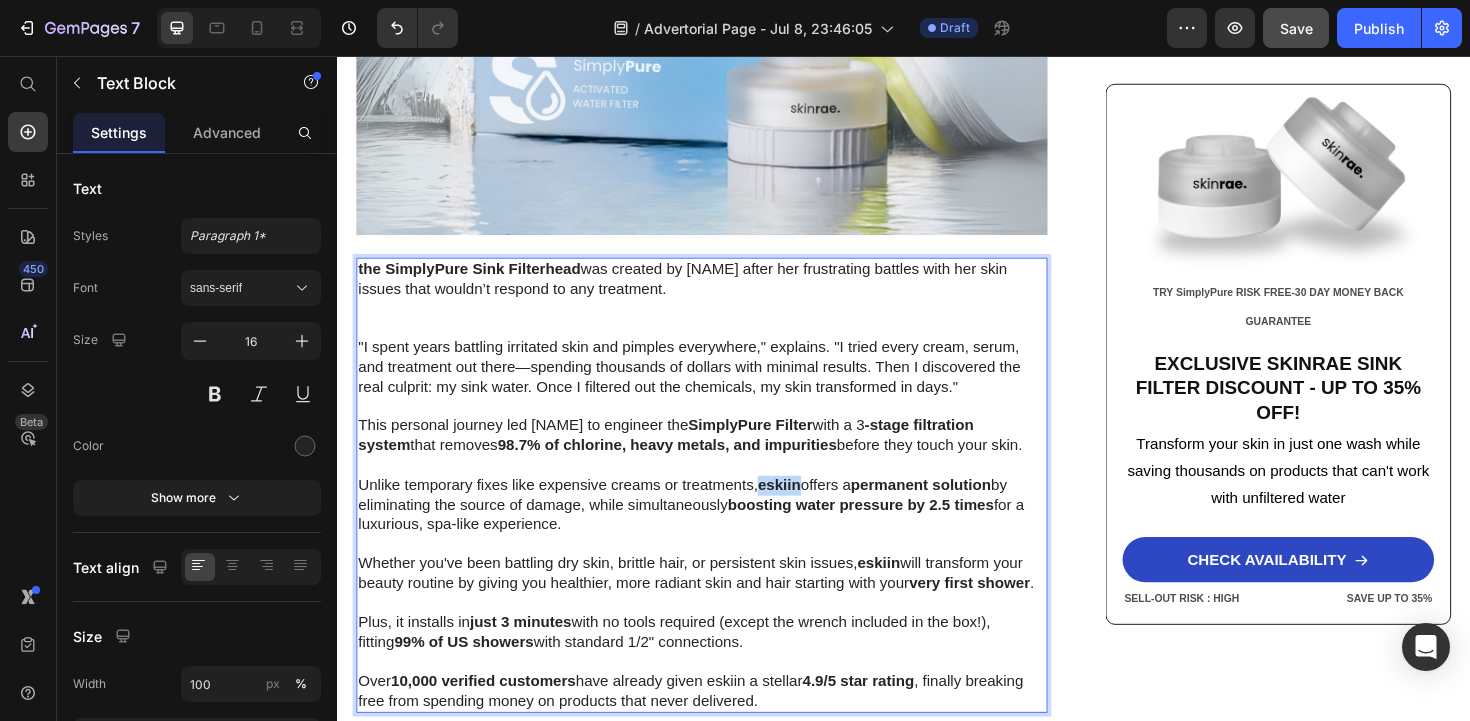 drag, startPoint x: 832, startPoint y: 554, endPoint x: 789, endPoint y: 553, distance: 43.011627 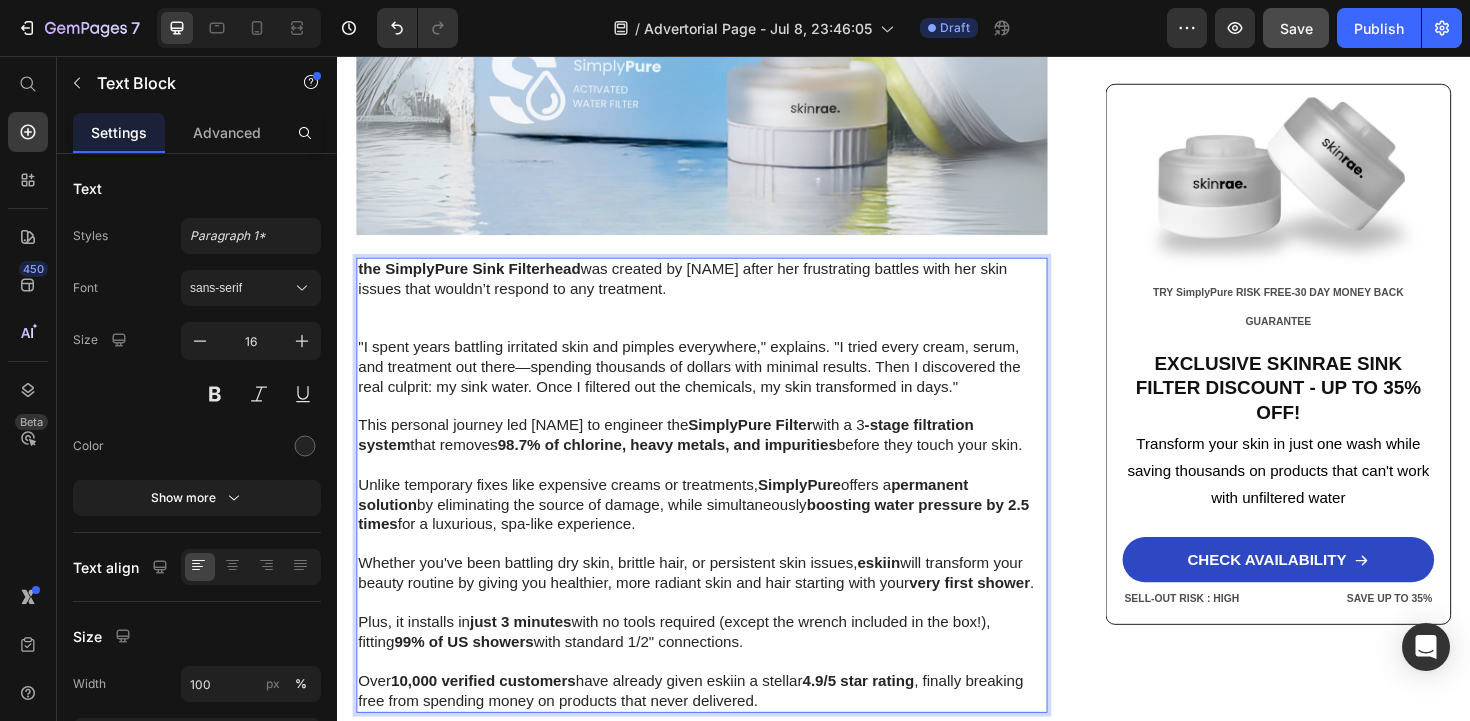 click on "Unlike temporary fixes like expensive creams or treatments,  SimplyPure  offers a  permanent solution  by eliminating the source of damage, while simultaneously  boosting water pressure by 2.5 times  for a luxurious, spa-like experience." at bounding box center [723, 532] 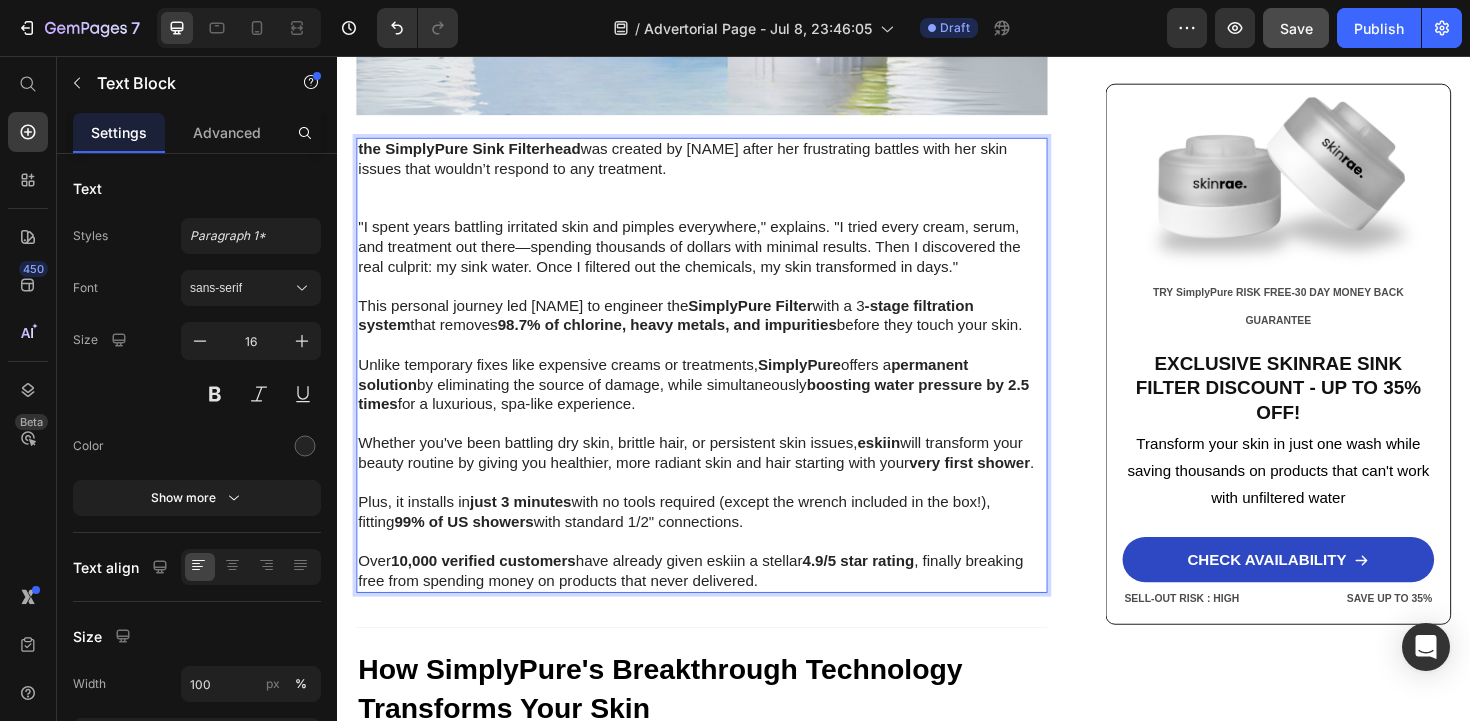 scroll, scrollTop: 3647, scrollLeft: 0, axis: vertical 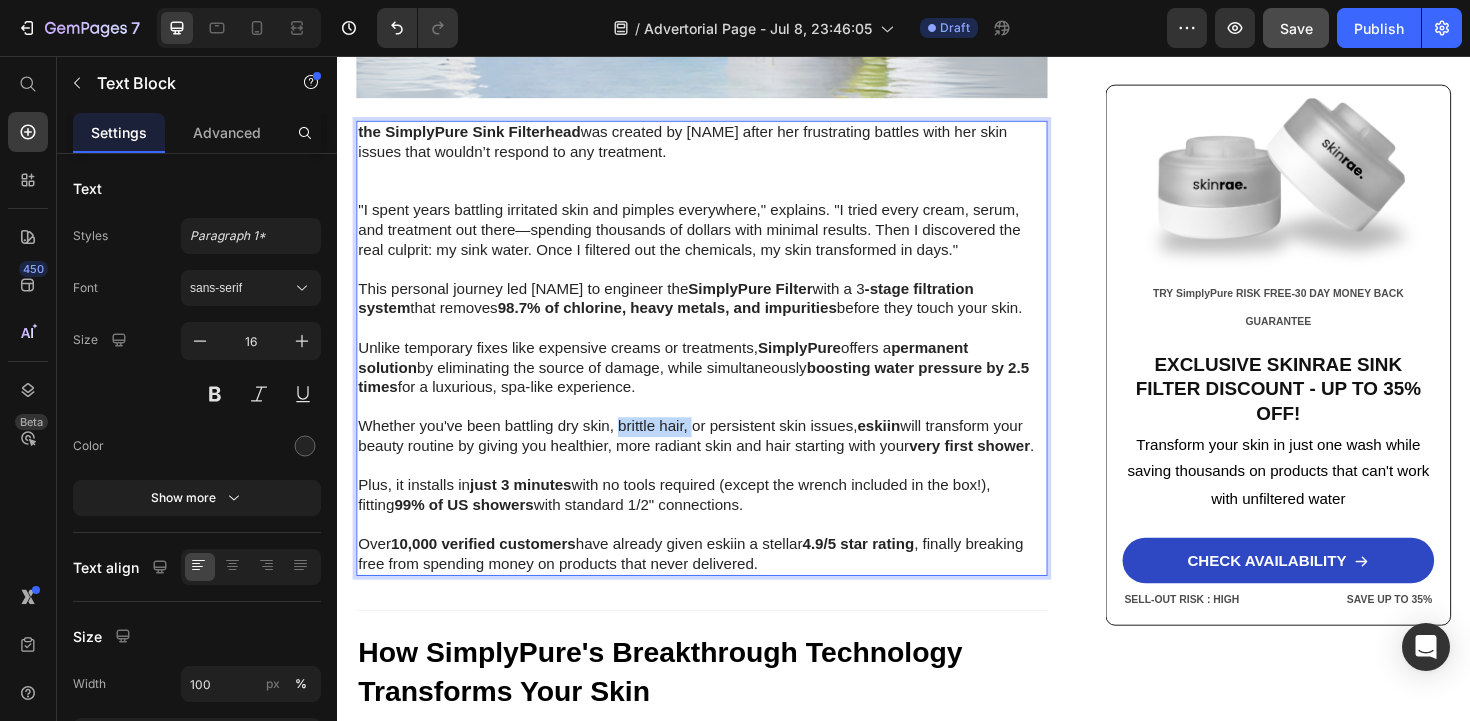 drag, startPoint x: 632, startPoint y: 492, endPoint x: 710, endPoint y: 493, distance: 78.00641 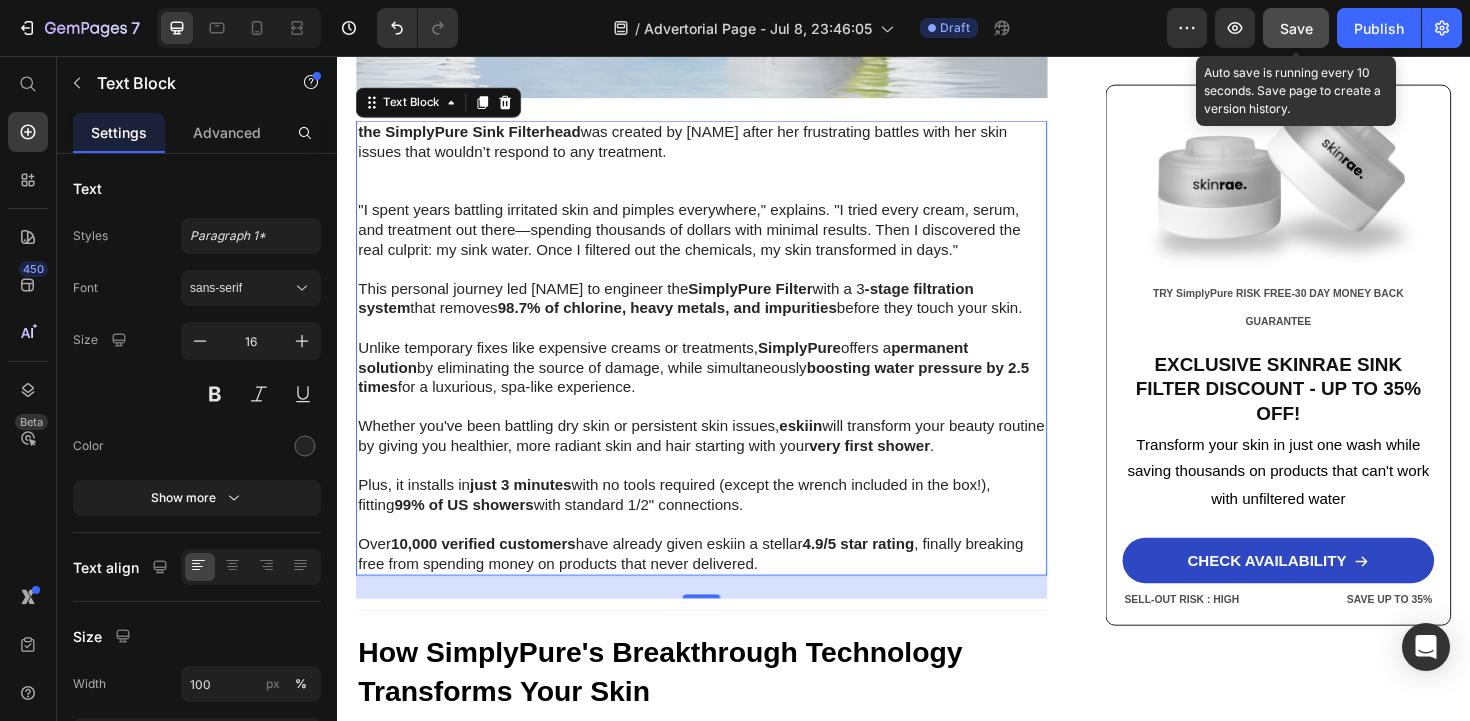 click on "Save" at bounding box center [1296, 28] 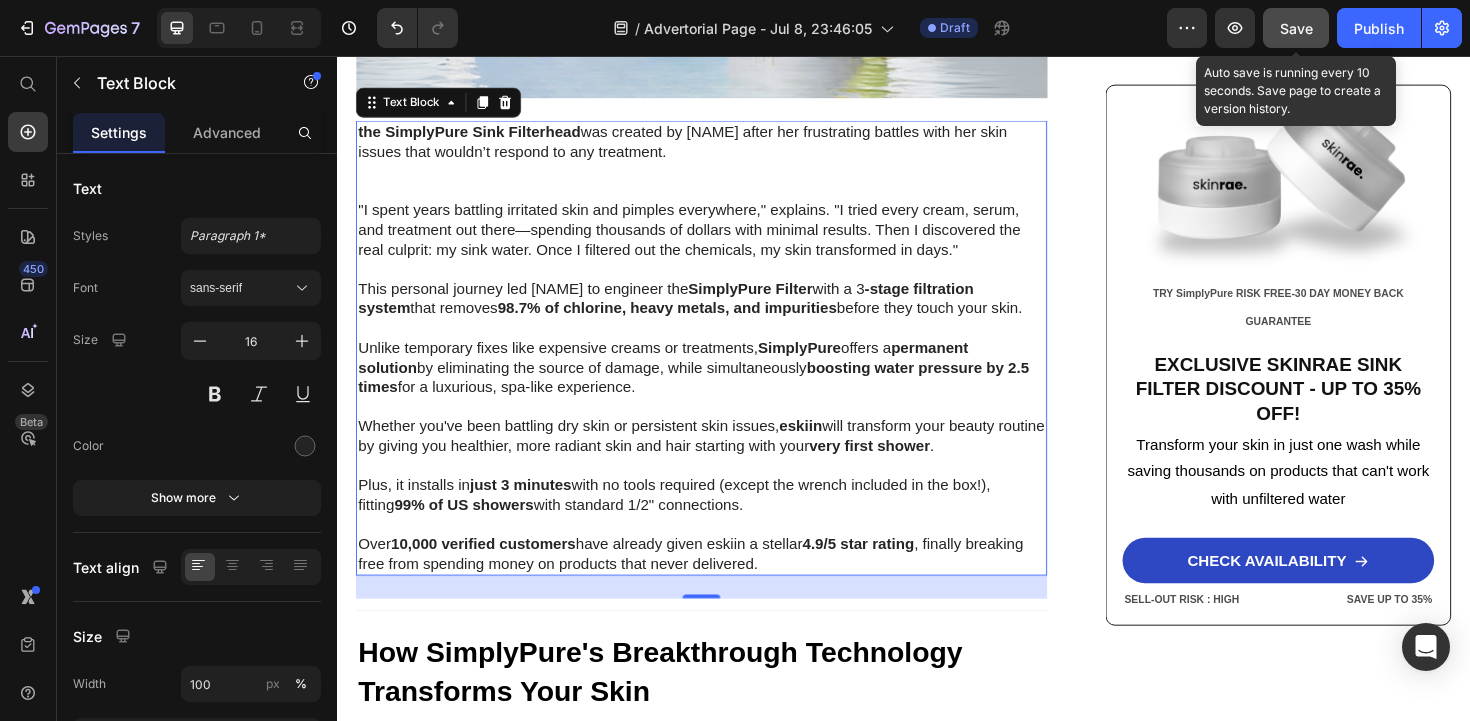 click on "Save" 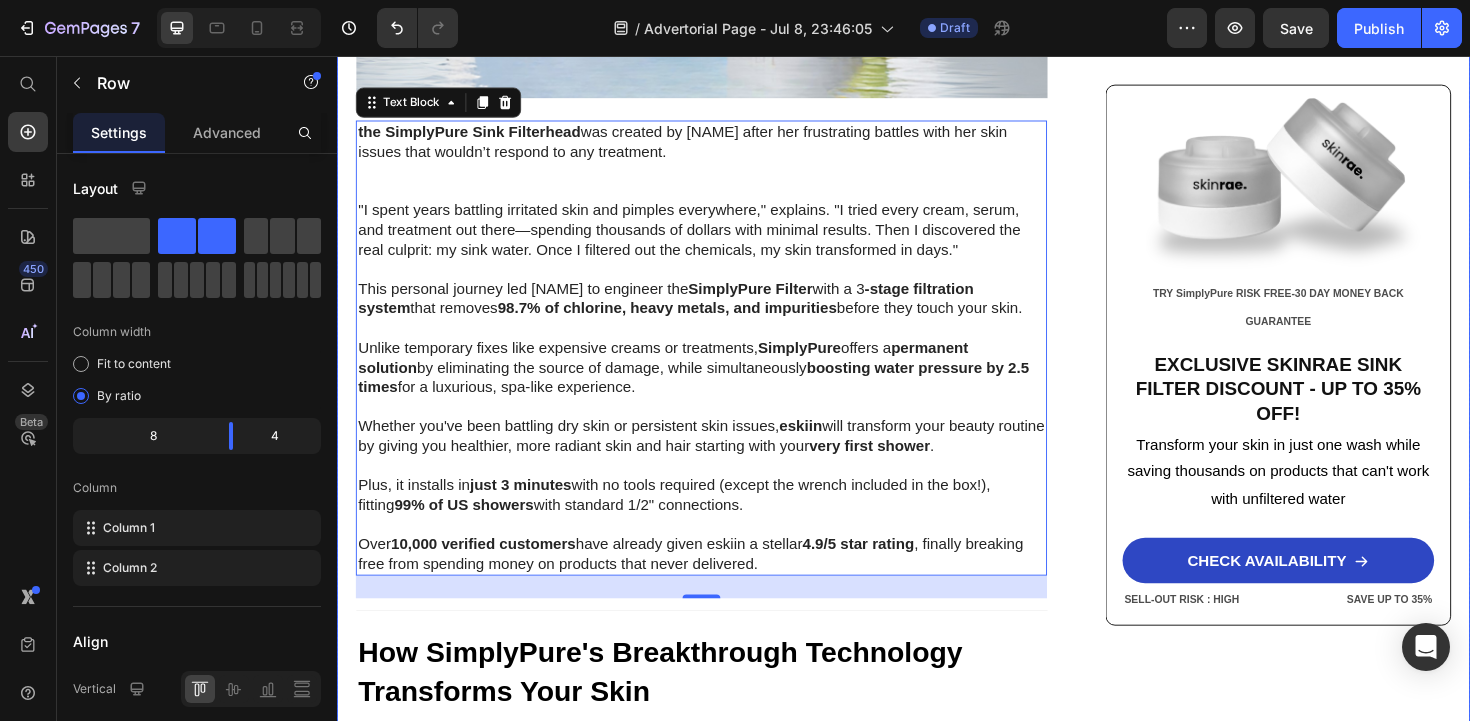click on "Home > Skin Care > Filtered Sinkhead Text Block Stop Poisoning Your Skin! This Revolutionary Sink Filter Eliminated My Skin Problems In 24 Hours—And Saved Me Thousands! Heading Image [LAST] [LAST] - [CITY], [STATE] May 18, 2025 Text Block Row Image URGENT! Your sink water contains chemicals destroying your skin daily—and expensive creams can't fix it. Discover how this 3-stage filter transforms your skin in just 24 hours while boosting water pressure by 2.5x Text Block Look in your mirror right now… Do you see dry, damaged skin that makes you feel frustrated and defeated ? Are you sick of wasting hundreds on expensive creams and treatments while your skin just keeps getting worse ? You've tried everything—moisturizers, serums, masks—but nothing works. Instead, you've made things worse: wasted money, continued damage , and an endless cycle of frustration that never stops. Let's face it—you're done. Done Want to know why those expensive products are failing you Text Block . ." at bounding box center [937, 645] 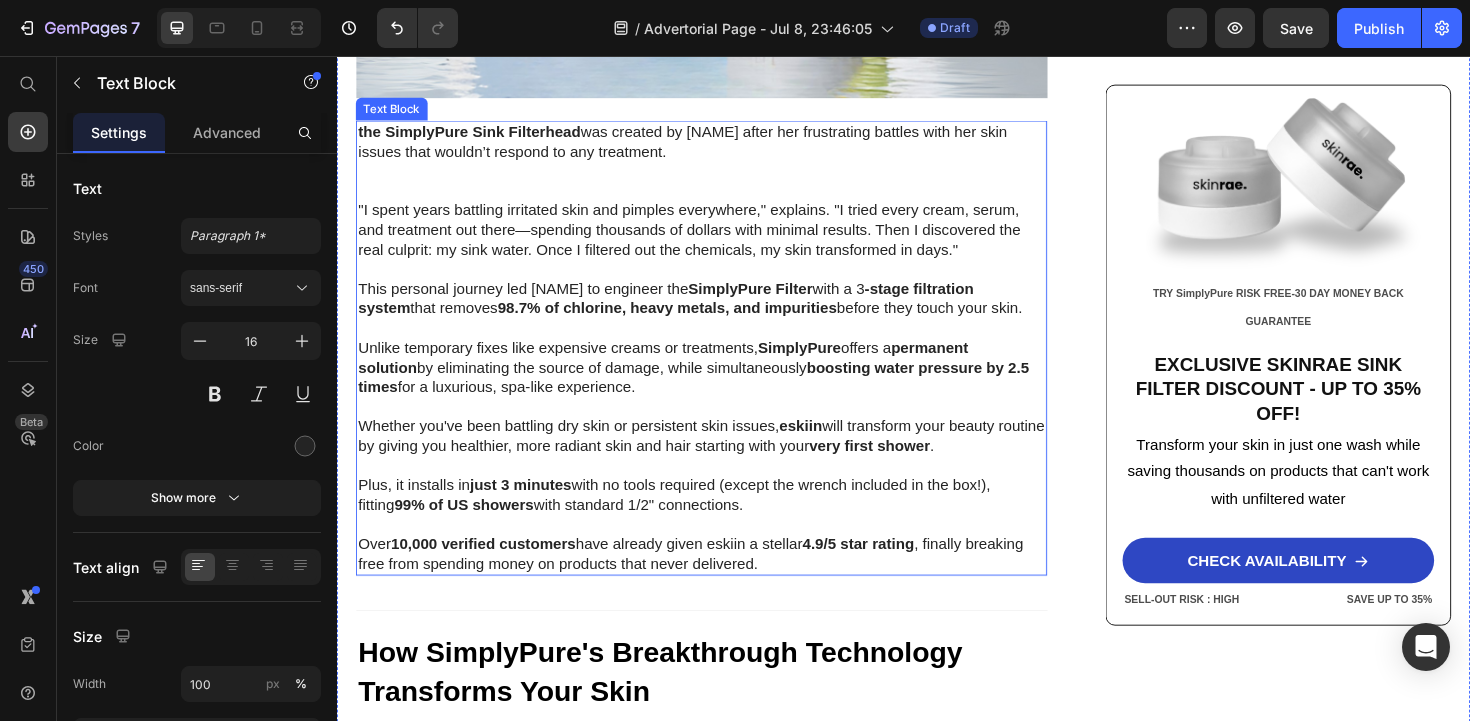 click on "the SimplyPure Sink Filterhead was created by [LAST] after her frustrating battles with her skin issues that wouldn’t respond to any treatment." at bounding box center [723, 168] 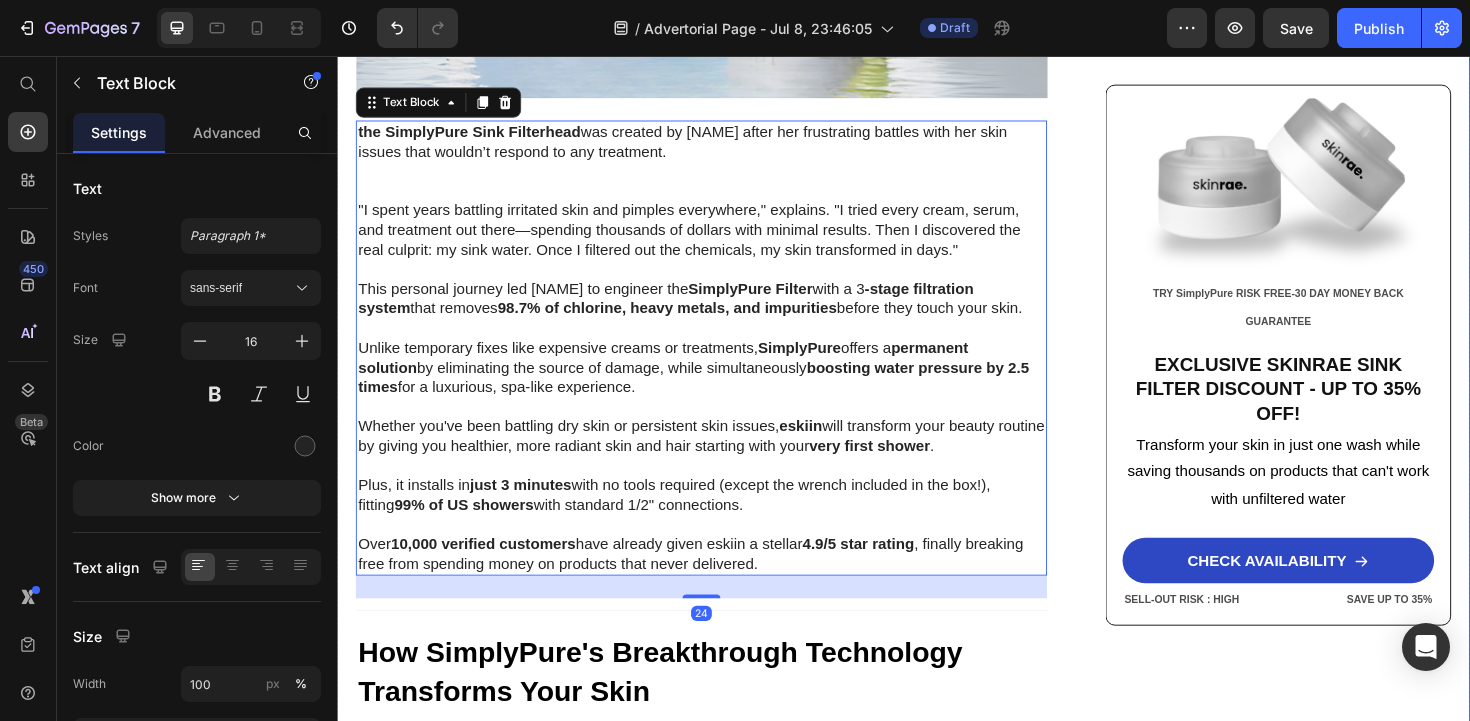 click on "Home > Skin Care > Filtered Sinkhead Text Block Stop Poisoning Your Skin! This Revolutionary Sink Filter Eliminated My Skin Problems In 24 Hours—And Saved Me Thousands! Heading Image [LAST] [LAST] - [CITY], [STATE] May 18, 2025 Text Block Row Image URGENT! Your sink water contains chemicals destroying your skin daily—and expensive creams can't fix it. Discover how this 3-stage filter transforms your skin in just 24 hours while boosting water pressure by 2.5x Text Block Look in your mirror right now… Do you see dry, damaged skin that makes you feel frustrated and defeated ? Are you sick of wasting hundreds on expensive creams and treatments while your skin just keeps getting worse ? You've tried everything—moisturizers, serums, masks—but nothing works. Instead, you've made things worse: wasted money, continued damage , and an endless cycle of frustration that never stops. Let's face it—you're done. Done Want to know why those expensive products are failing you Text Block . ." at bounding box center [937, 645] 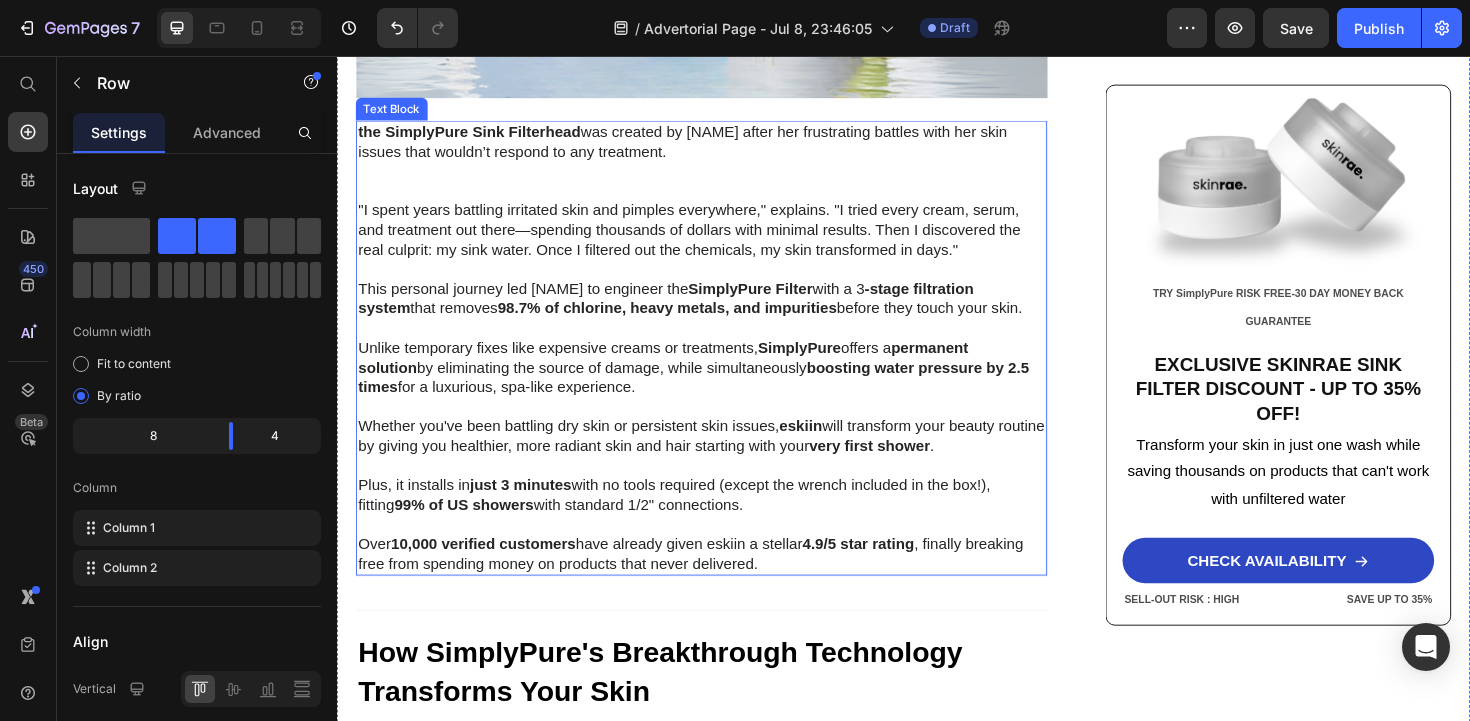 click on "eskiin" at bounding box center (827, 448) 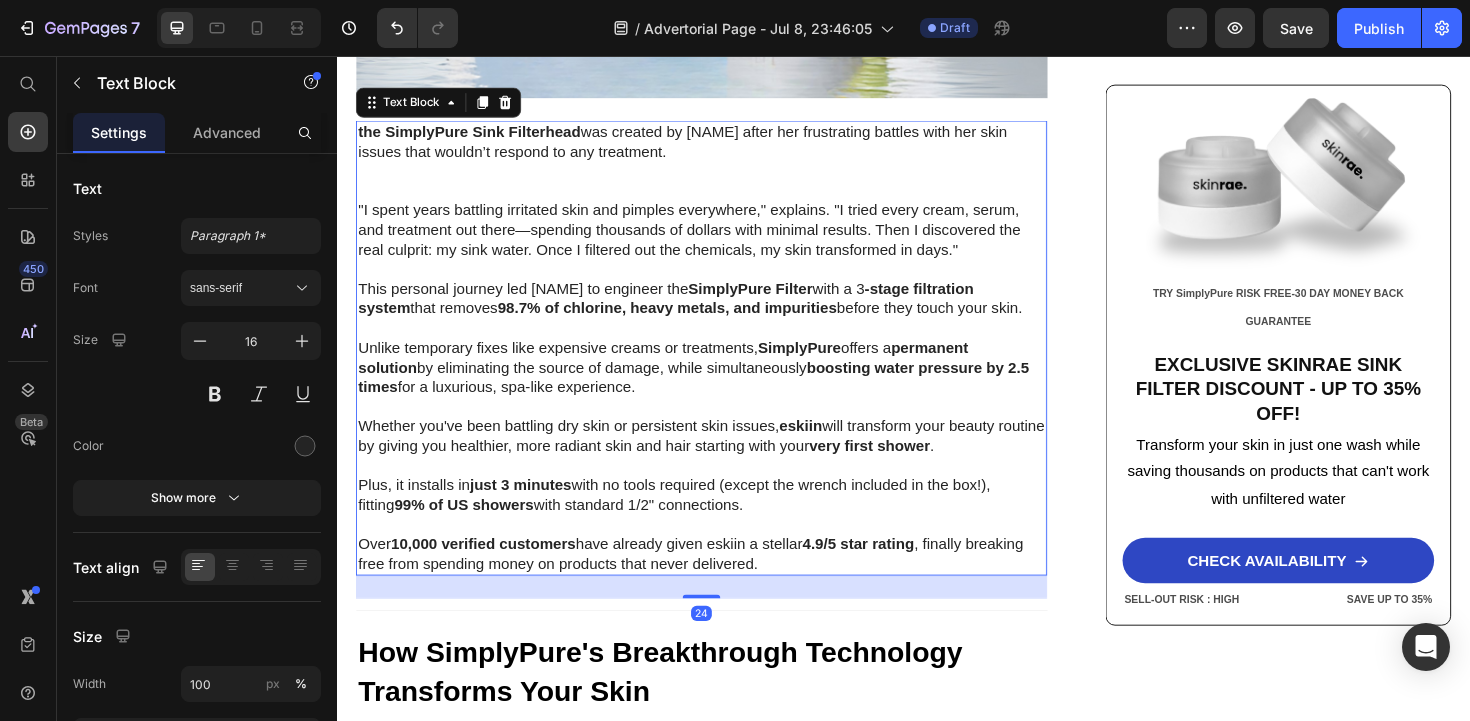click on "eskiin" at bounding box center [827, 448] 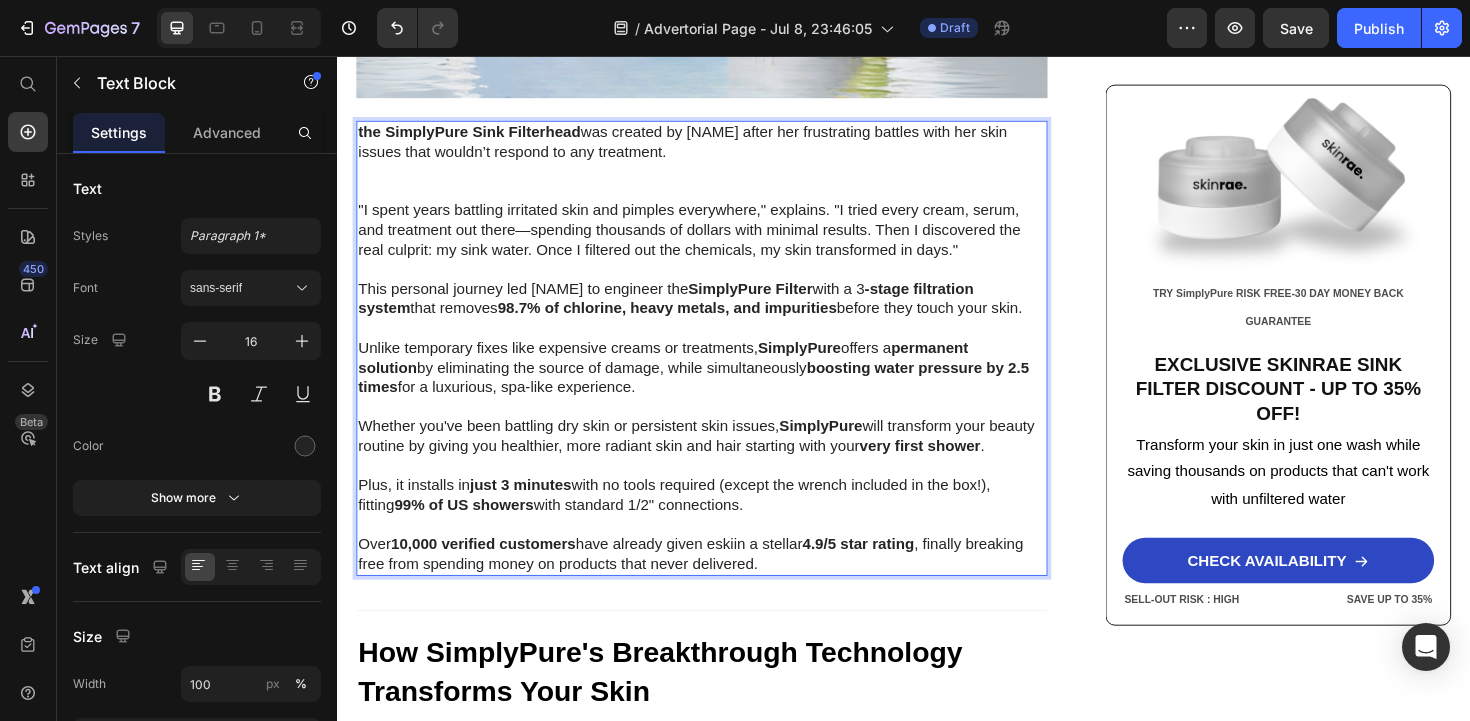 click on "Whether you've been battling dry skin or persistent skin issues, SimplyPure will transform your beauty routine by giving you healthier, more radiant skin and hair starting with your very first shower ." at bounding box center (723, 460) 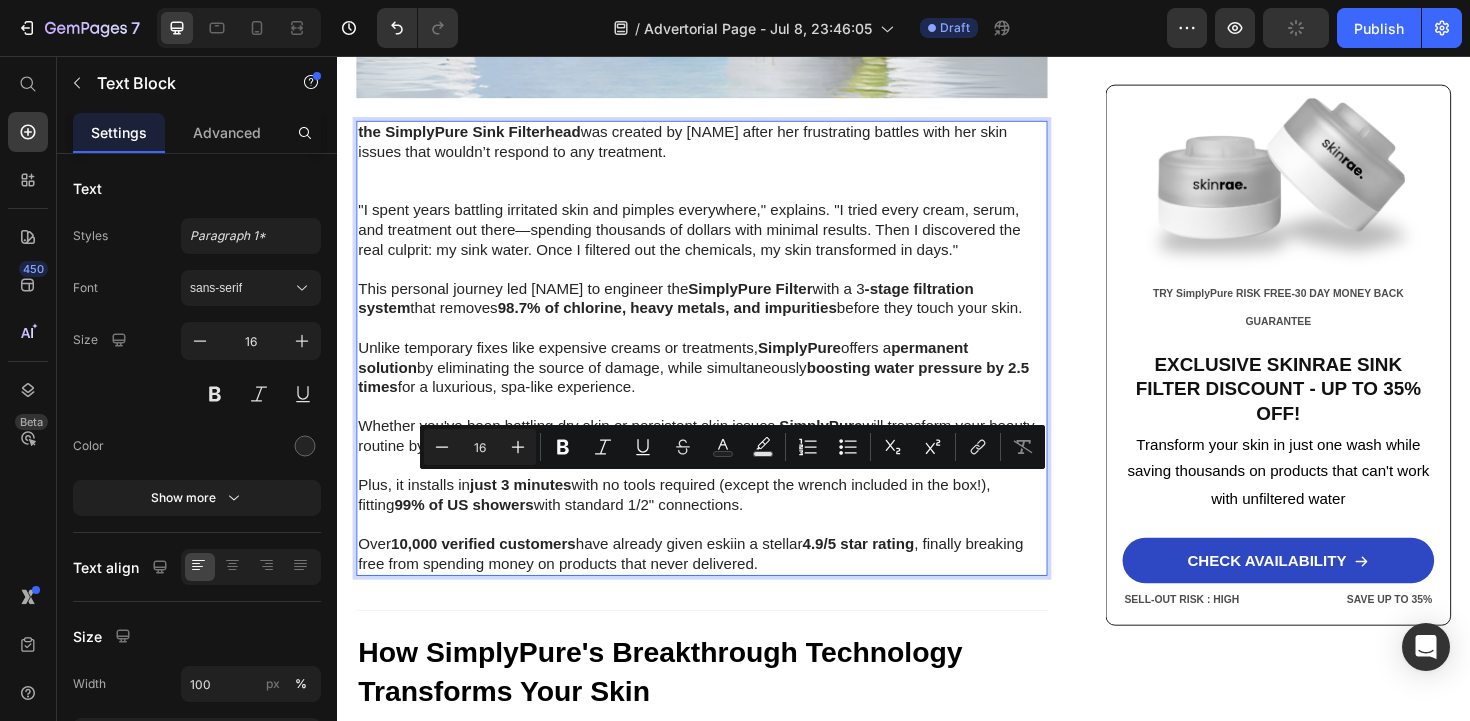 drag, startPoint x: 709, startPoint y: 512, endPoint x: 769, endPoint y: 518, distance: 60.299255 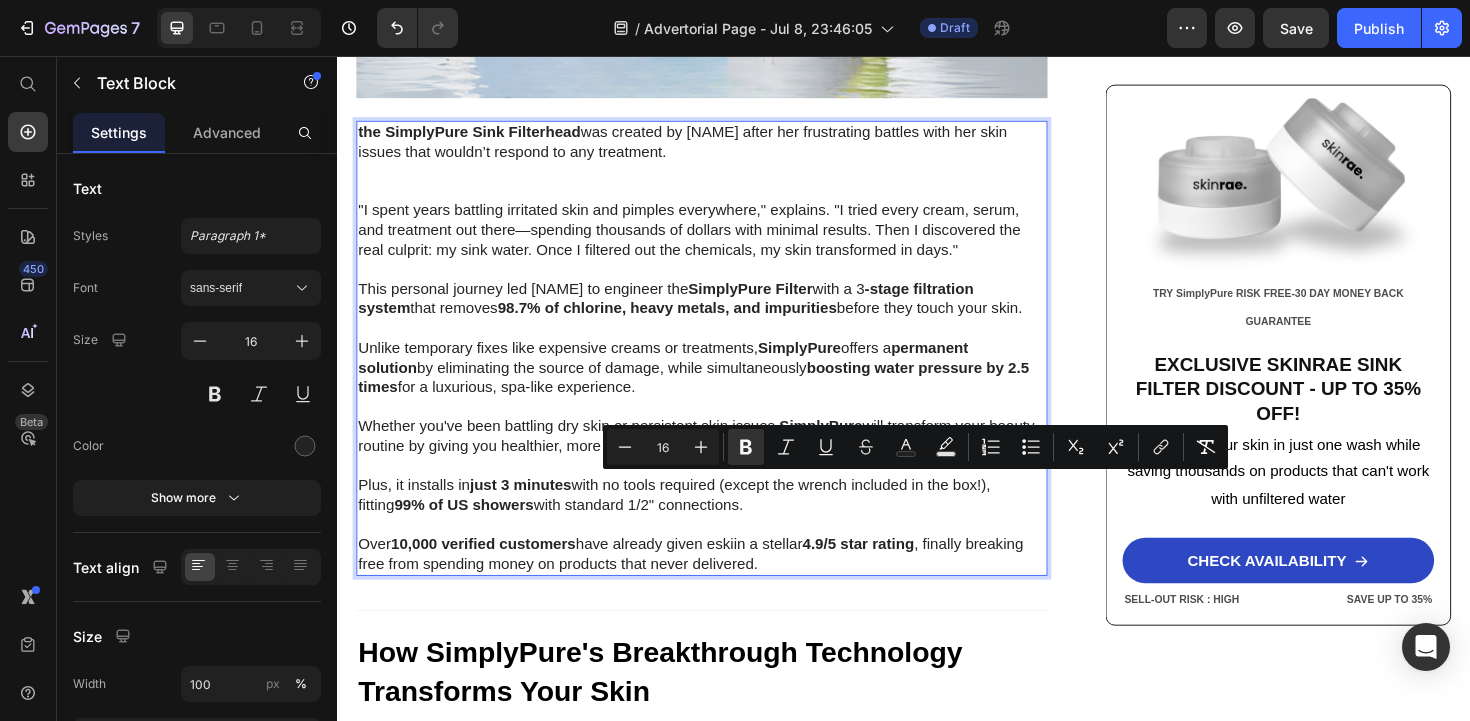 drag, startPoint x: 961, startPoint y: 511, endPoint x: 906, endPoint y: 514, distance: 55.081757 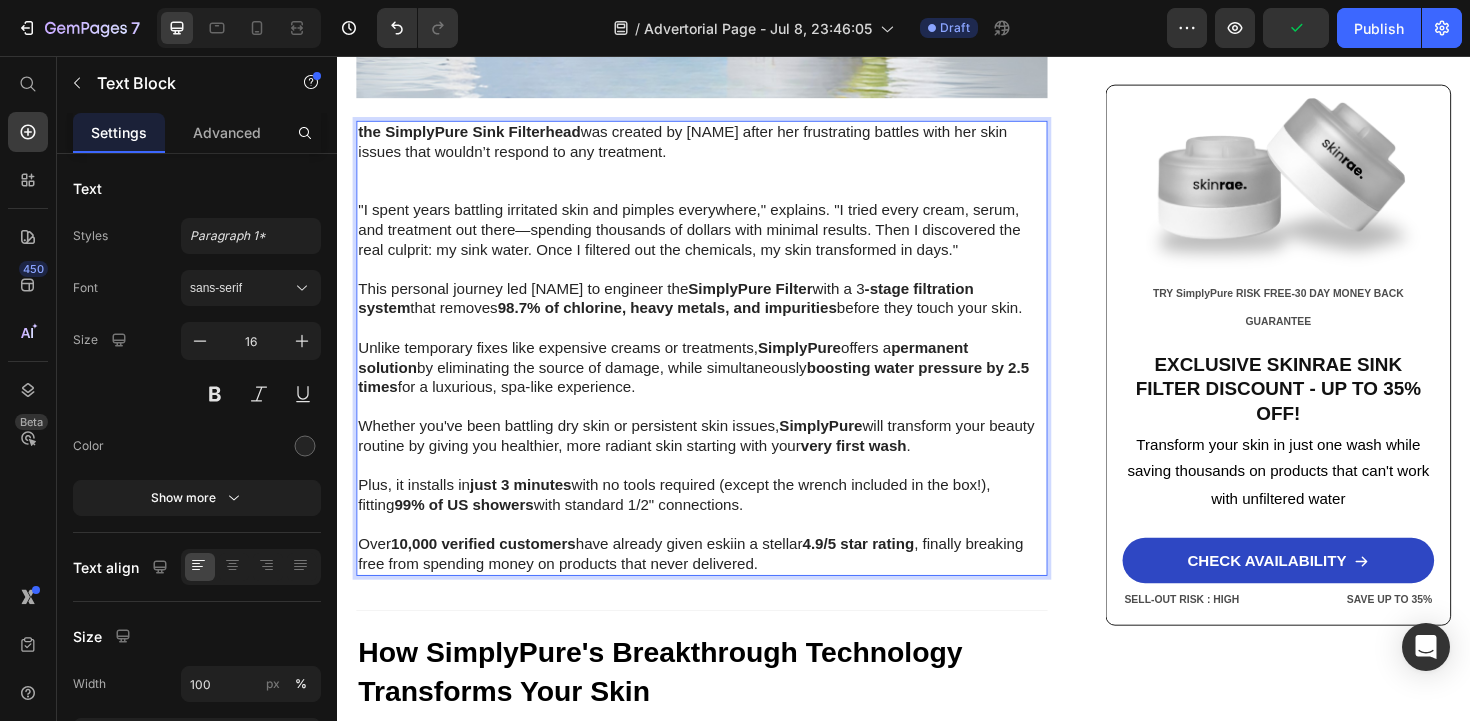 click on "Plus, it installs in just 3 minutes with no tools required (except the wrench included in the box!), fitting 99% of US showers with standard 1/2" connections." at bounding box center [723, 522] 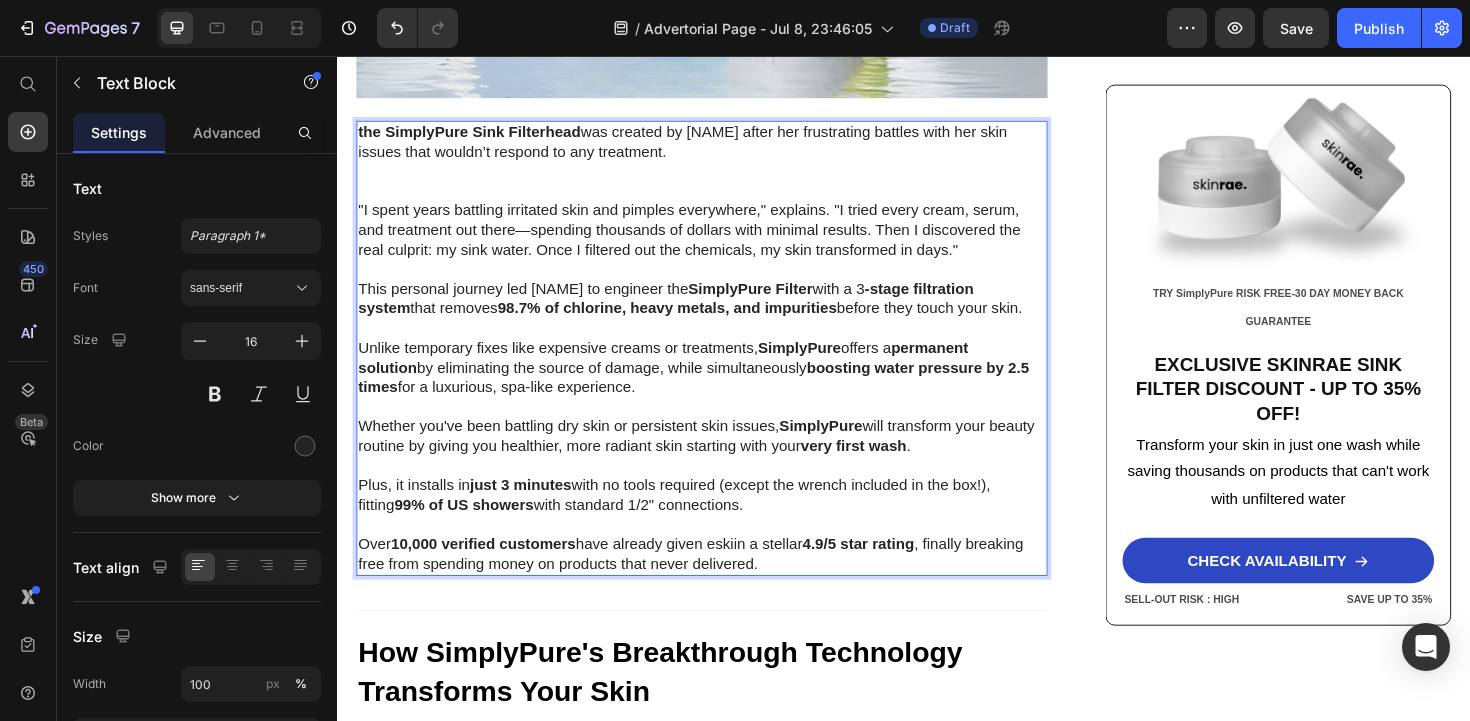 click on "just 3 minutes" at bounding box center [531, 510] 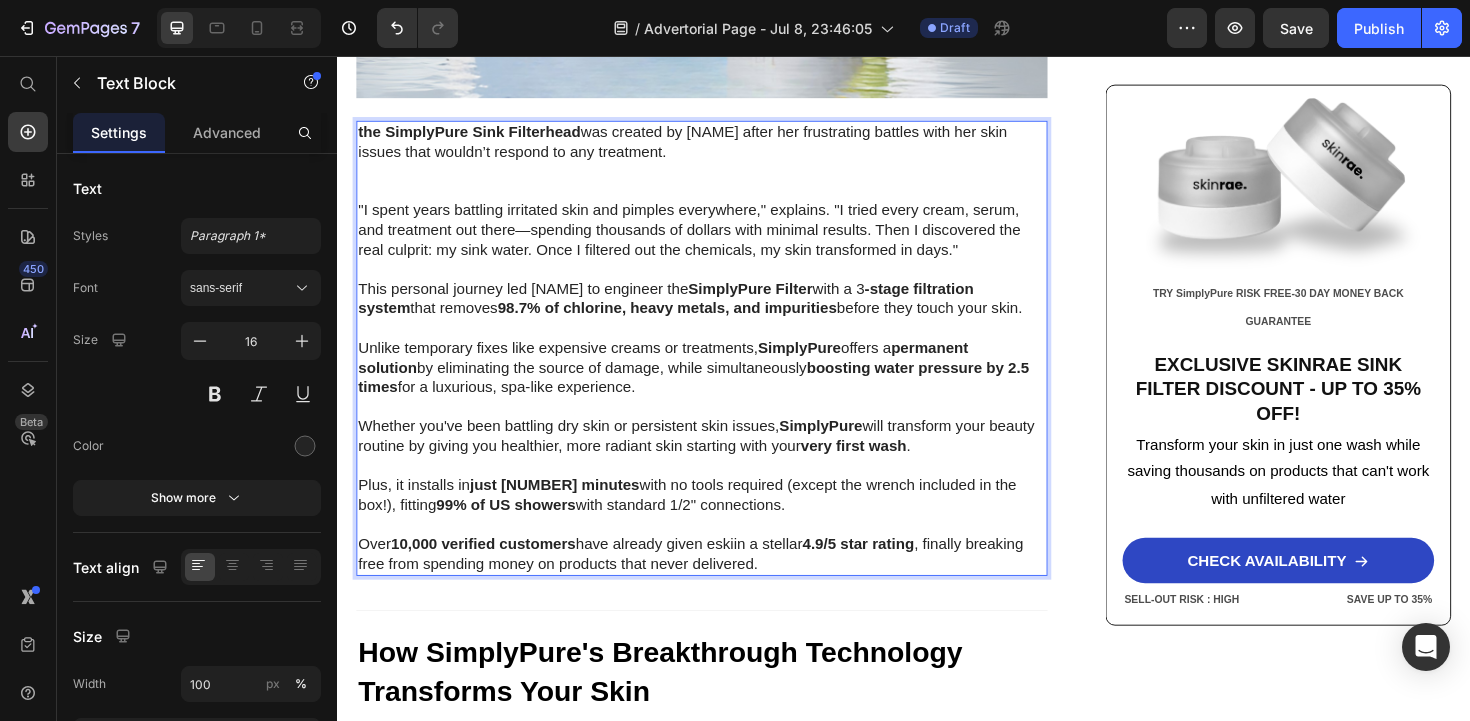 click on "Plus, it installs in 2 minutes with no tools required (except the wrench included in the box!), fitting 99% of showers with standard 1/2" connections." at bounding box center [723, 522] 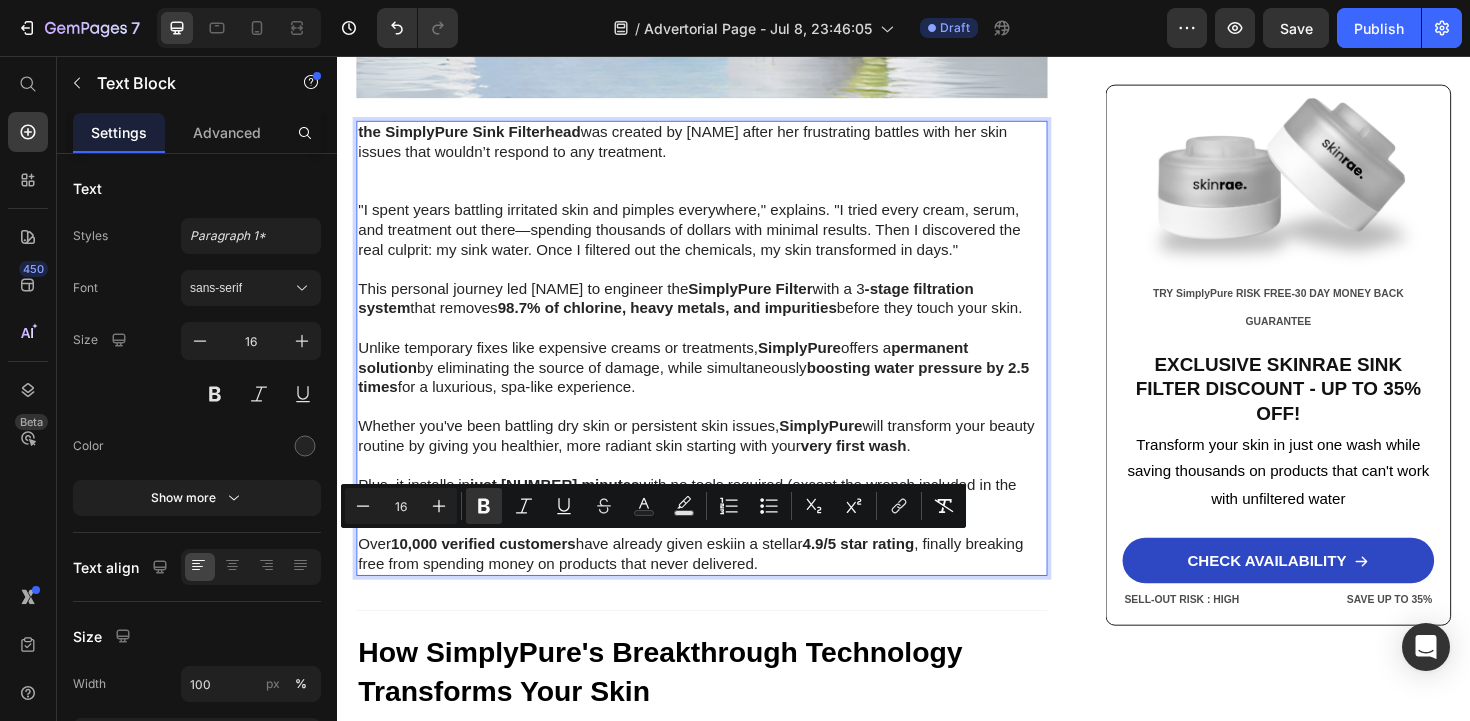 drag, startPoint x: 598, startPoint y: 575, endPoint x: 546, endPoint y: 575, distance: 52 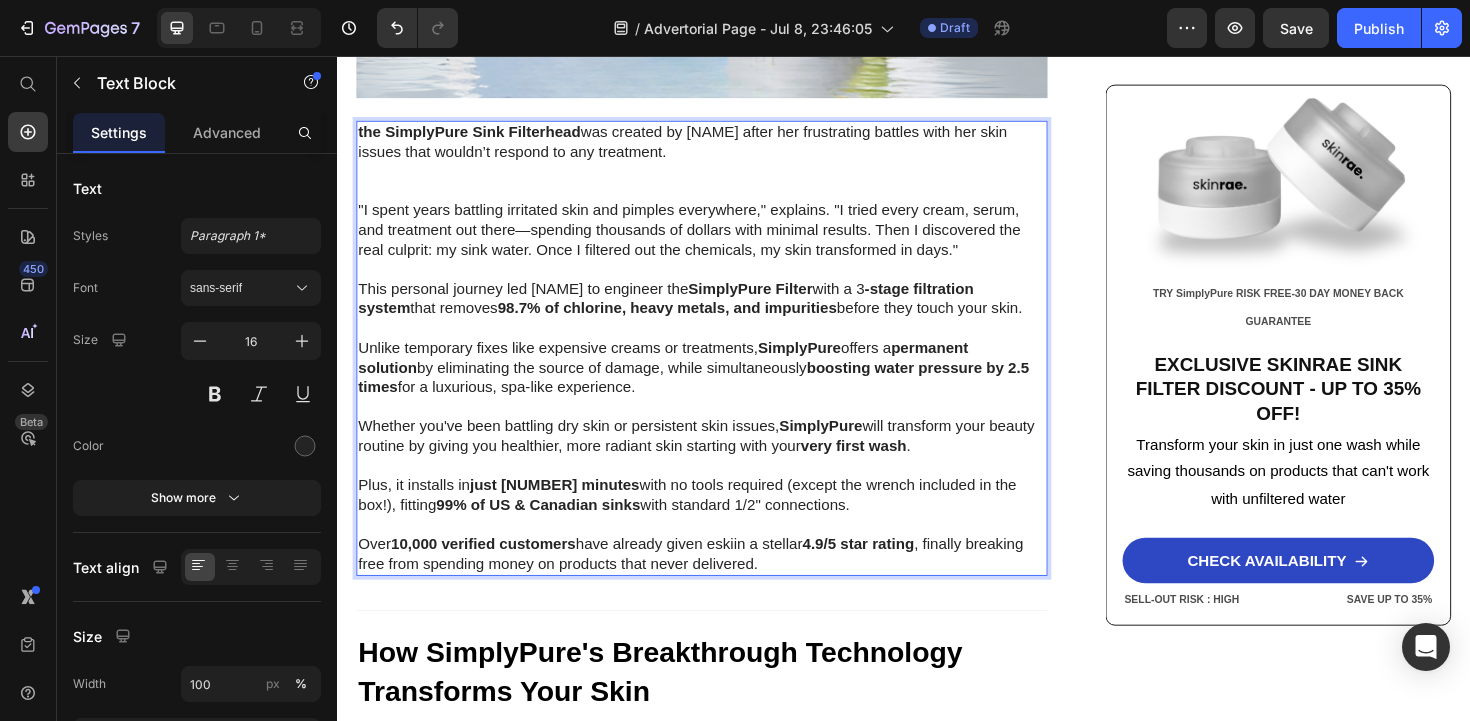 drag, startPoint x: 818, startPoint y: 571, endPoint x: 577, endPoint y: 575, distance: 241.03319 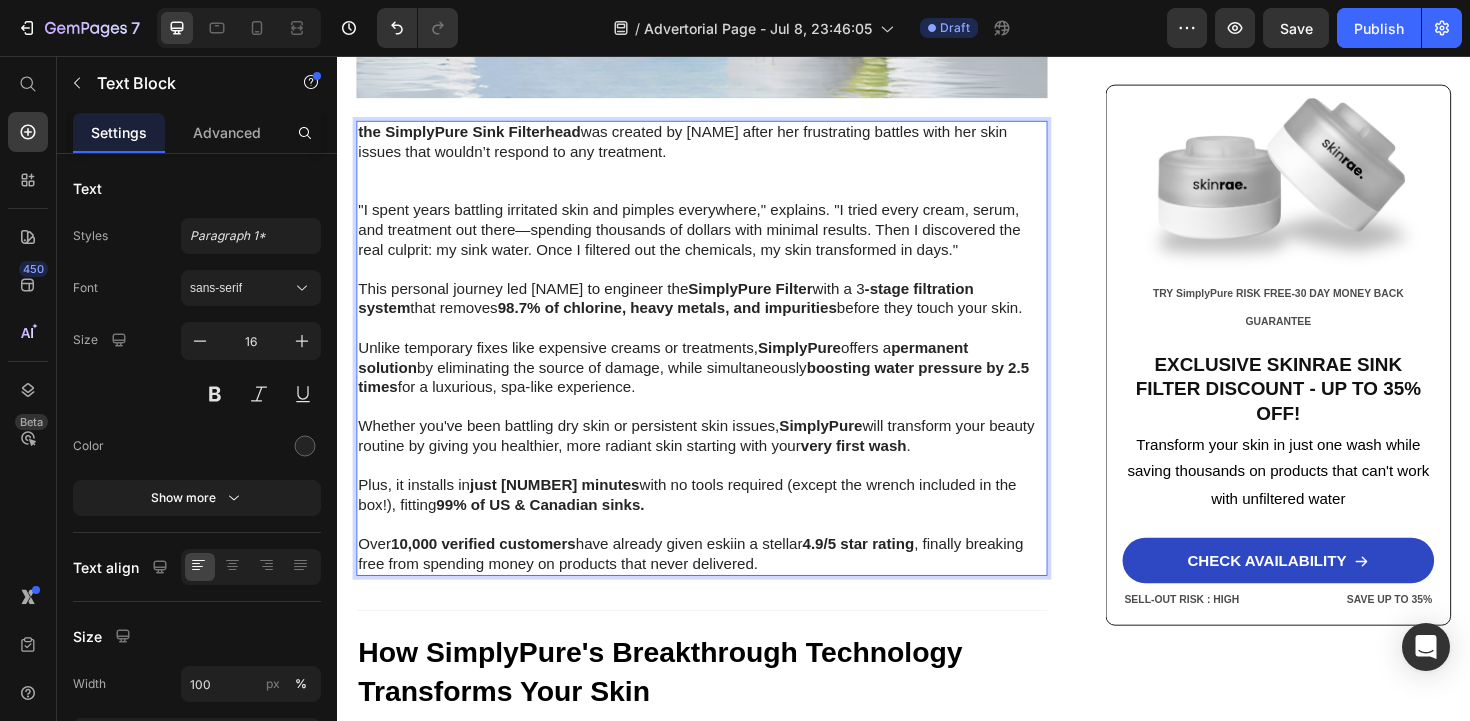 click on "Over 10,000 verified customers have already given eskiin a stellar 4.9/5 star rating , finally breaking free from spending money on products that never delivered." at bounding box center [723, 585] 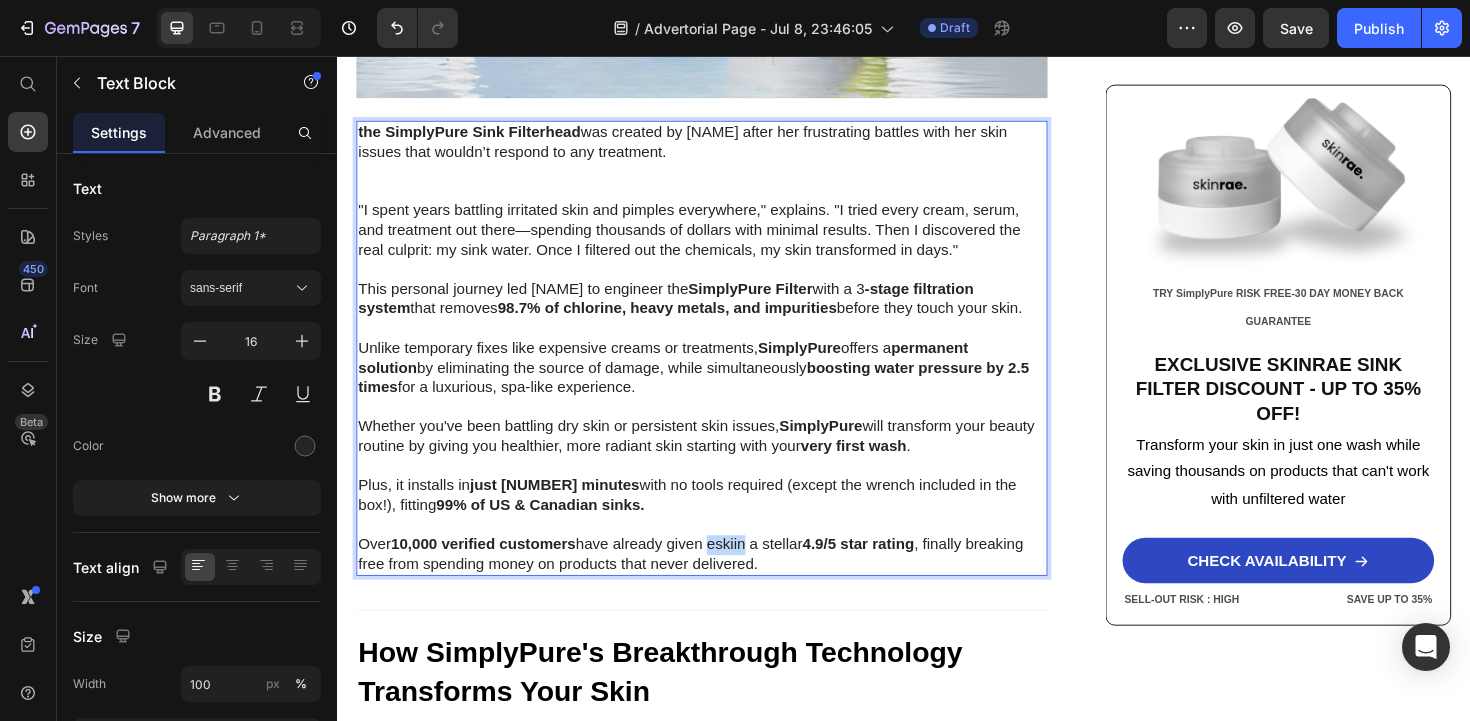 drag, startPoint x: 774, startPoint y: 614, endPoint x: 737, endPoint y: 614, distance: 37 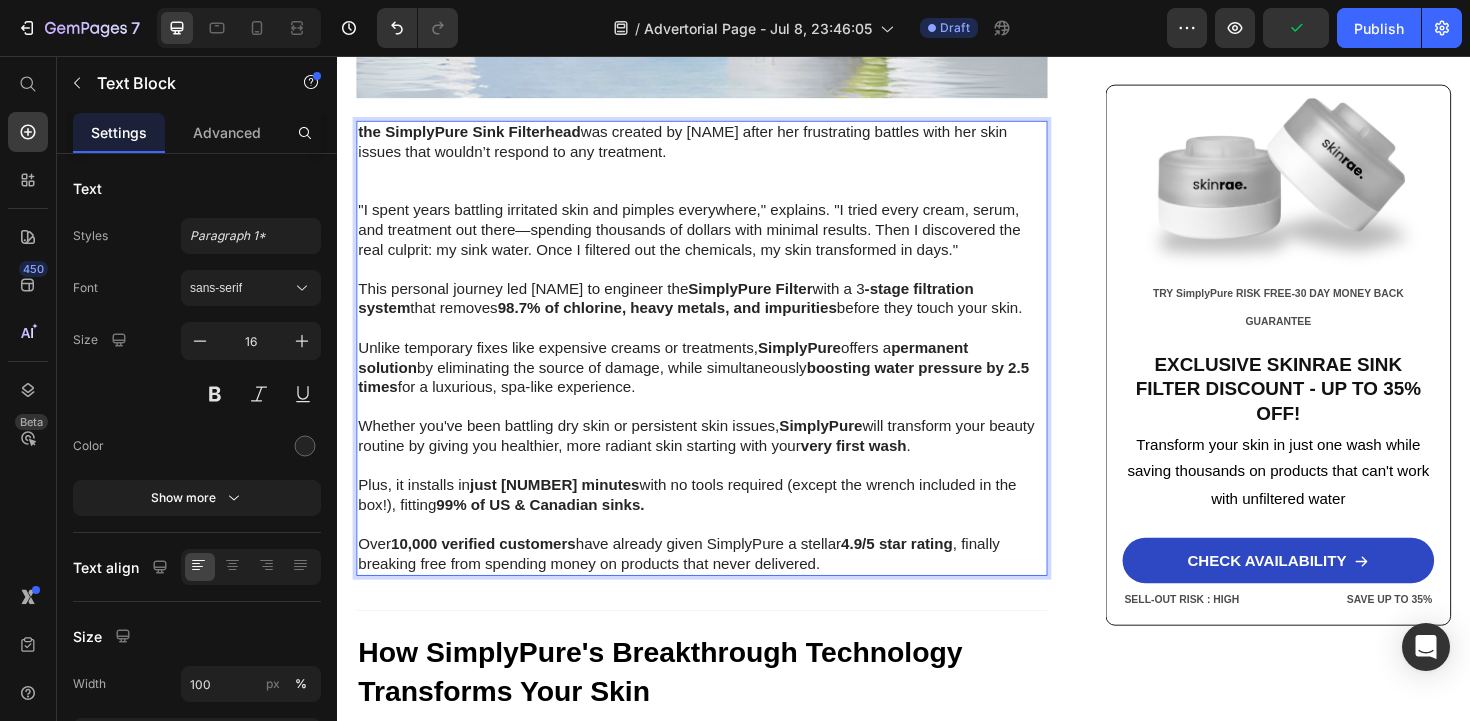 click on "Over 10,000 verified customers have already given SimplyPure a stellar 4.9/5 star rating , finally breaking free from spending money on products that never delivered." at bounding box center [723, 585] 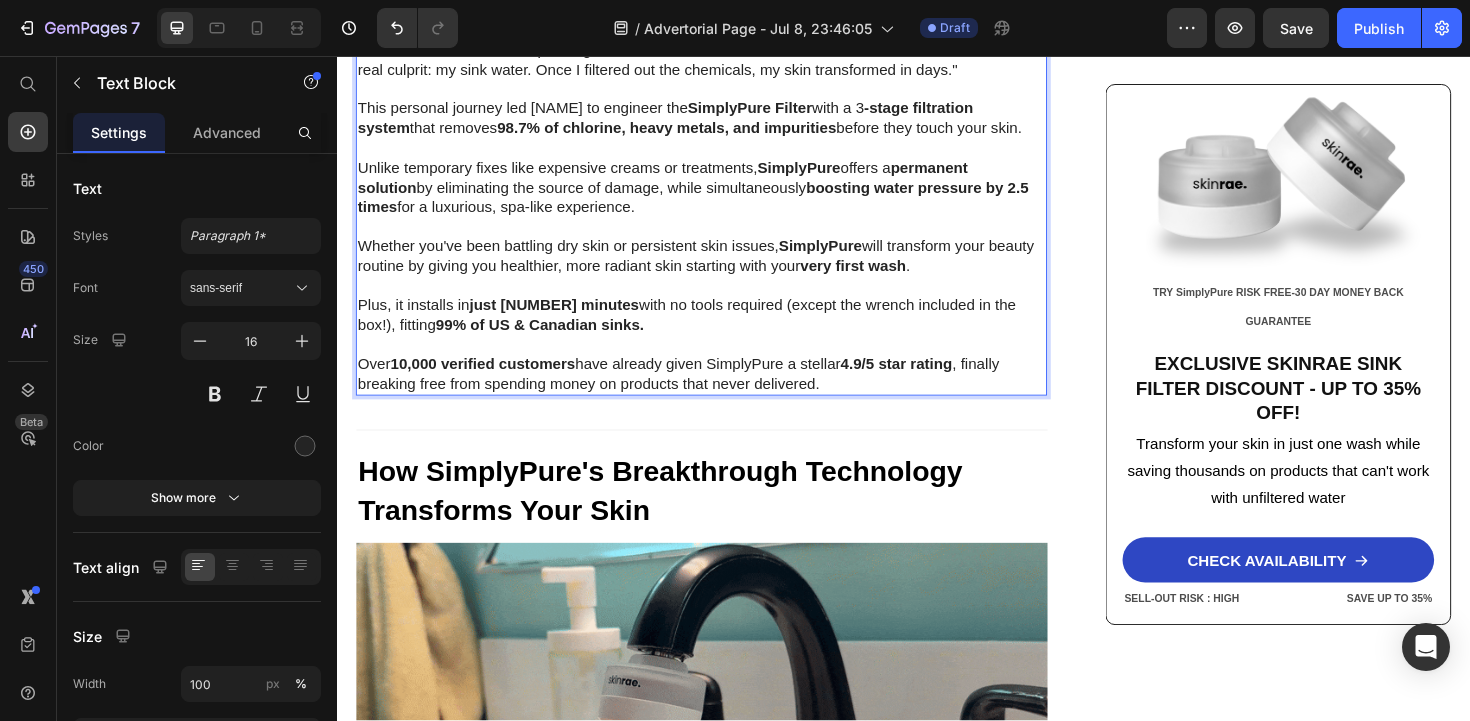 scroll, scrollTop: 3844, scrollLeft: 0, axis: vertical 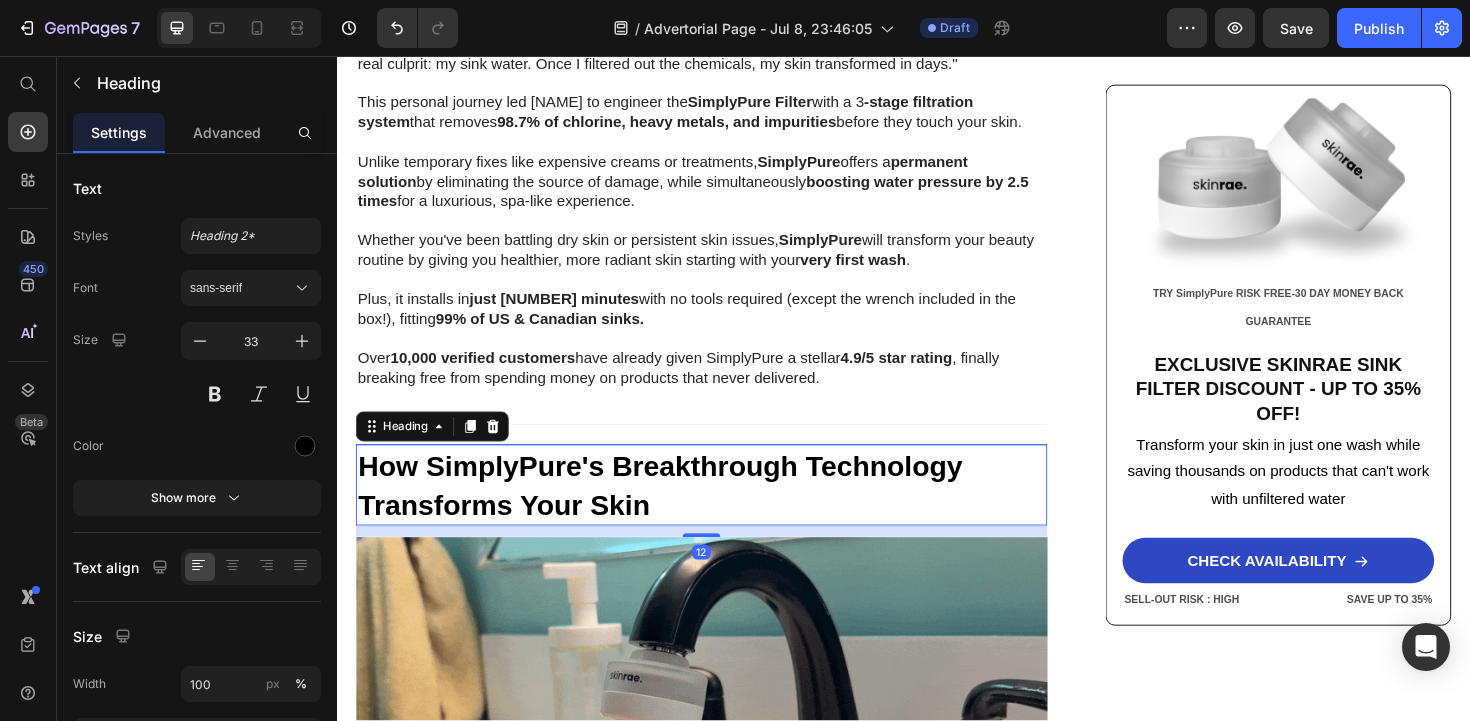 click on "How SimplyPure's Breakthrough Technology Transforms Your Skin" at bounding box center (723, 510) 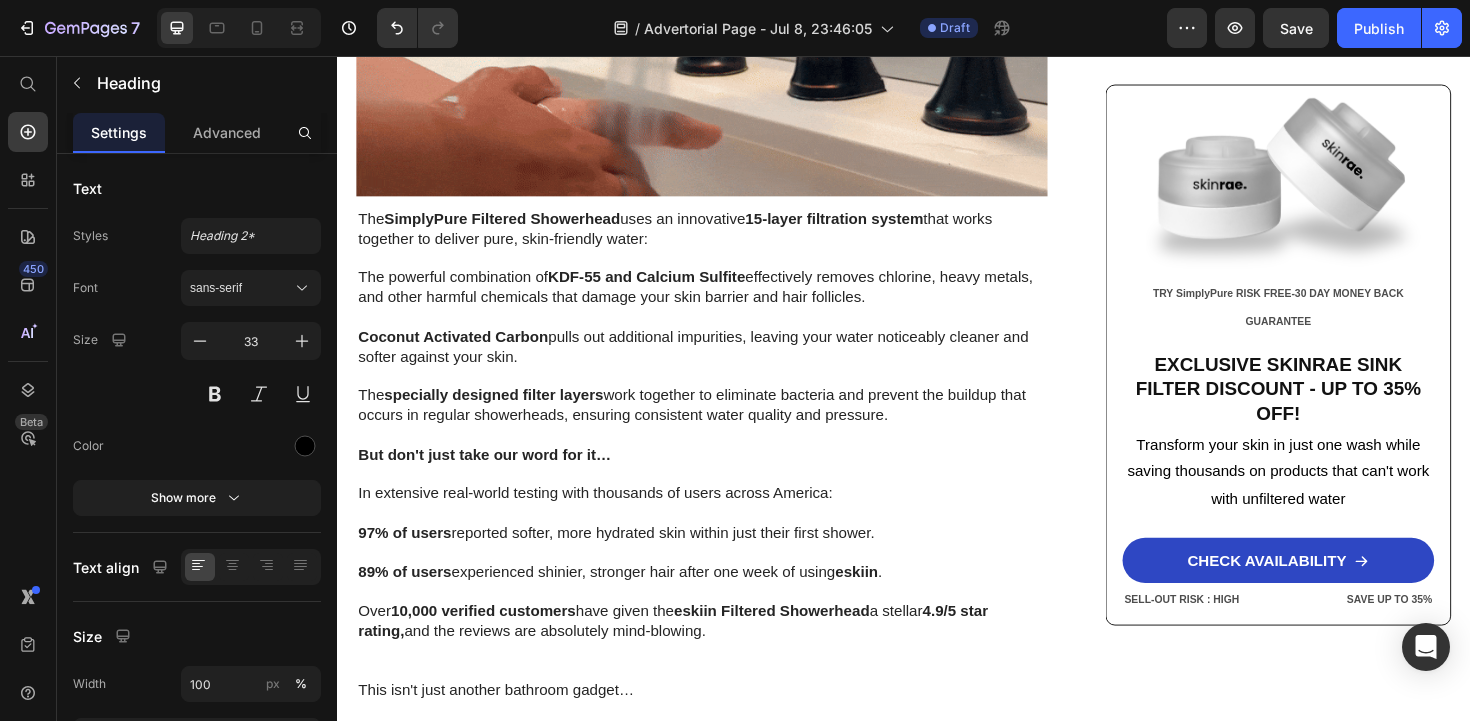 scroll, scrollTop: 4618, scrollLeft: 0, axis: vertical 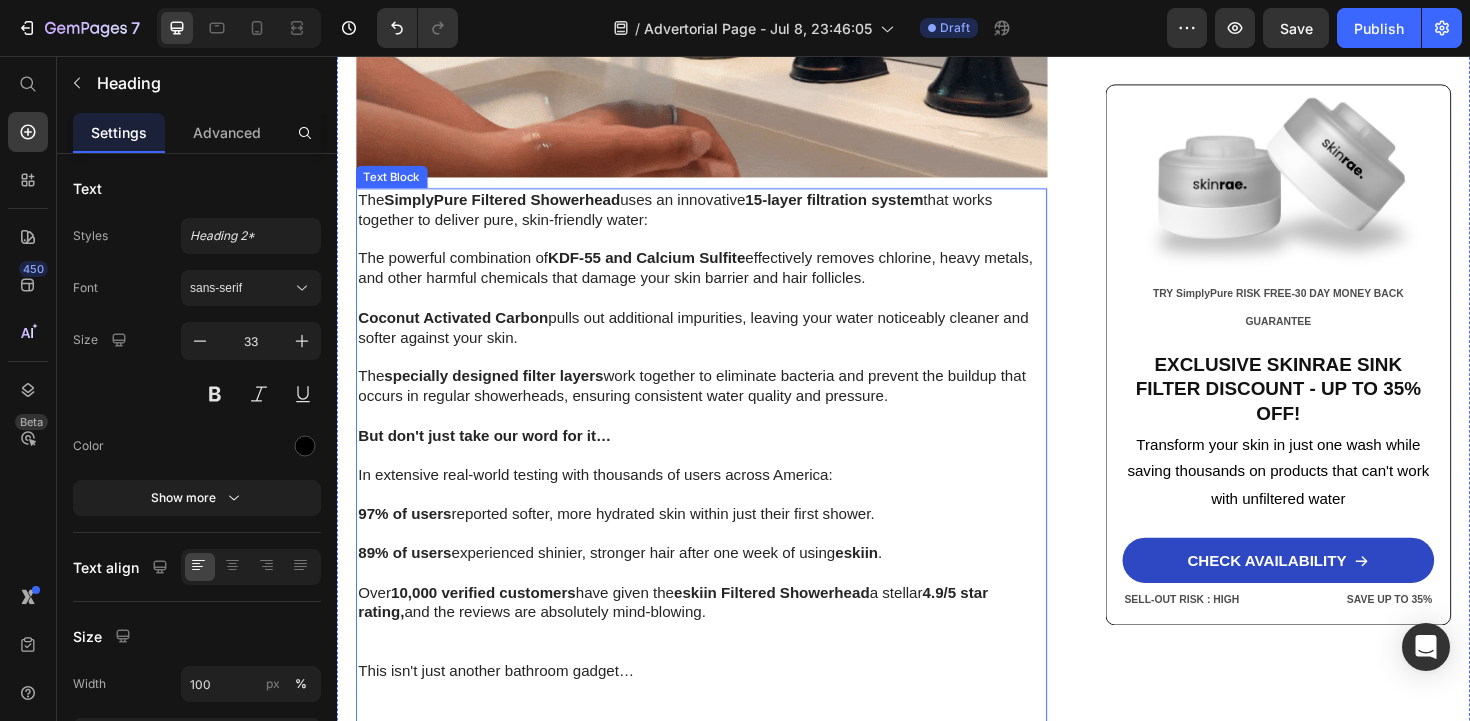 click on "The  SimplyPure Filtered Showerhead  uses an innovative  15-layer filtration system  that works together to deliver pure, skin-friendly water:" at bounding box center (723, 220) 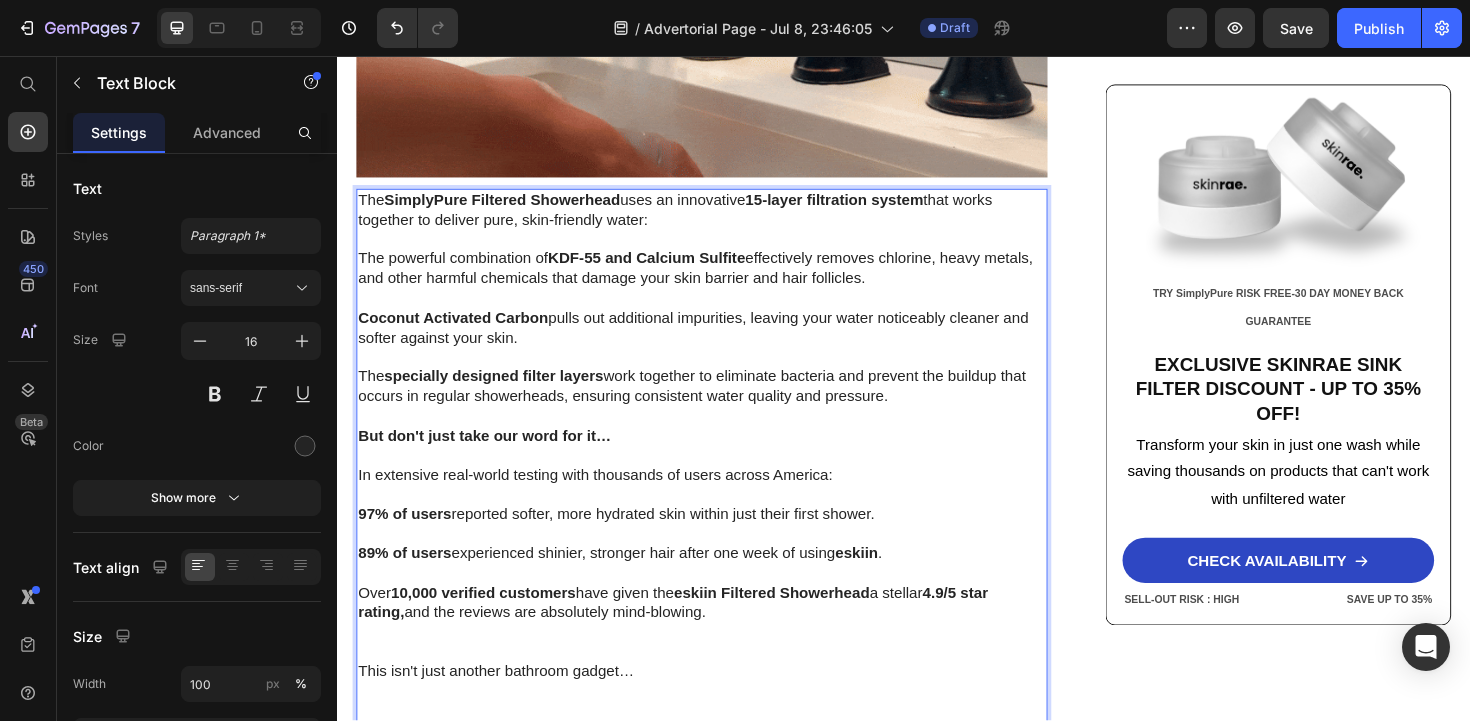 click on "The  SimplyPure Filtered Showerhead  uses an innovative  15-layer filtration system  that works together to deliver pure, skin-friendly water:" at bounding box center [723, 220] 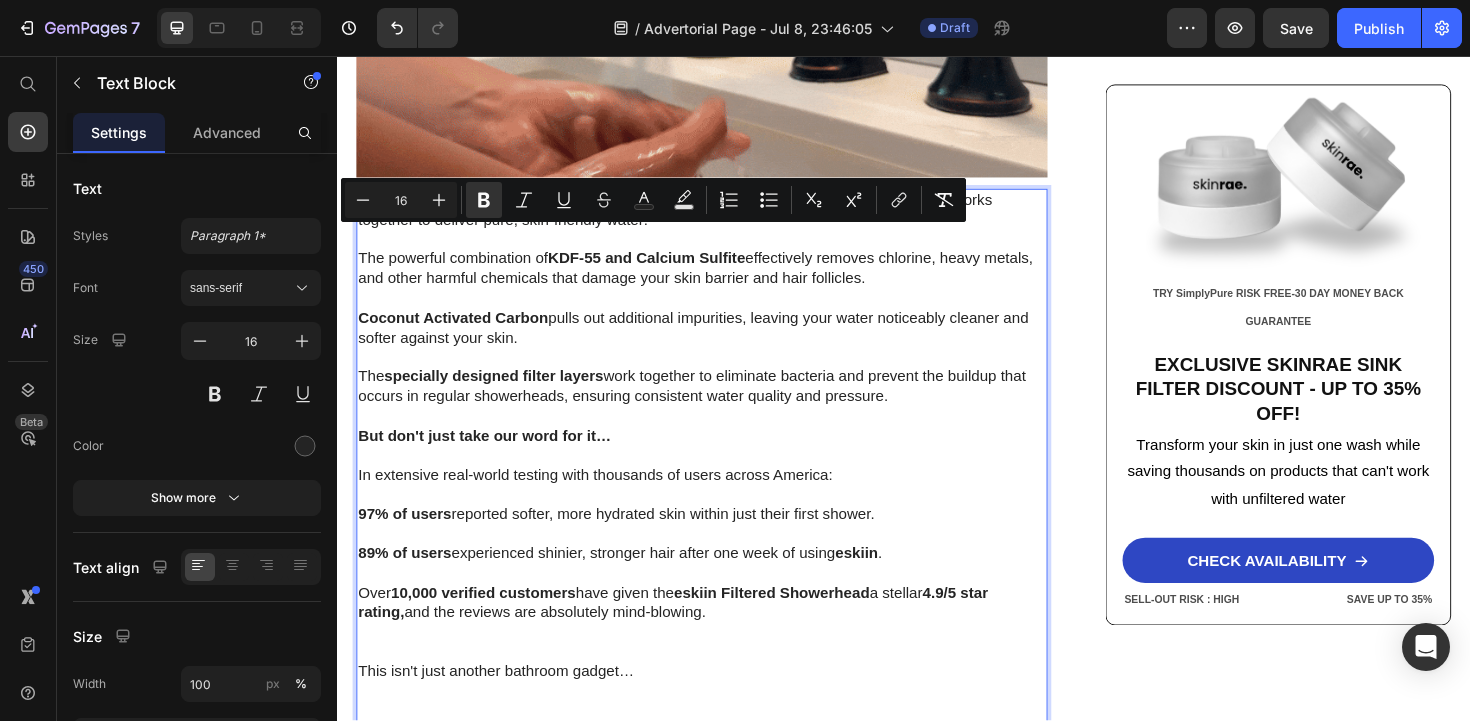 drag, startPoint x: 642, startPoint y: 252, endPoint x: 549, endPoint y: 255, distance: 93.04838 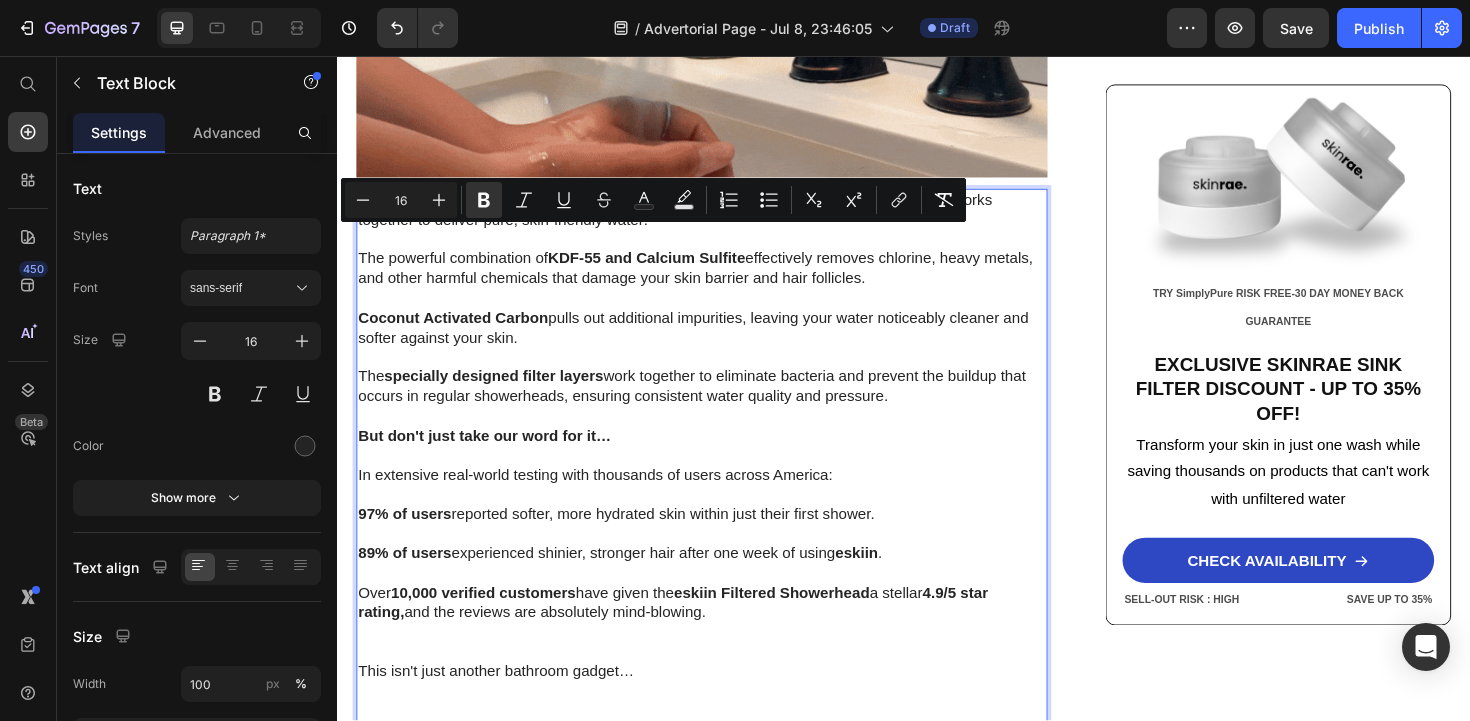 click on "The  SimplyPure Filtered Showerhead  uses an innovative  15-layer filtration system  that works together to deliver pure, skin-friendly water:" at bounding box center (723, 220) 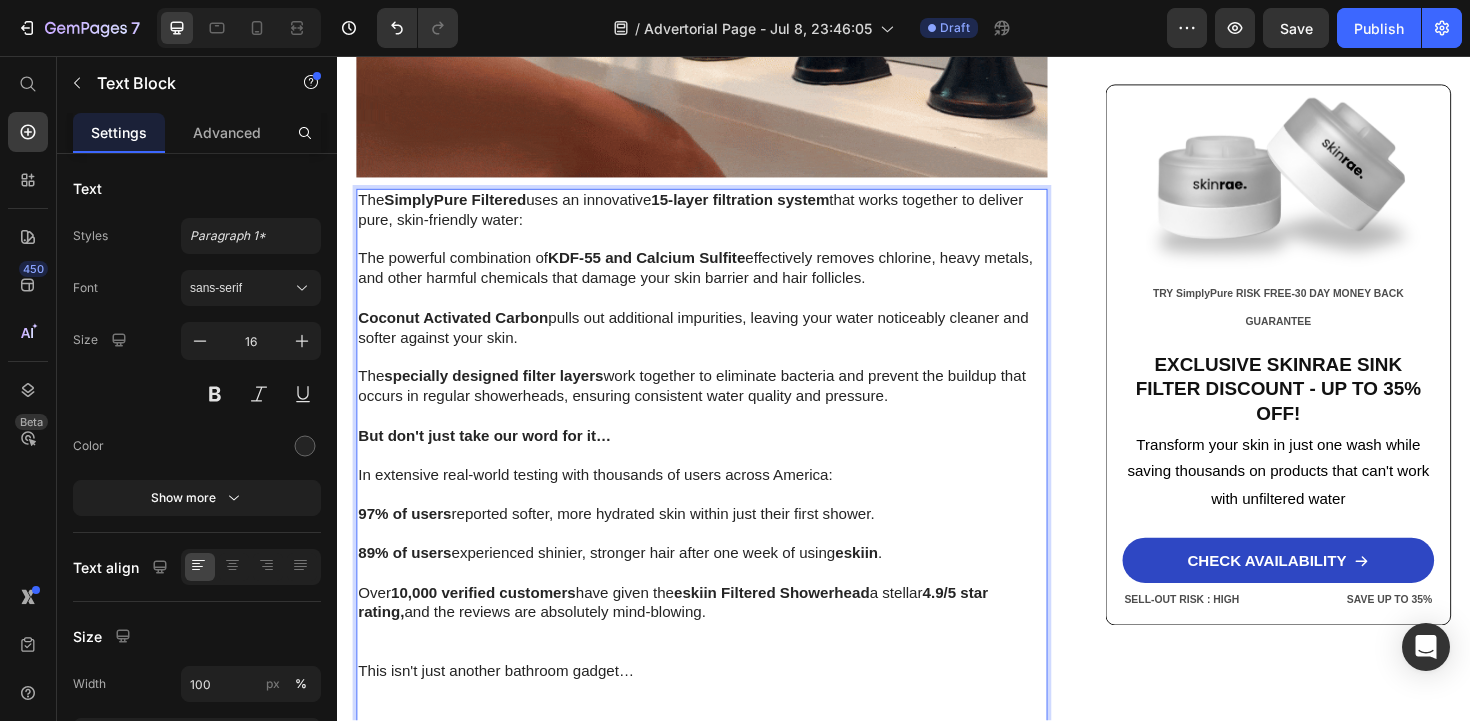 click on "SimplyPure Filtered" at bounding box center [462, 208] 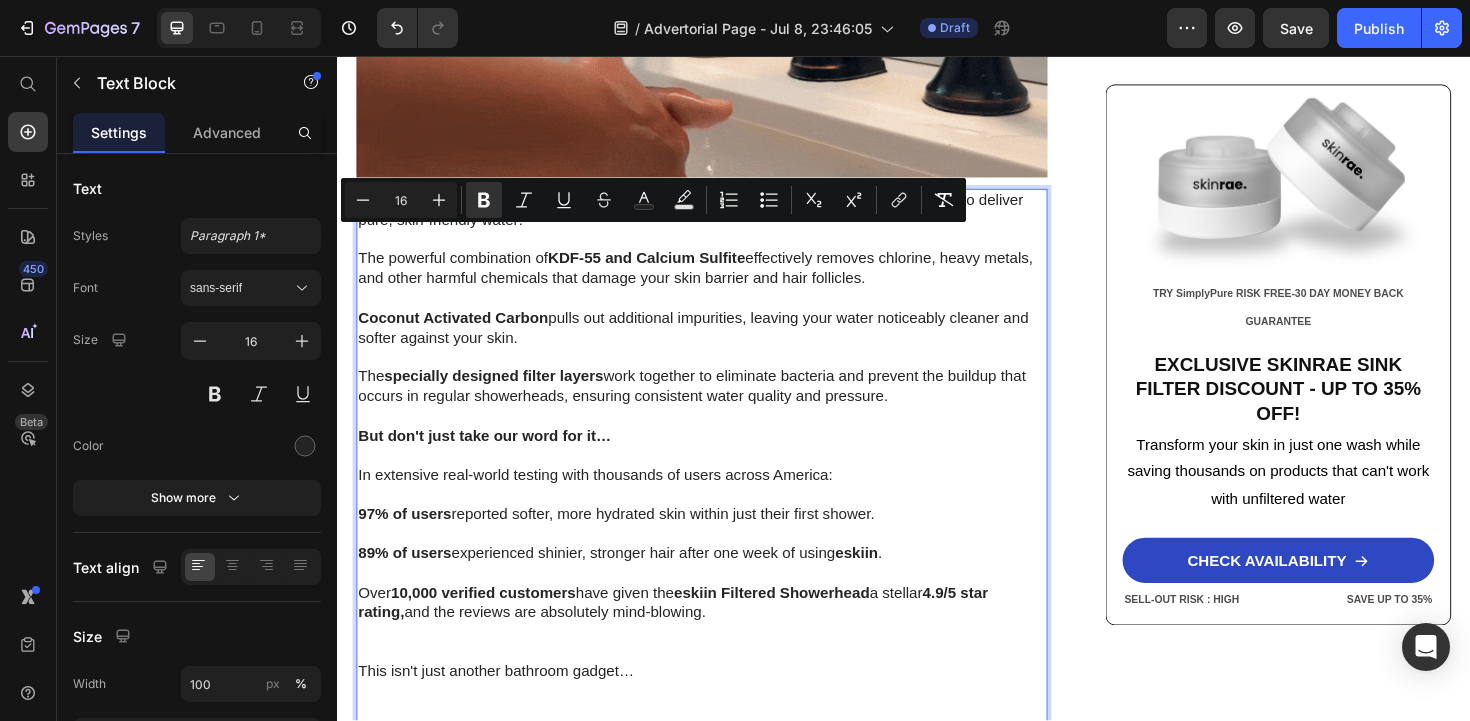 drag, startPoint x: 540, startPoint y: 254, endPoint x: 520, endPoint y: 255, distance: 20.024984 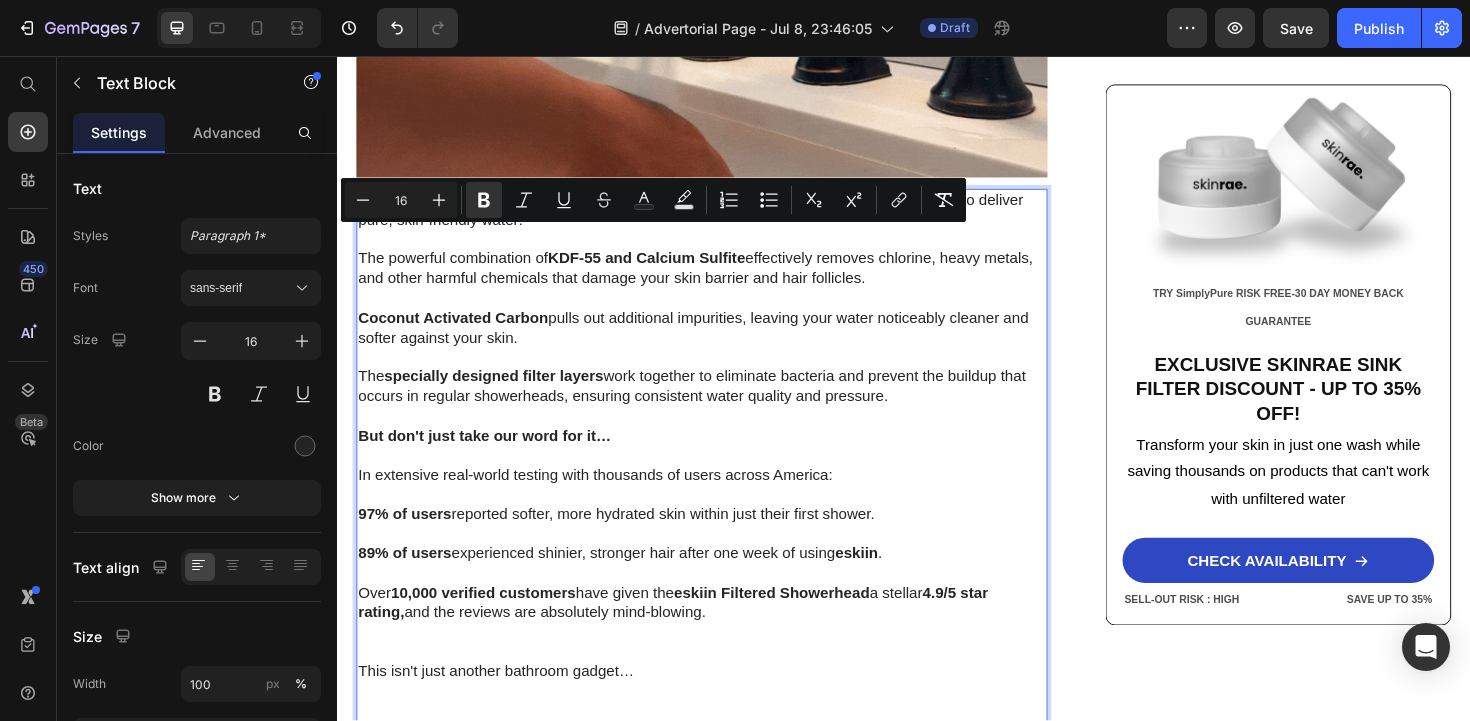 click on "SimplyPure Filtered" at bounding box center [462, 208] 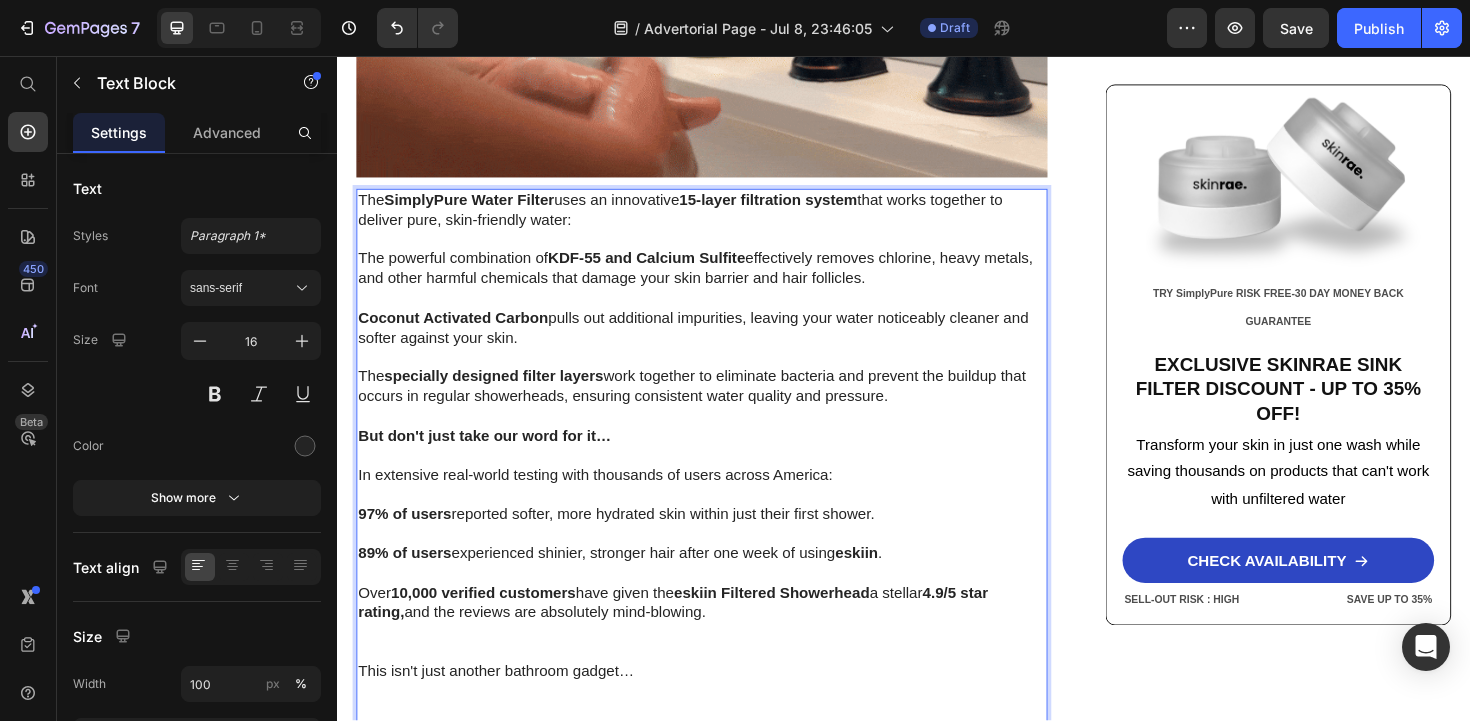 click on "The  SimplyPure Water Filter   uses an innovative  15-layer filtration system  that works together to deliver pure, skin-friendly water:" at bounding box center (723, 220) 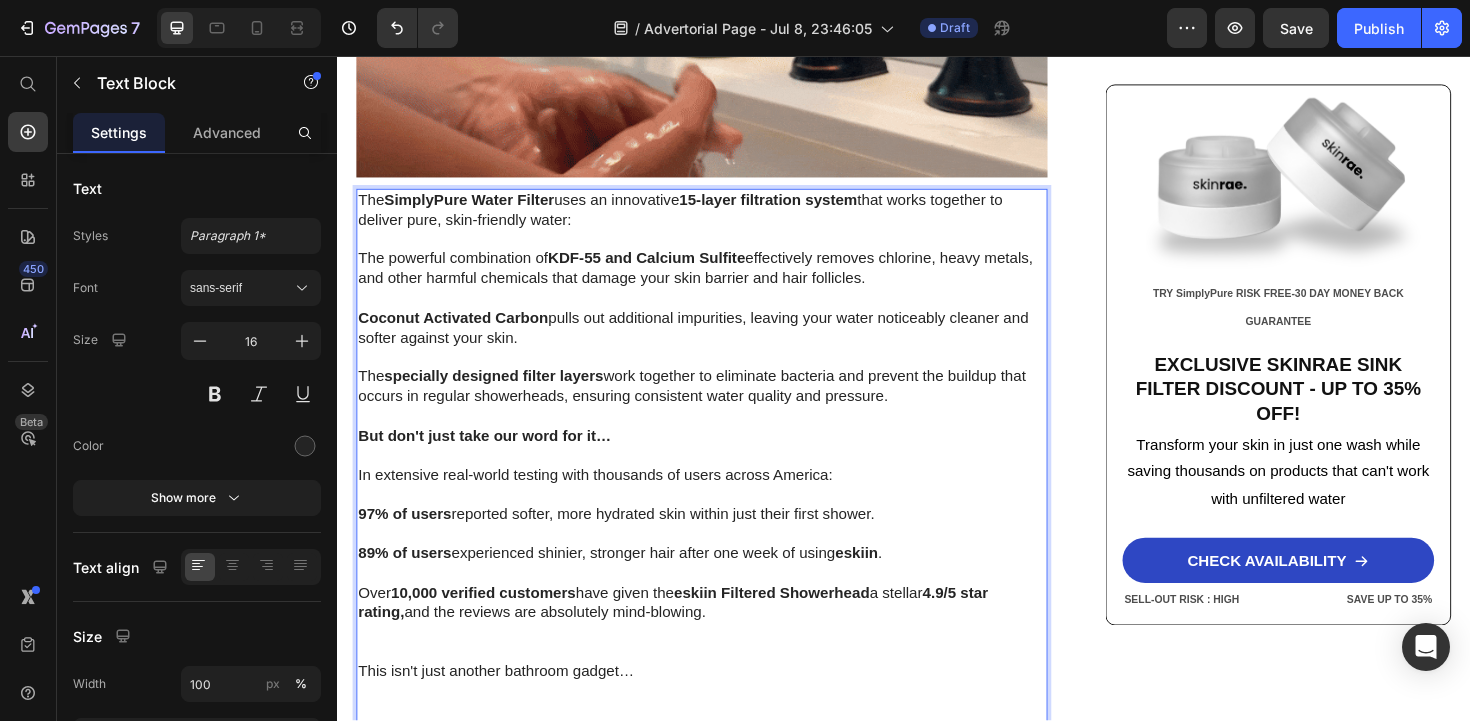 click on "15-layer filtration system" at bounding box center [793, 208] 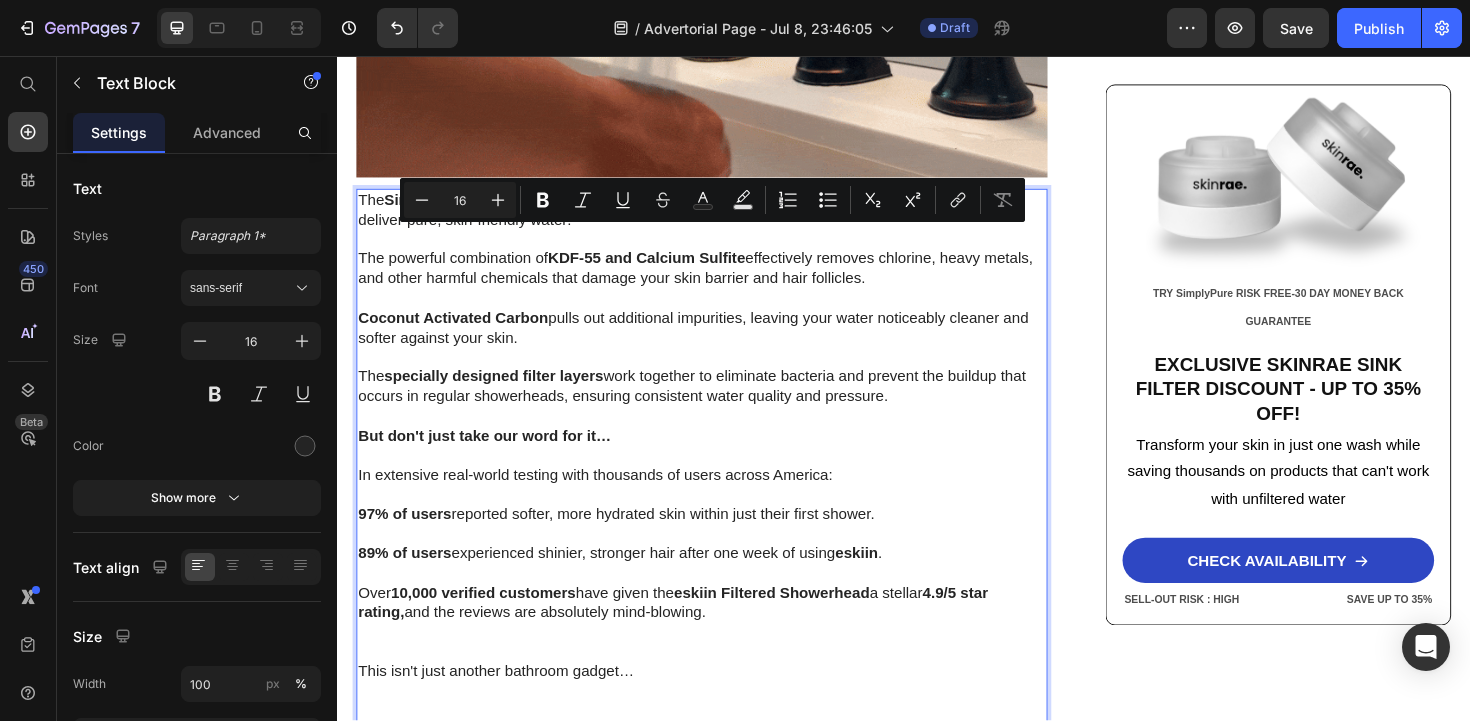 click on "The  SimplyPure Water Filter  uses an innovative 3 -layer filtration system  that works together to deliver pure, skin-friendly water:" at bounding box center [723, 220] 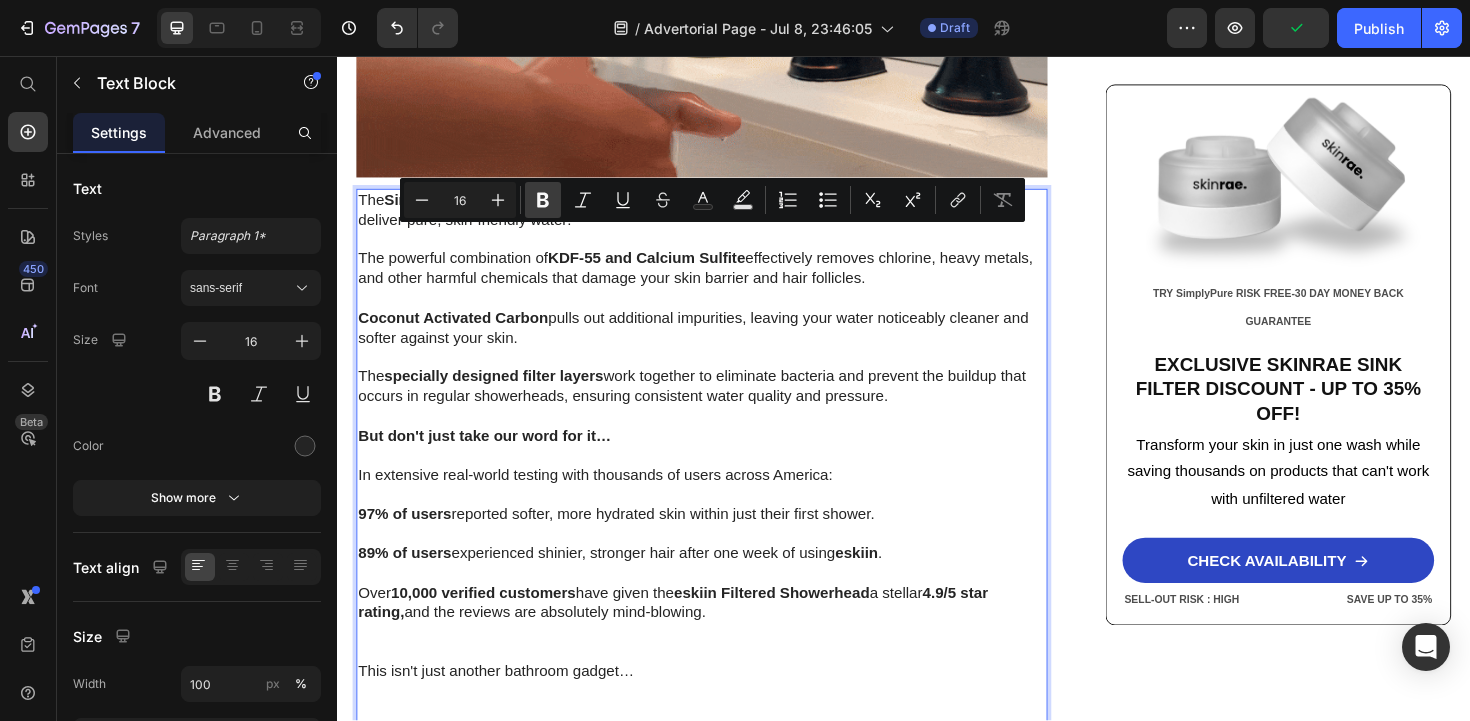 click 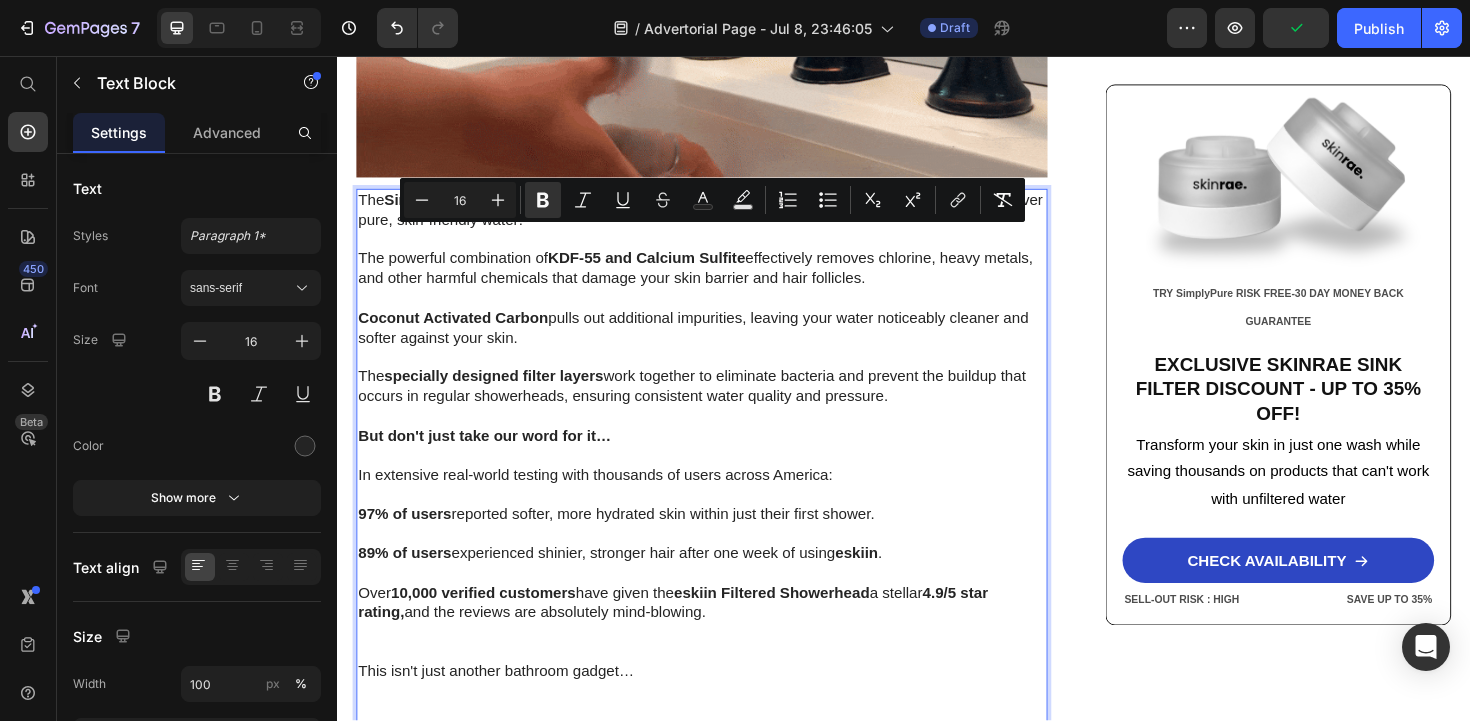 click at bounding box center [723, 251] 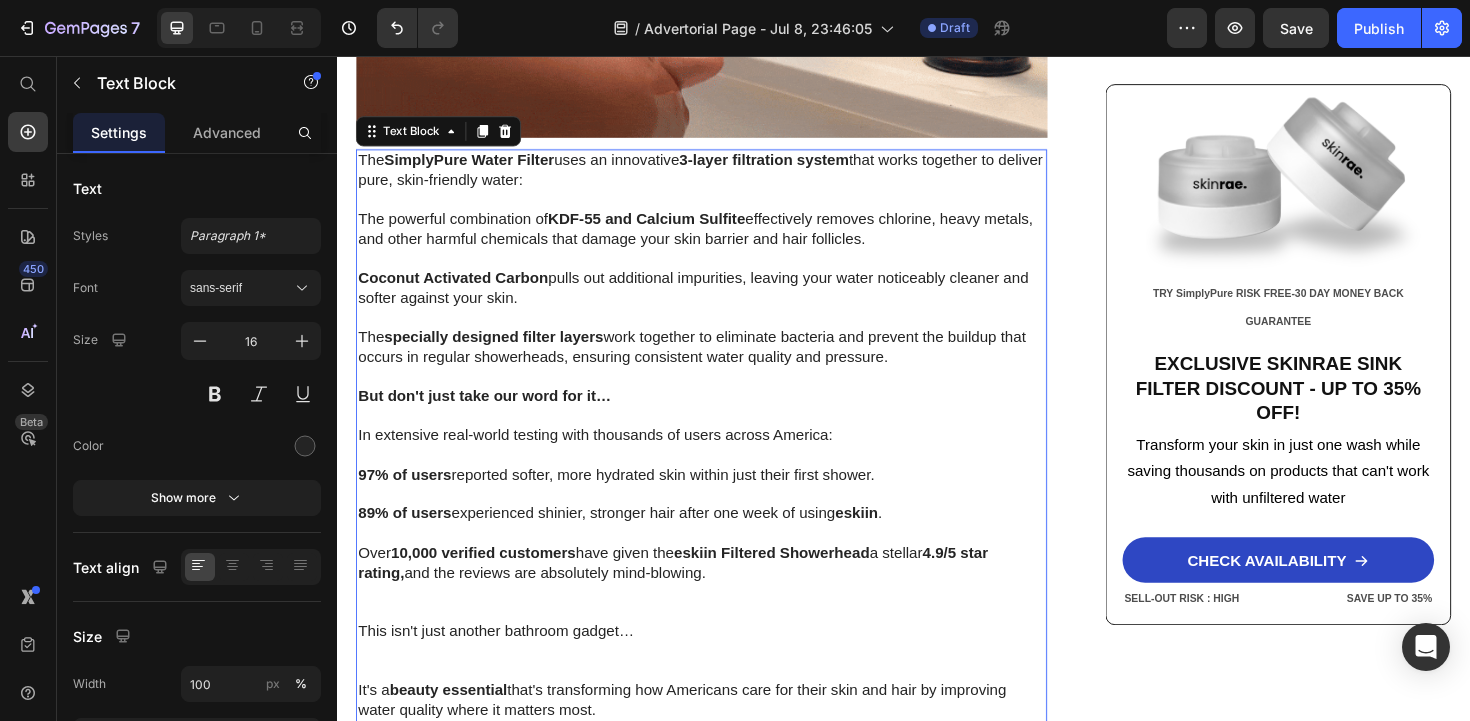scroll, scrollTop: 4661, scrollLeft: 0, axis: vertical 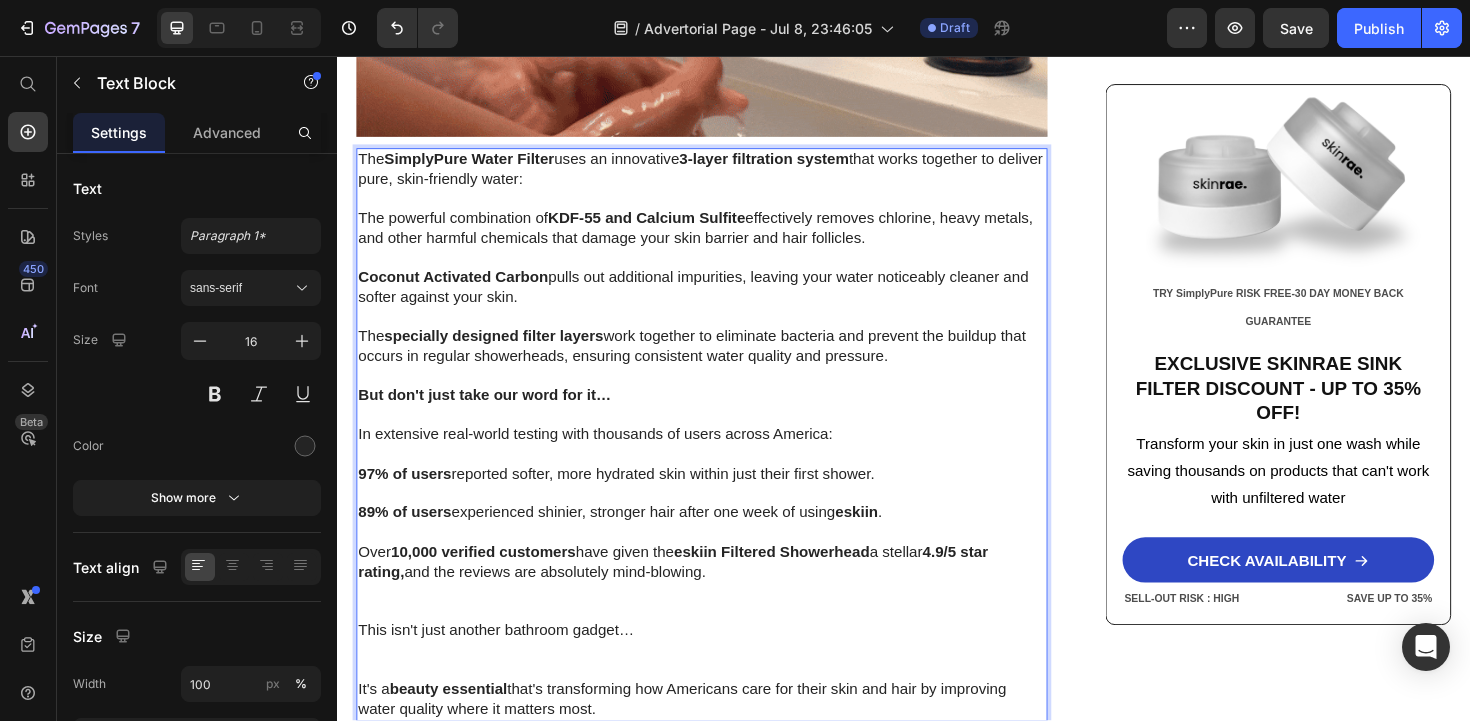 click on "eskiin Filtered Showerhead" at bounding box center (796, 581) 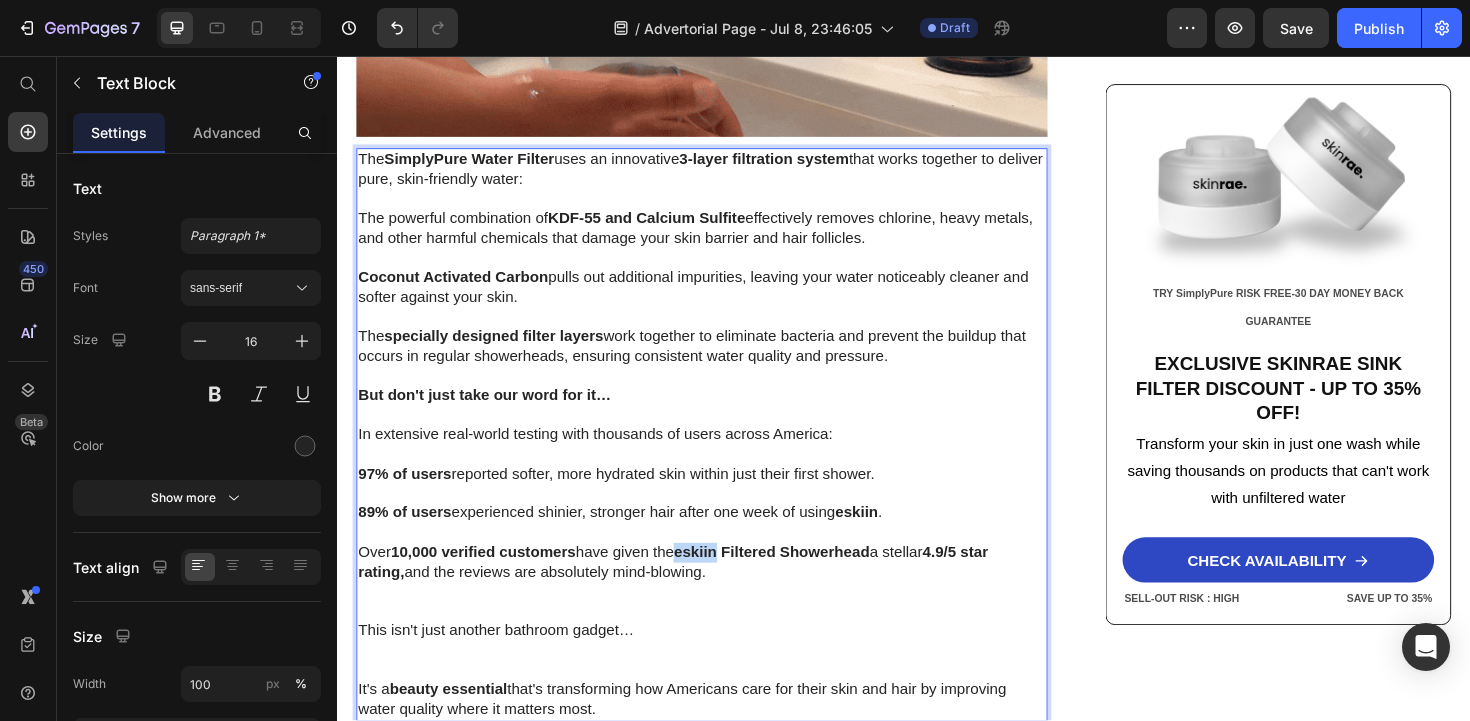 drag, startPoint x: 750, startPoint y: 623, endPoint x: 709, endPoint y: 625, distance: 41.04875 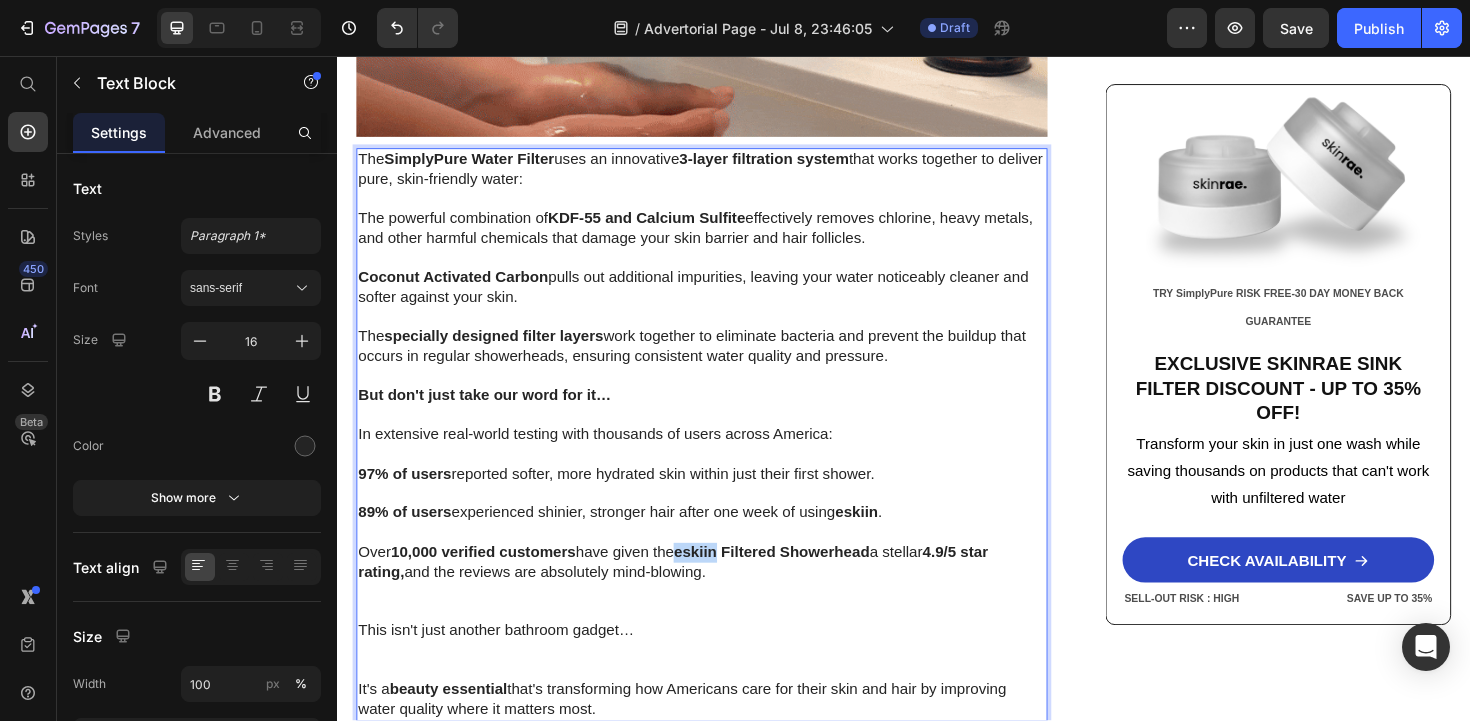 click on "eskiin Filtered Showerhead" at bounding box center (796, 581) 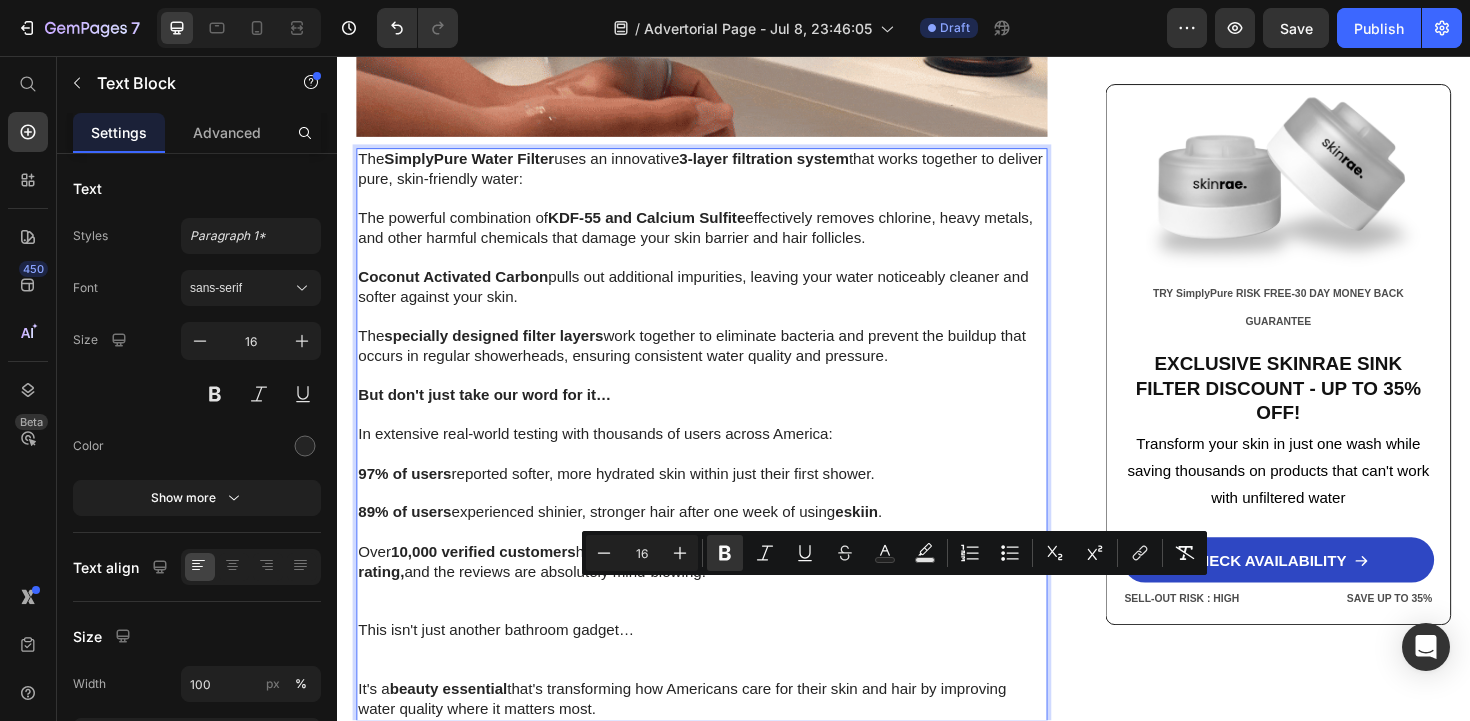 drag, startPoint x: 956, startPoint y: 625, endPoint x: 862, endPoint y: 625, distance: 94 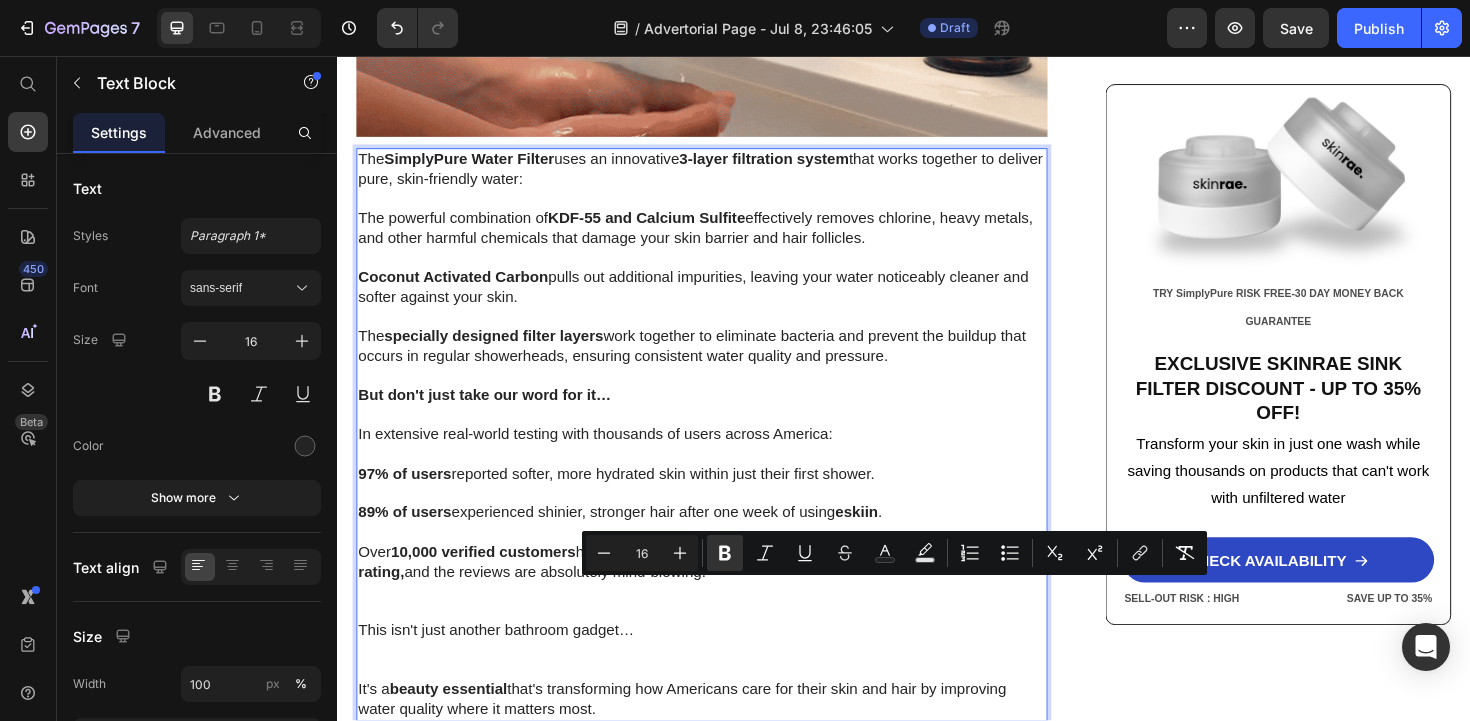 click on "Over 10,000 verified customers have given the SimplyPure Filtered Showerhead a stellar 4.9/5 star rating, and the reviews are absolutely mind-blowing." at bounding box center [723, 593] 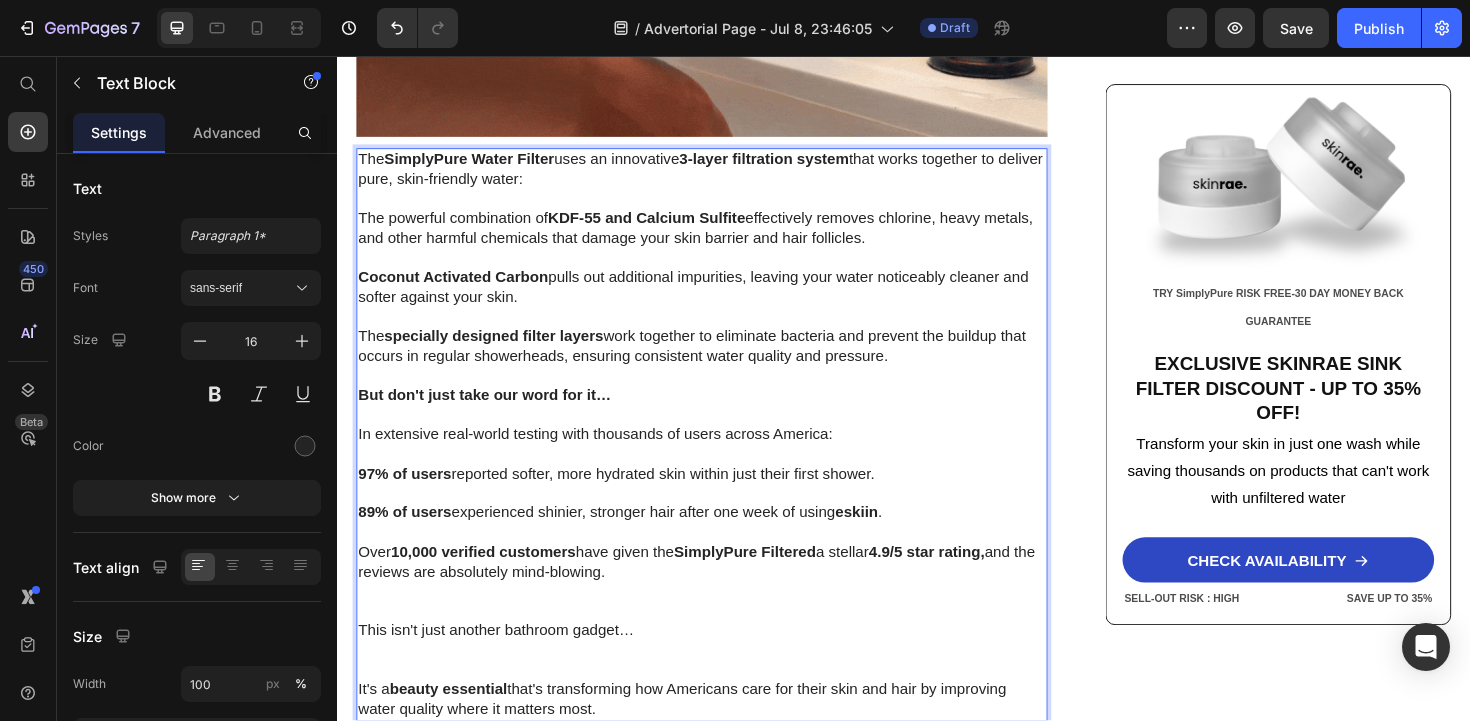 click on "SimplyPure Filtered" at bounding box center (768, 581) 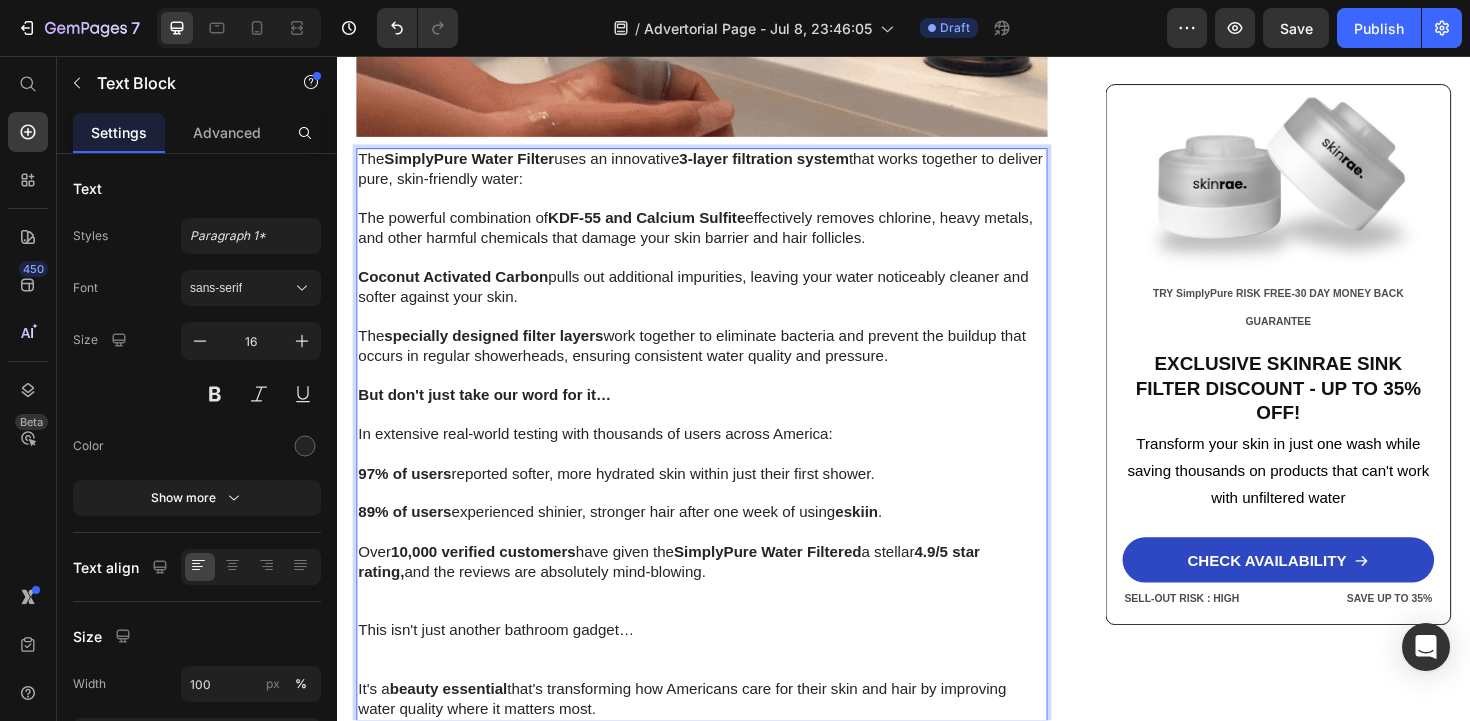 click on "SimplyPure Water Filtered" at bounding box center (792, 581) 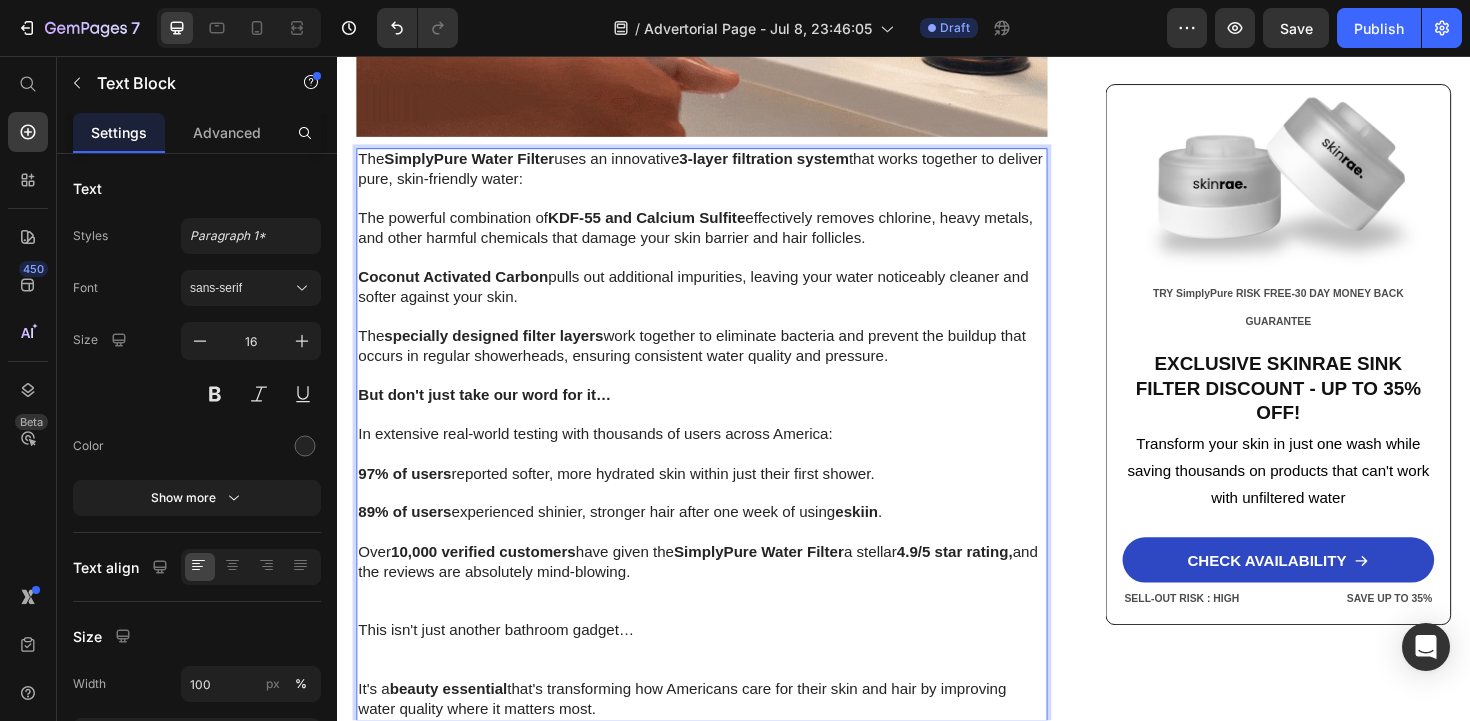 click on "Over 10,000 verified customers have given the SimplyPure Water Filter a stellar 4.9/5 star rating, and the reviews are absolutely mind-blowing." at bounding box center (723, 593) 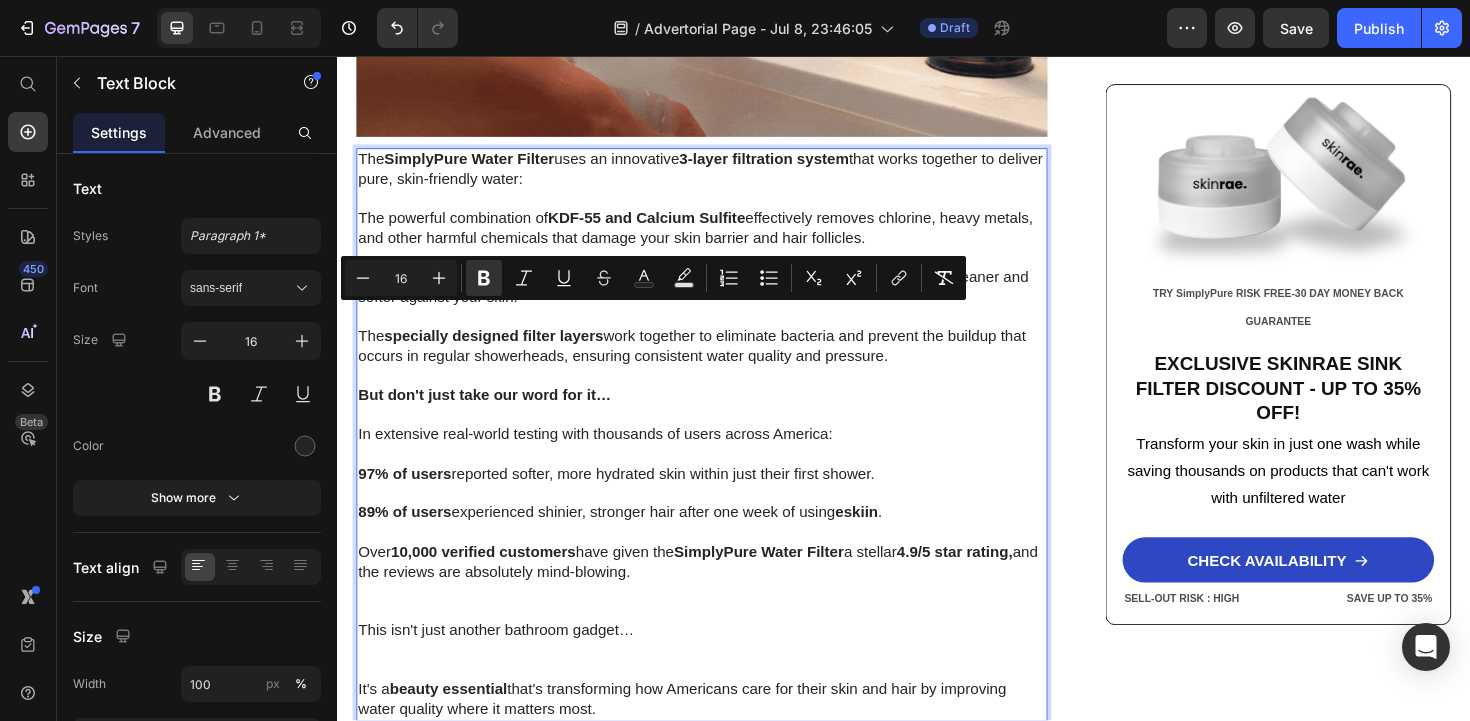 drag, startPoint x: 421, startPoint y: 334, endPoint x: 363, endPoint y: 332, distance: 58.034473 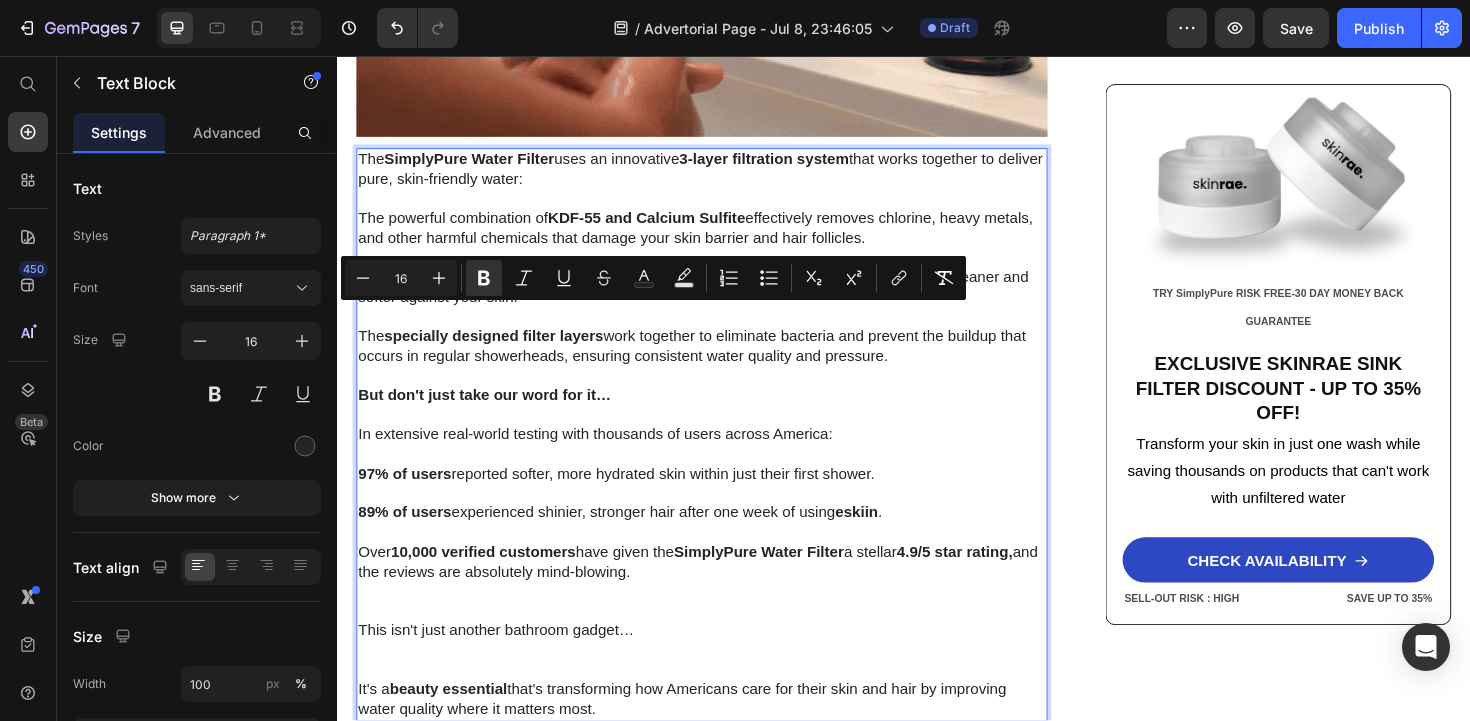 click on "Coconut Activated Carbon" at bounding box center (459, 290) 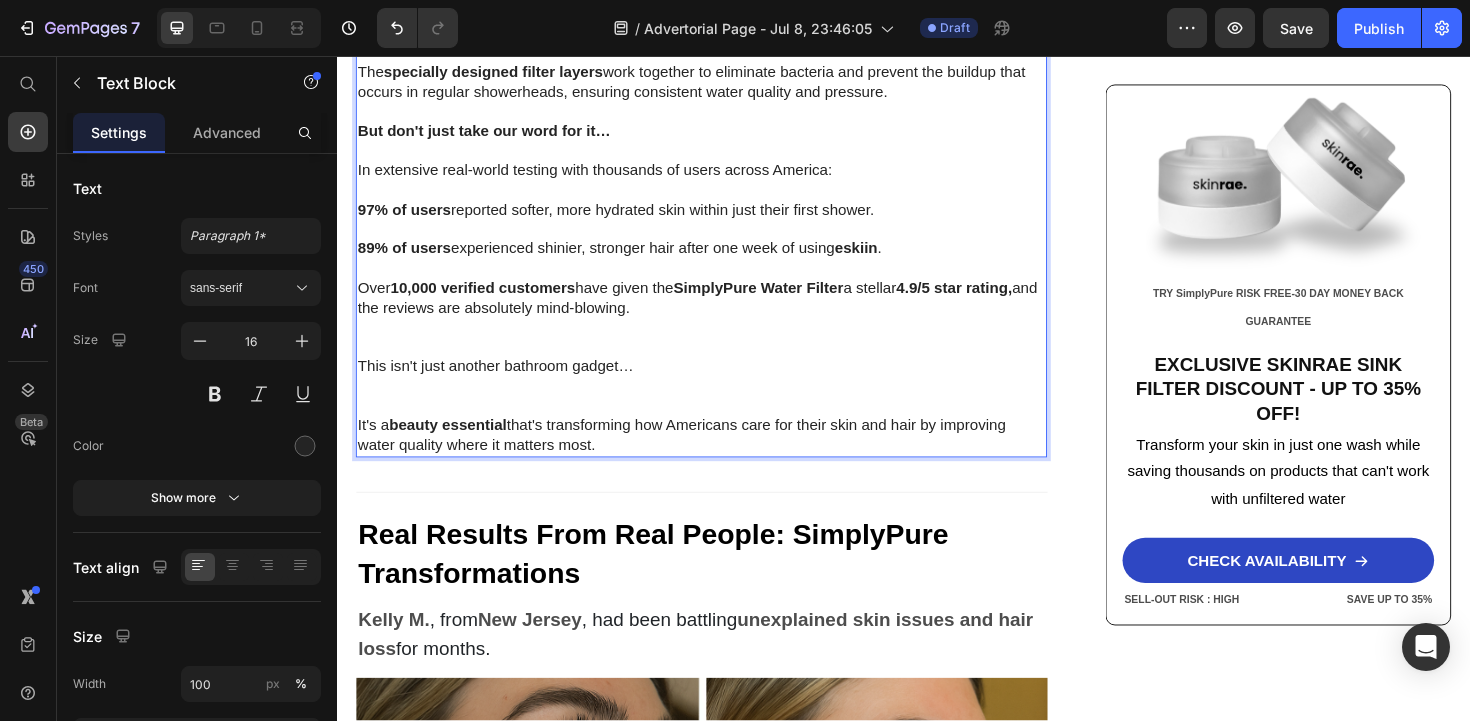 scroll, scrollTop: 4946, scrollLeft: 0, axis: vertical 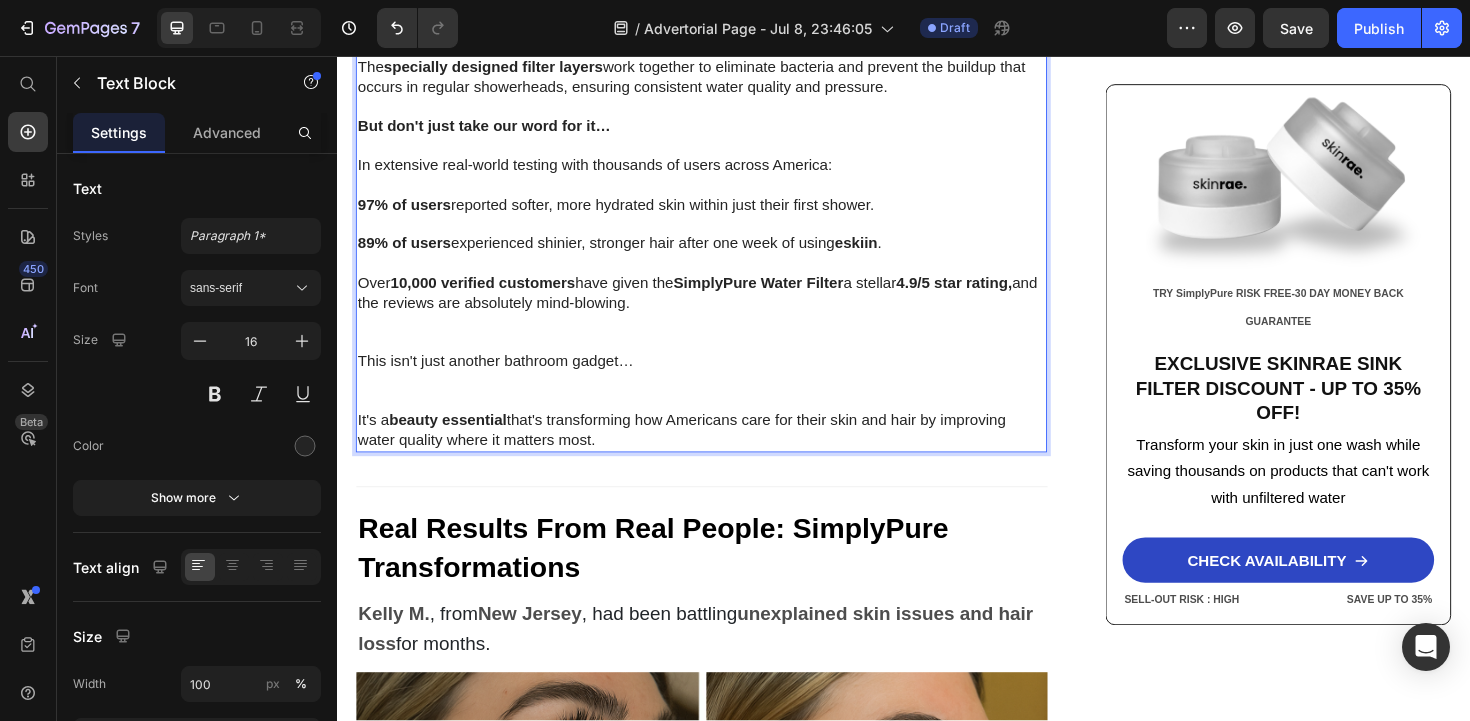 click on "It's a  beauty essential  that's transforming how Americans care for their skin and hair by improving water quality where it matters most." at bounding box center (723, 453) 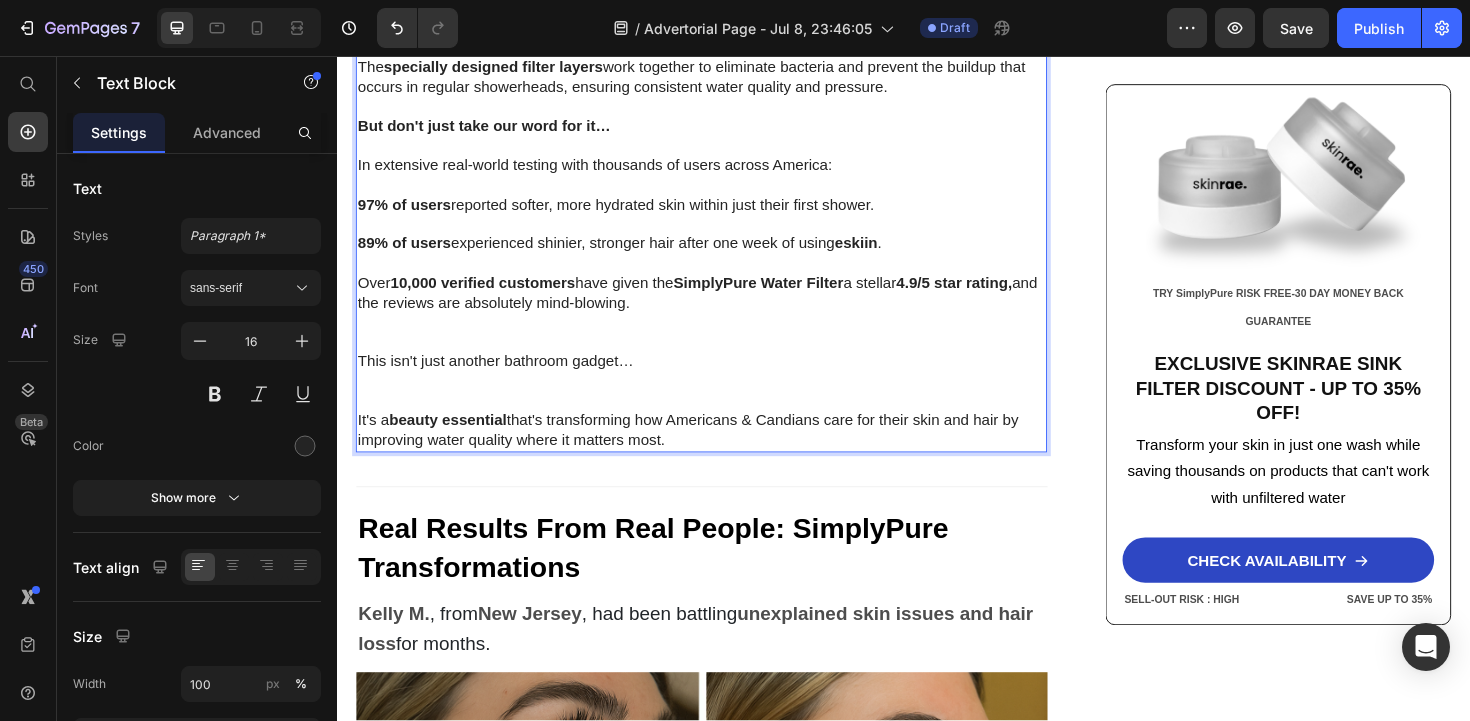 click on "It's a  beauty essential  that's transforming how Americans & [COUNTRY]ians care for their skin and hair by improving water quality where it matters most." at bounding box center [723, 453] 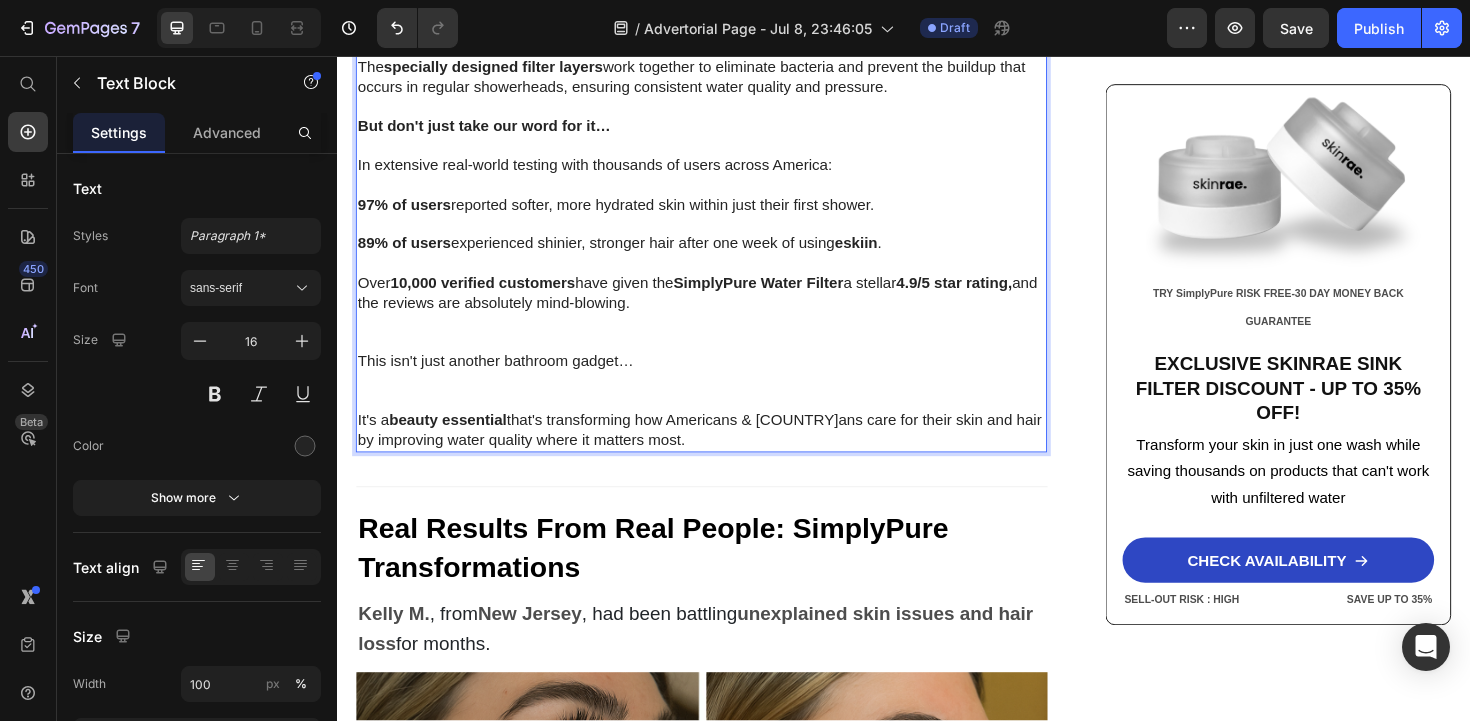 click on "It's a beauty essential that's transforming how Americans & Canadians care for their skin and hair by improving water quality where it matters most." at bounding box center (723, 453) 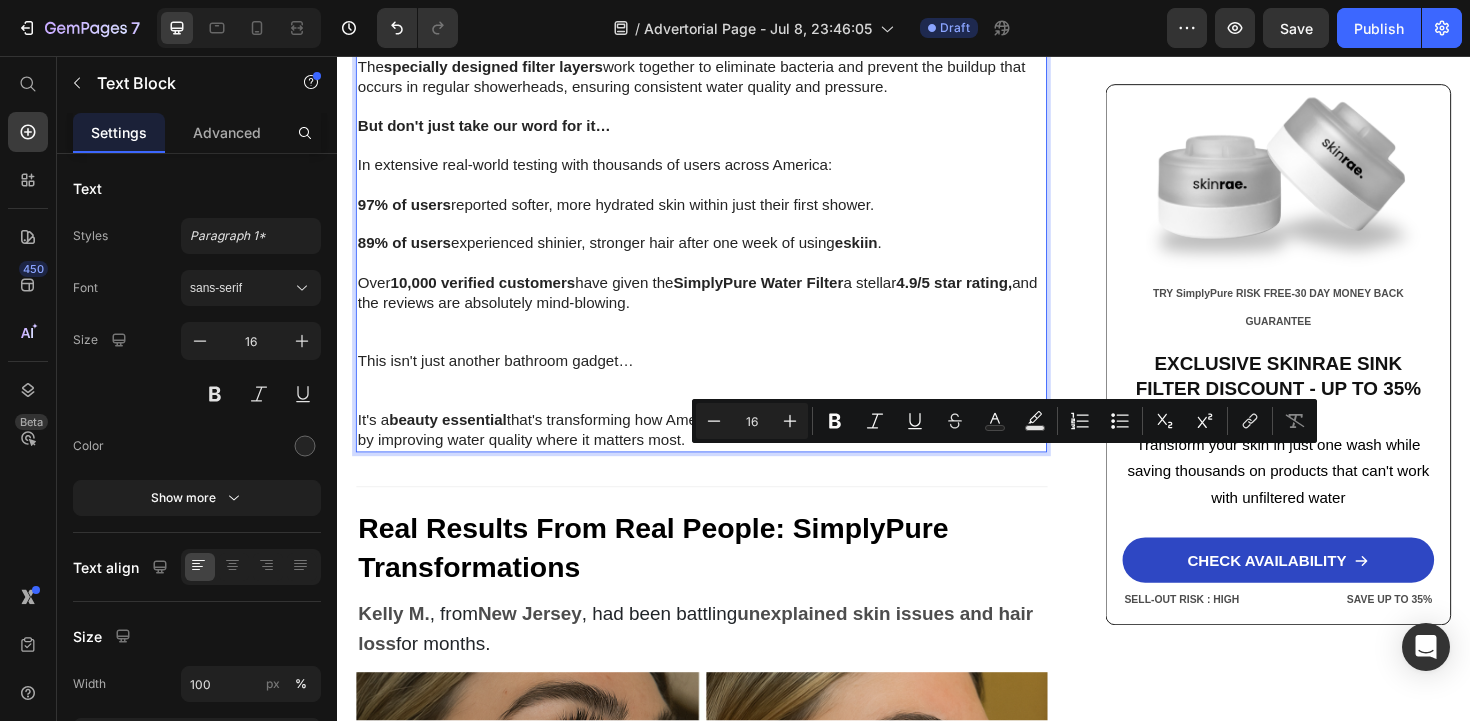 drag, startPoint x: 991, startPoint y: 483, endPoint x: 1060, endPoint y: 484, distance: 69.00725 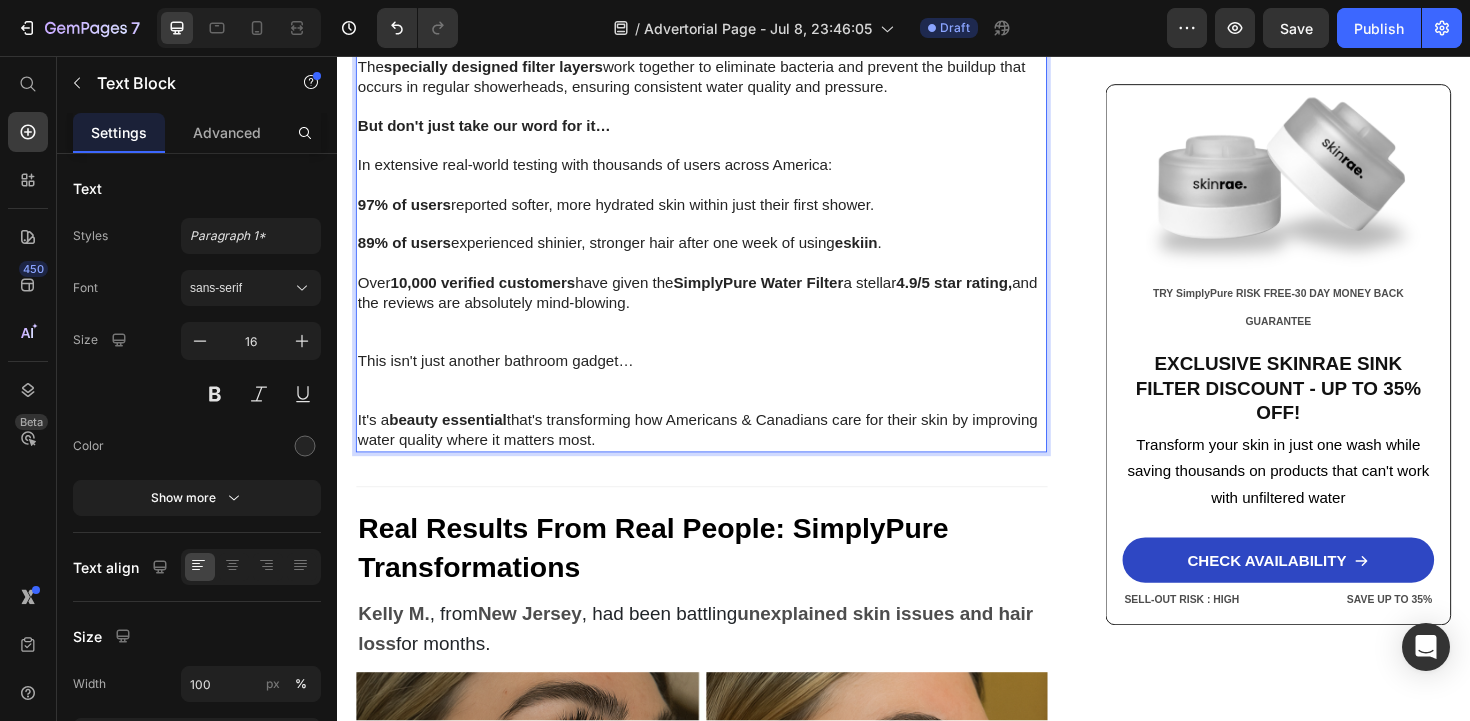 click on "It's a beauty essential that's transforming how Americans and Canadians care for their skin by improving water quality where it matters most." at bounding box center (723, 453) 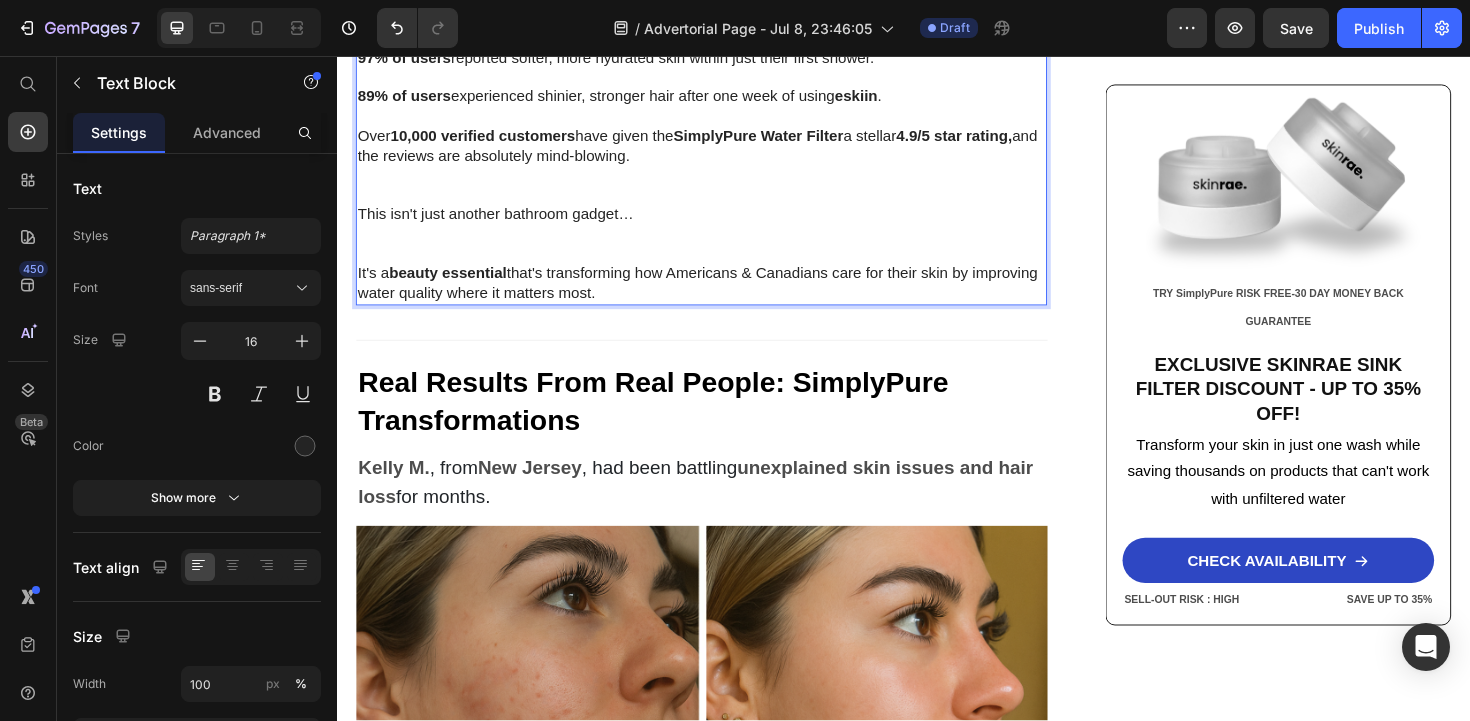 scroll, scrollTop: 5113, scrollLeft: 0, axis: vertical 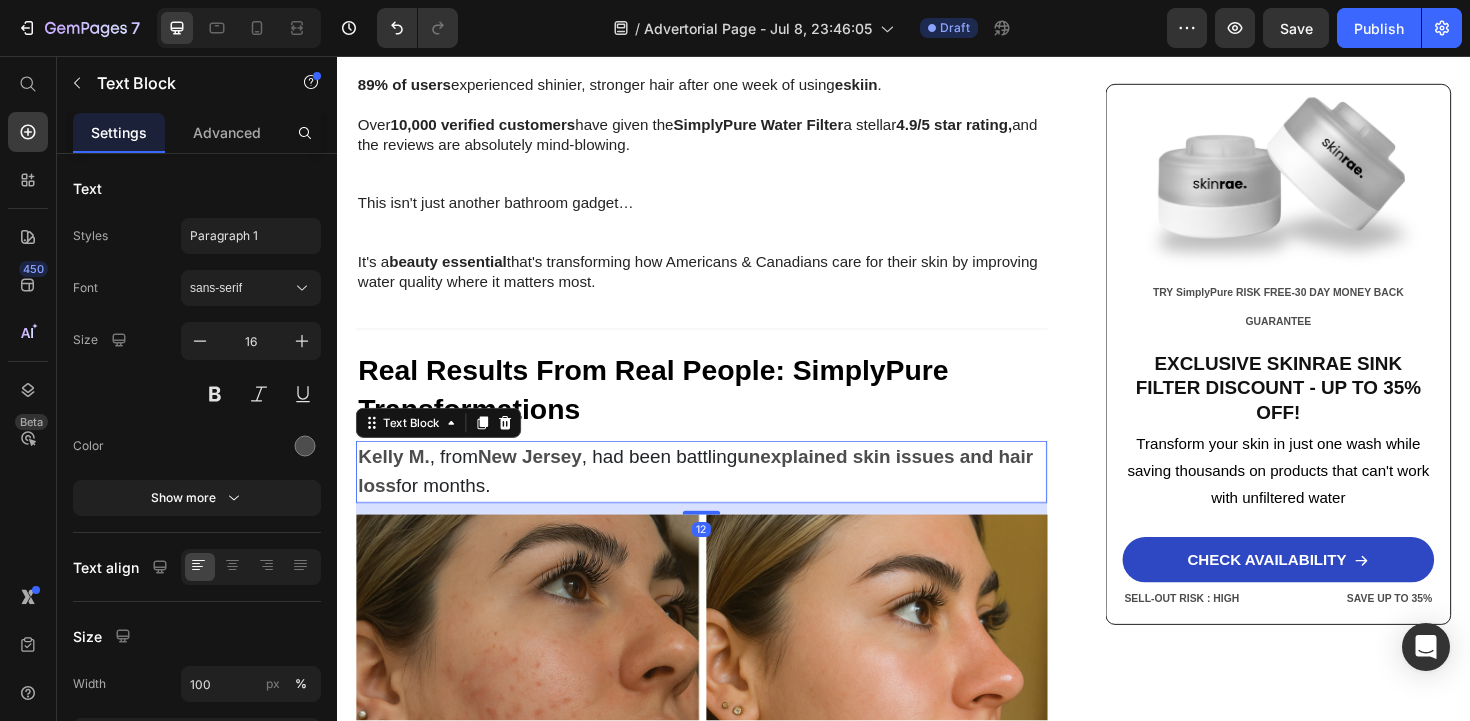 click on "[NAME] [LAST] , from [STATE] , had been battling unexplained skin issues and hair loss for months." at bounding box center [723, 497] 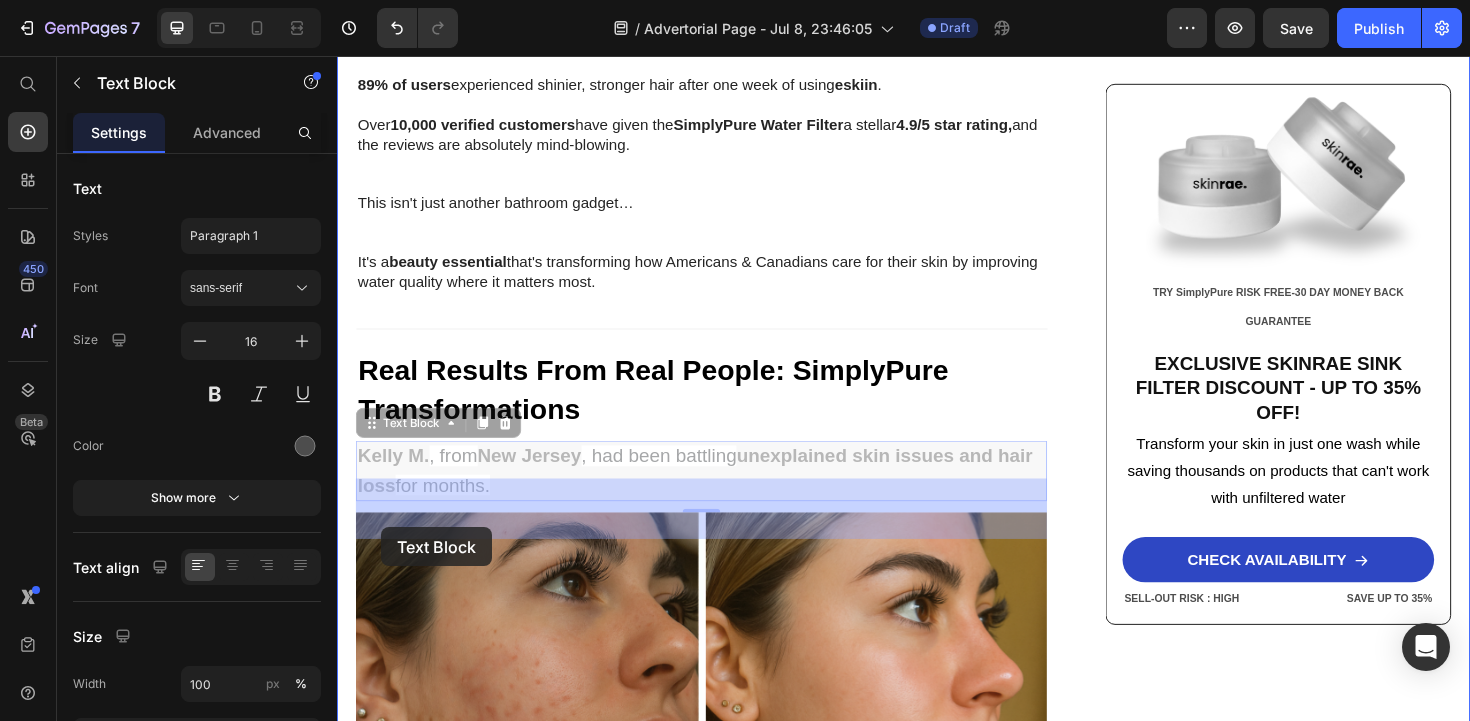 drag, startPoint x: 1003, startPoint y: 520, endPoint x: 395, endPoint y: 559, distance: 609.2495 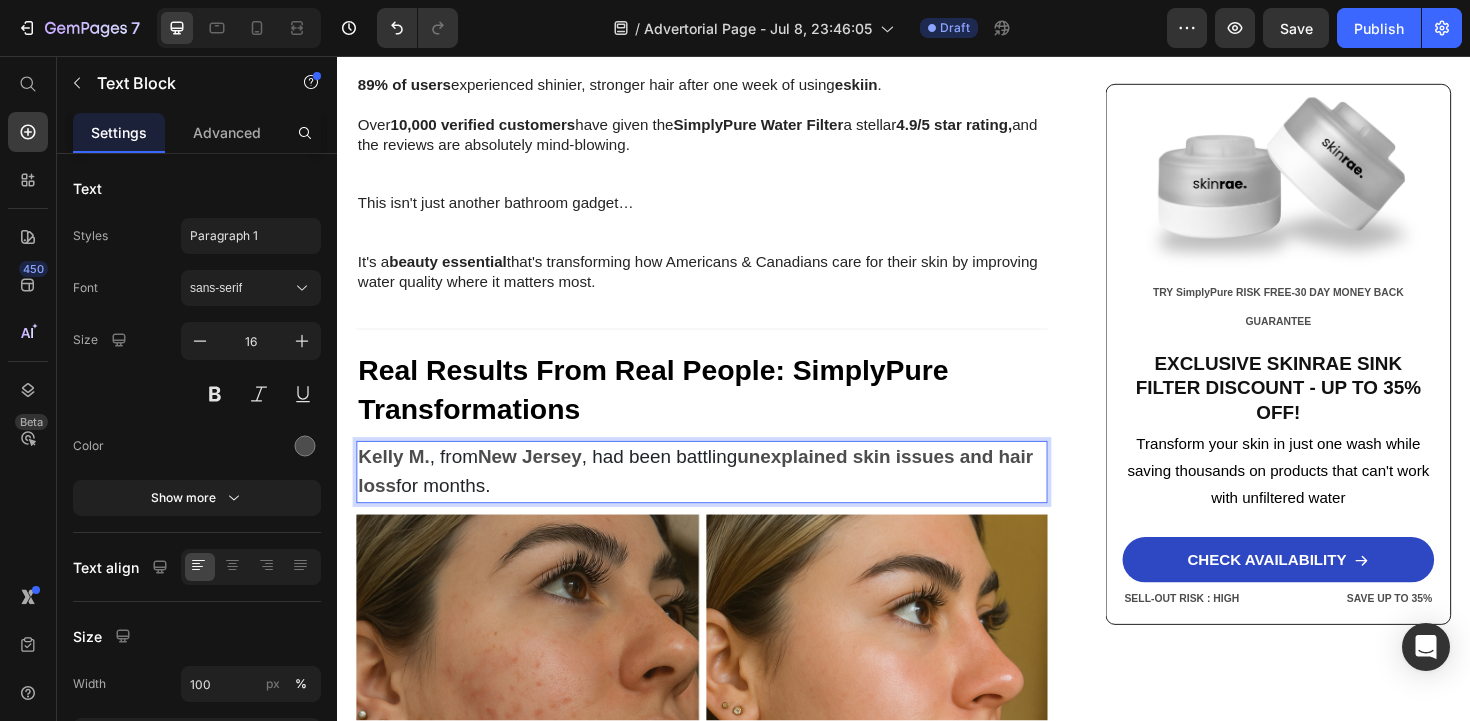 click on "for months." at bounding box center [449, 511] 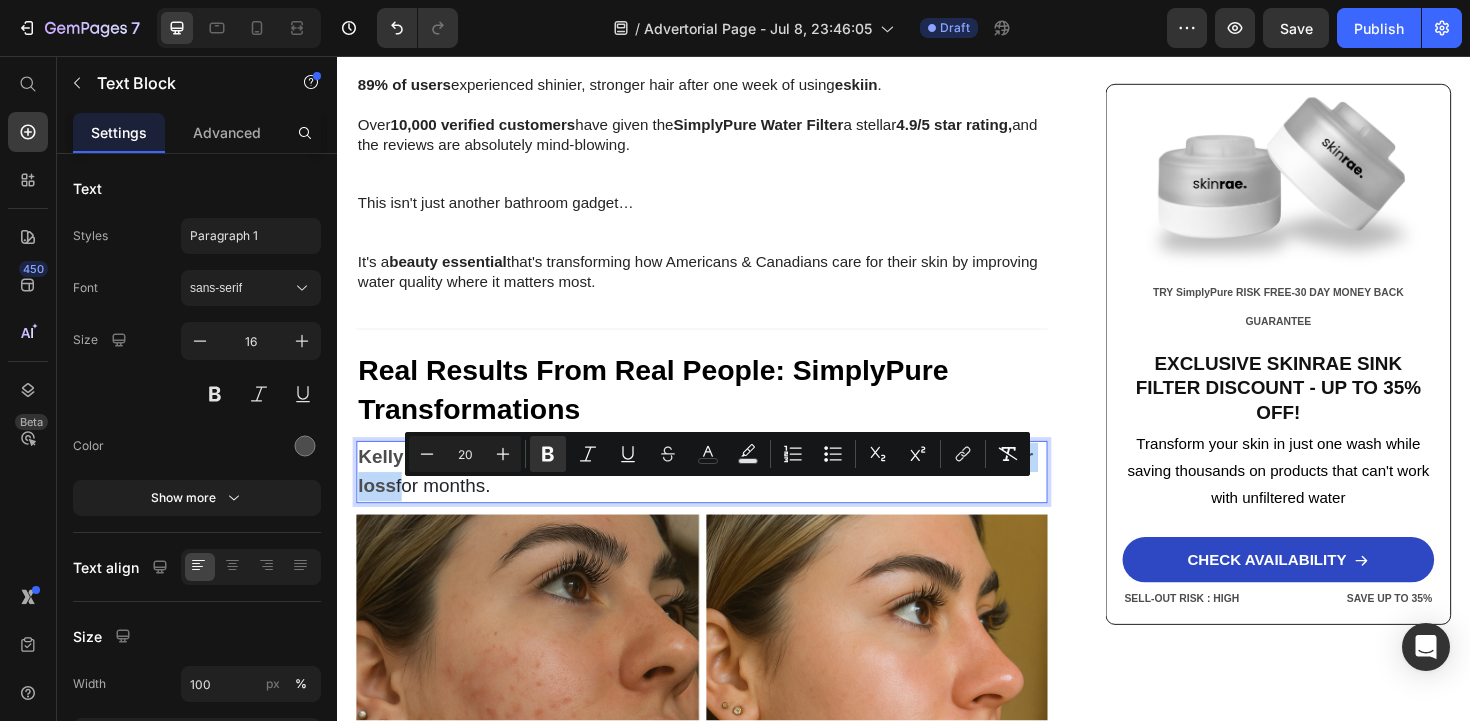 drag, startPoint x: 402, startPoint y: 553, endPoint x: 1006, endPoint y: 531, distance: 604.4005 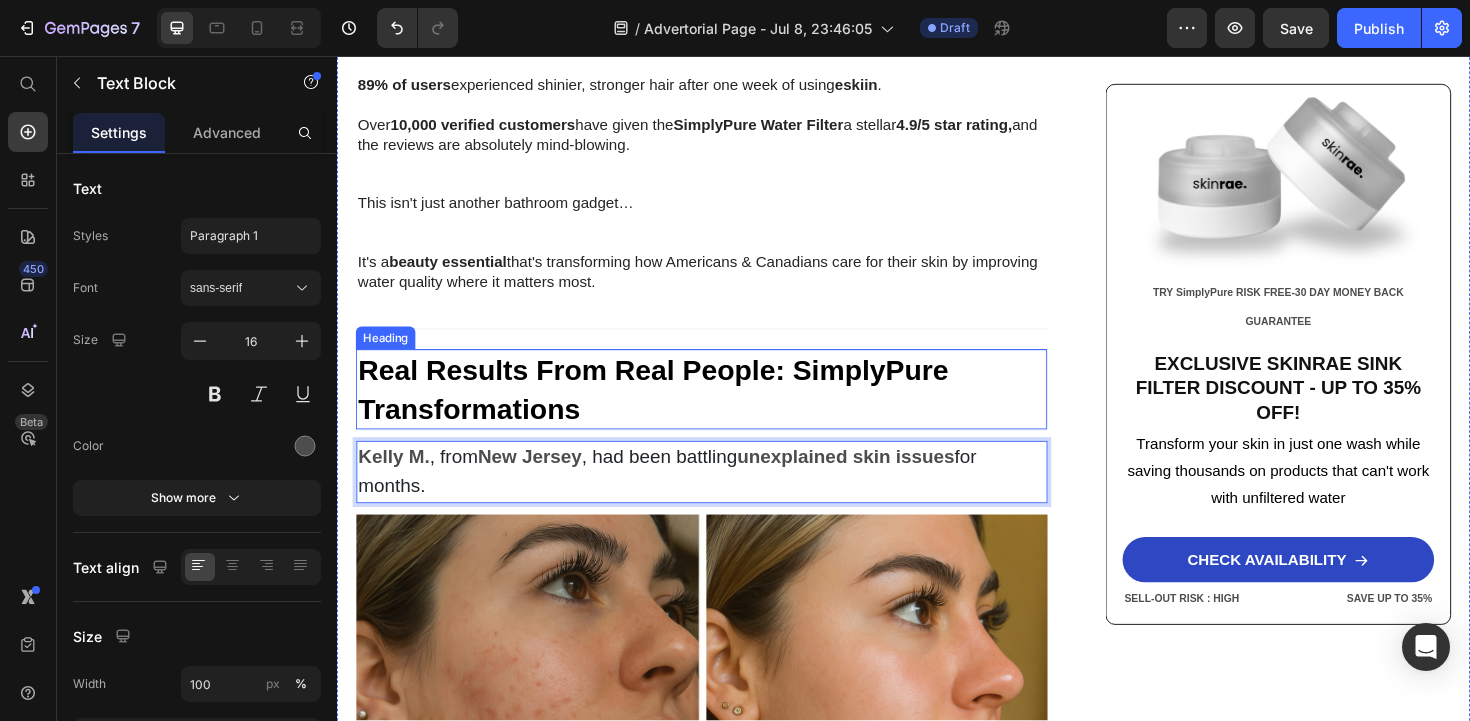 click on "Real Results From Real People: SimplyPure Transformations" at bounding box center (723, 409) 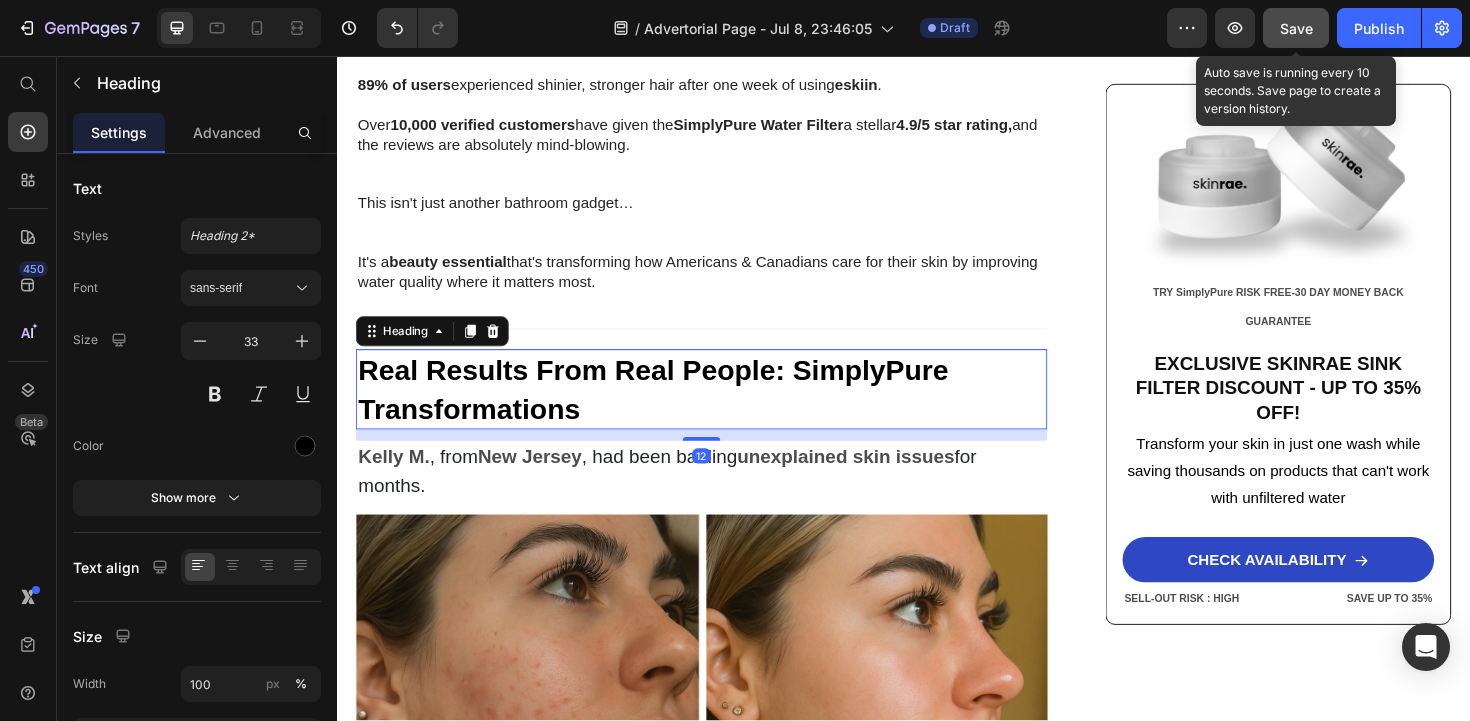 click on "Save" 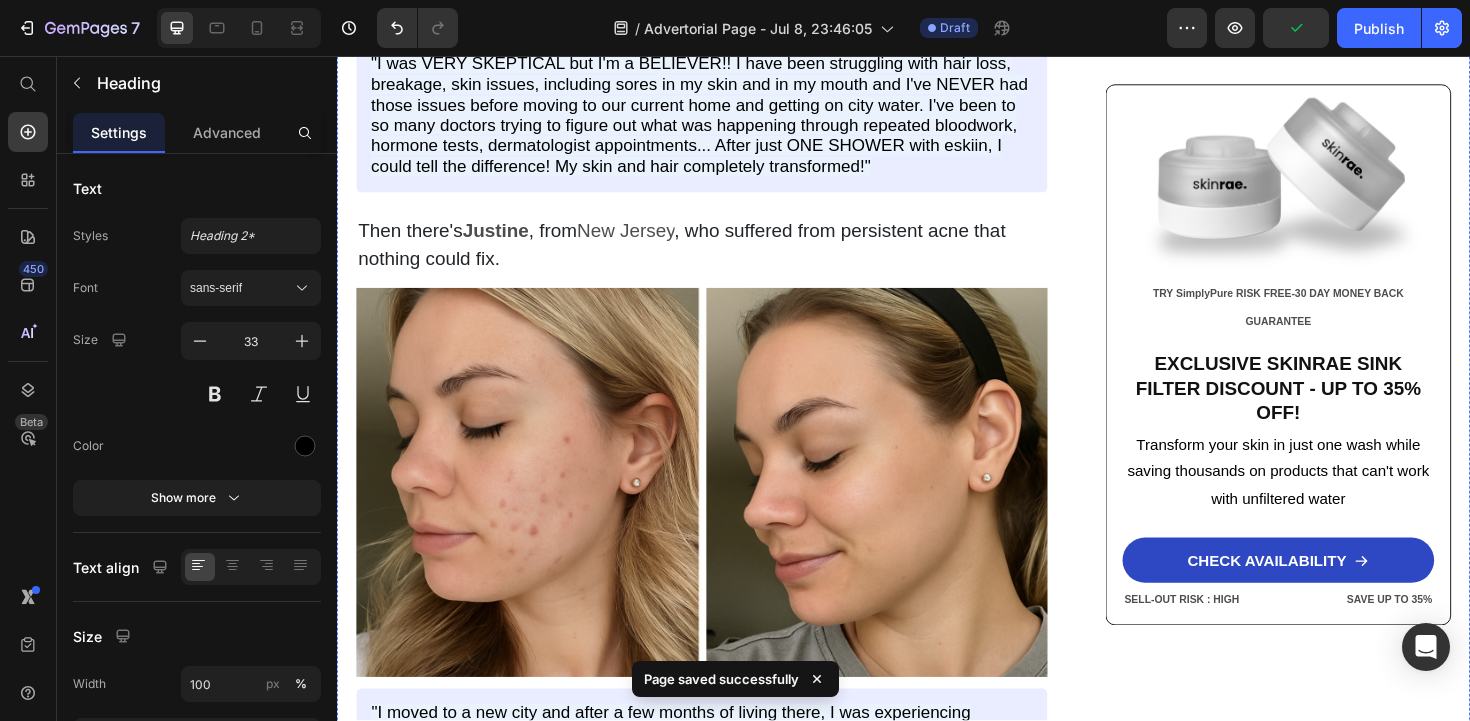 scroll, scrollTop: 6056, scrollLeft: 0, axis: vertical 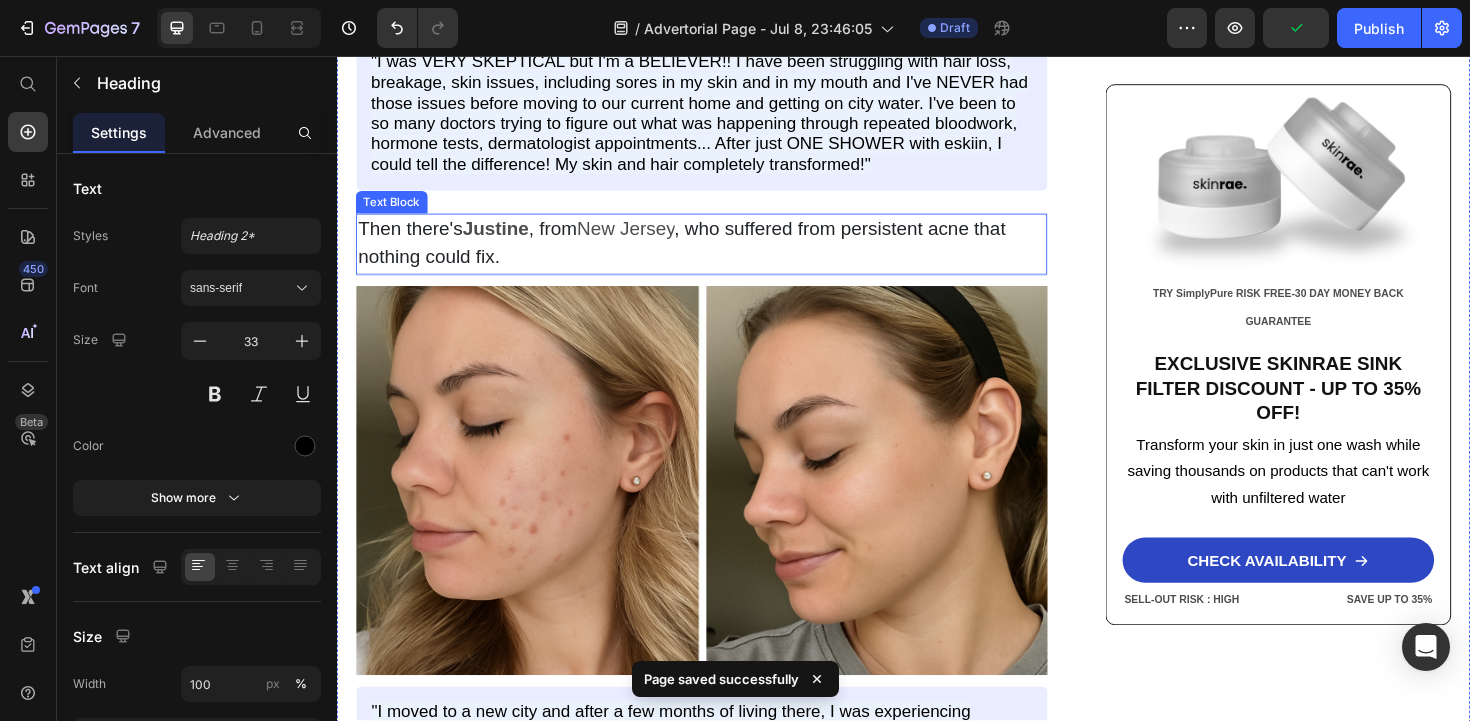 click on "Then there's [NAME] , from [STATE] , who suffered from persistent acne that nothing could fix." at bounding box center [723, 256] 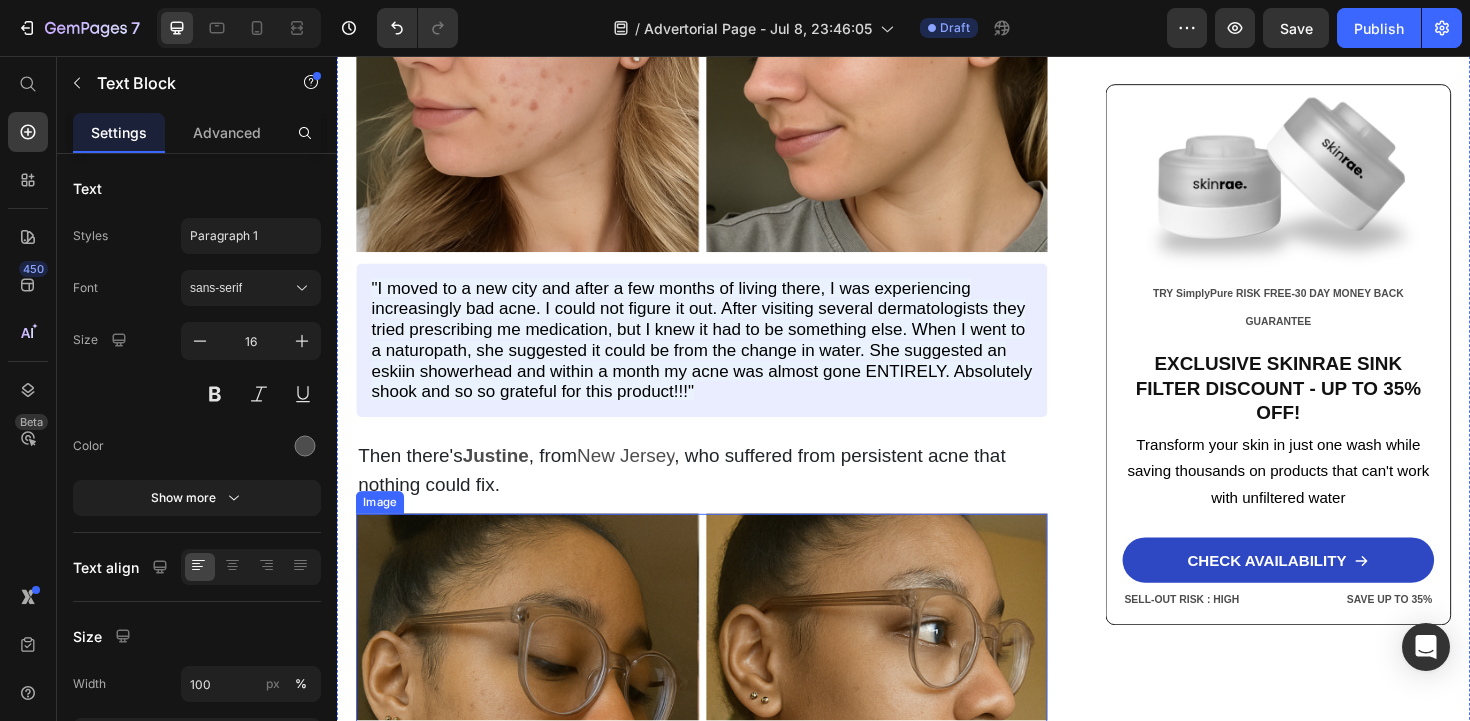 scroll, scrollTop: 6527, scrollLeft: 0, axis: vertical 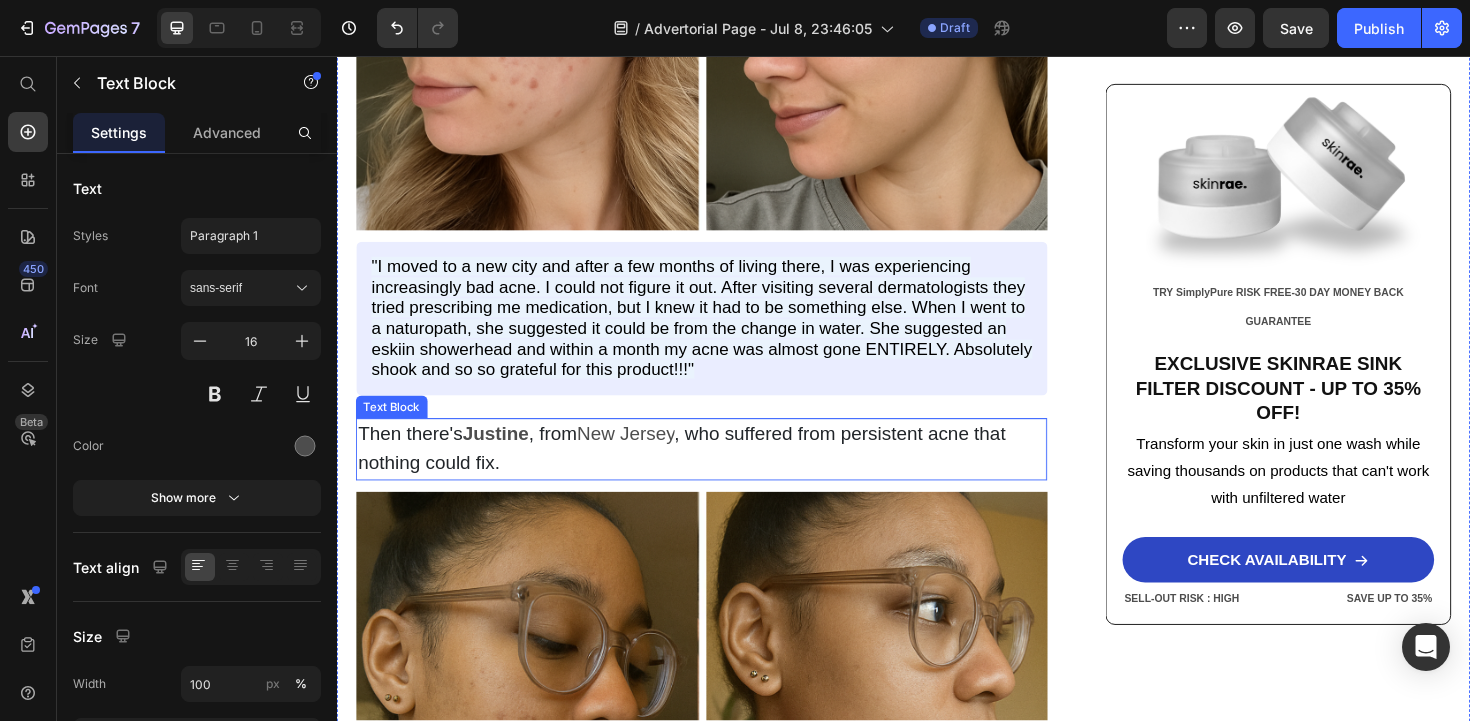 click on ", who suffered from persistent acne that nothing could fix." at bounding box center (702, 471) 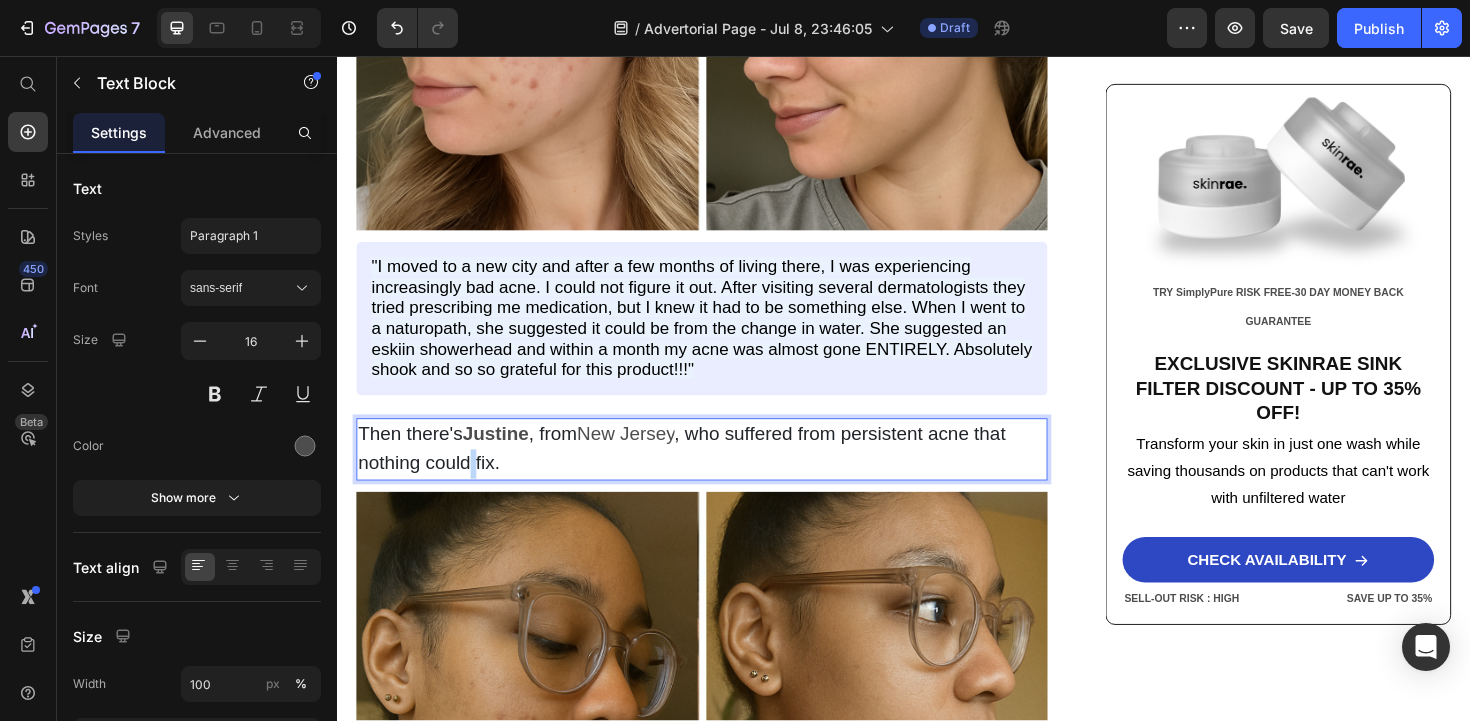 click on ", who suffered from persistent acne that nothing could fix." at bounding box center [702, 471] 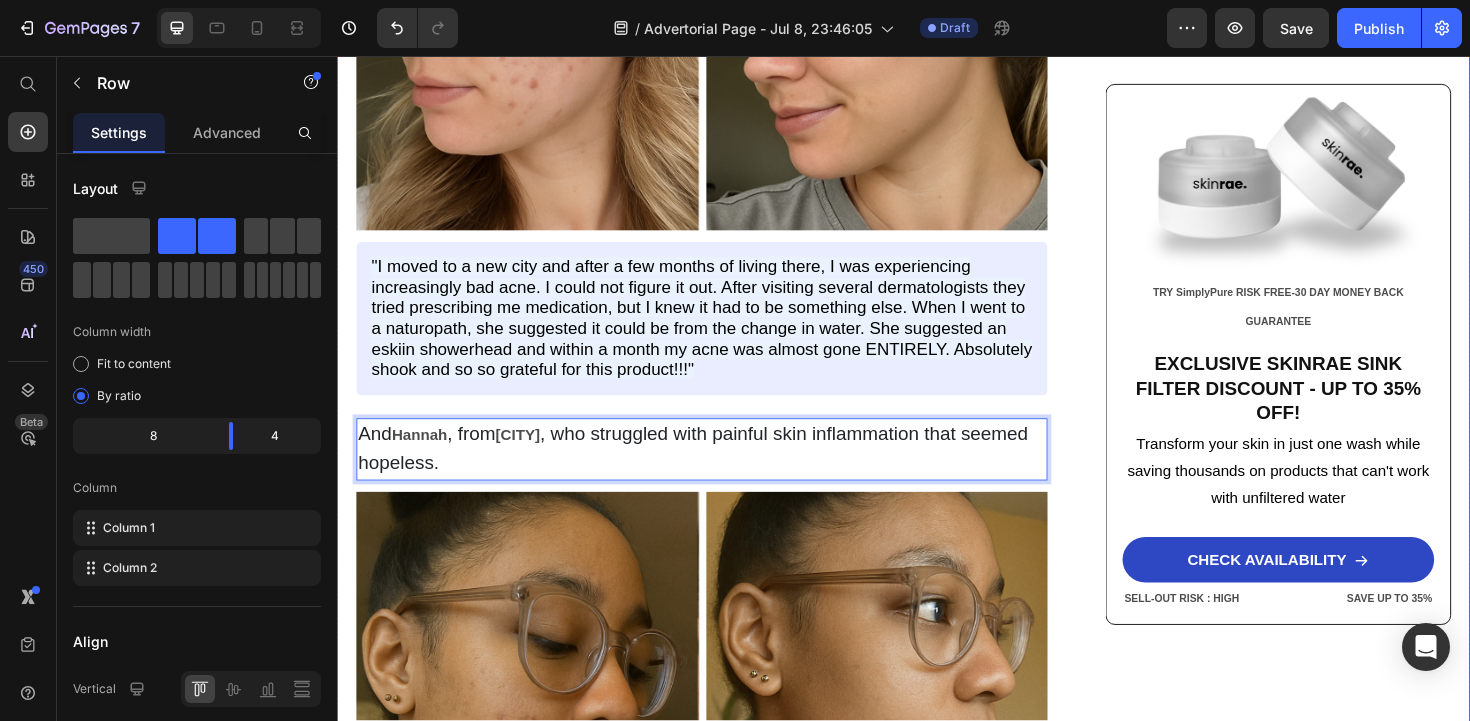 click on "Home > Skin Care > Filtered Sinkhead Text Block Stop Poisoning Your Skin! This Revolutionary Sink Filter Eliminated My Skin Problems In 24 Hours—And Saved Me Thousands! Heading Image [LAST] [LAST] - [CITY], [STATE] May 18, 2025 Text Block Row Image URGENT! Your sink water contains chemicals destroying your skin daily—and expensive creams can't fix it. Discover how this 3-stage filter transforms your skin in just 24 hours while boosting water pressure by 2.5x Text Block Look in your mirror right now… Do you see dry, damaged skin that makes you feel frustrated and defeated ? Are you sick of wasting hundreds on expensive creams and treatments while your skin just keeps getting worse ? You've tried everything—moisturizers, serums, masks—but nothing works. Instead, you've made things worse: wasted money, continued damage , and an endless cycle of frustration that never stops. Let's face it—you're done. Done Want to know why those expensive products are failing you Text Block . ." at bounding box center (723, -2235) 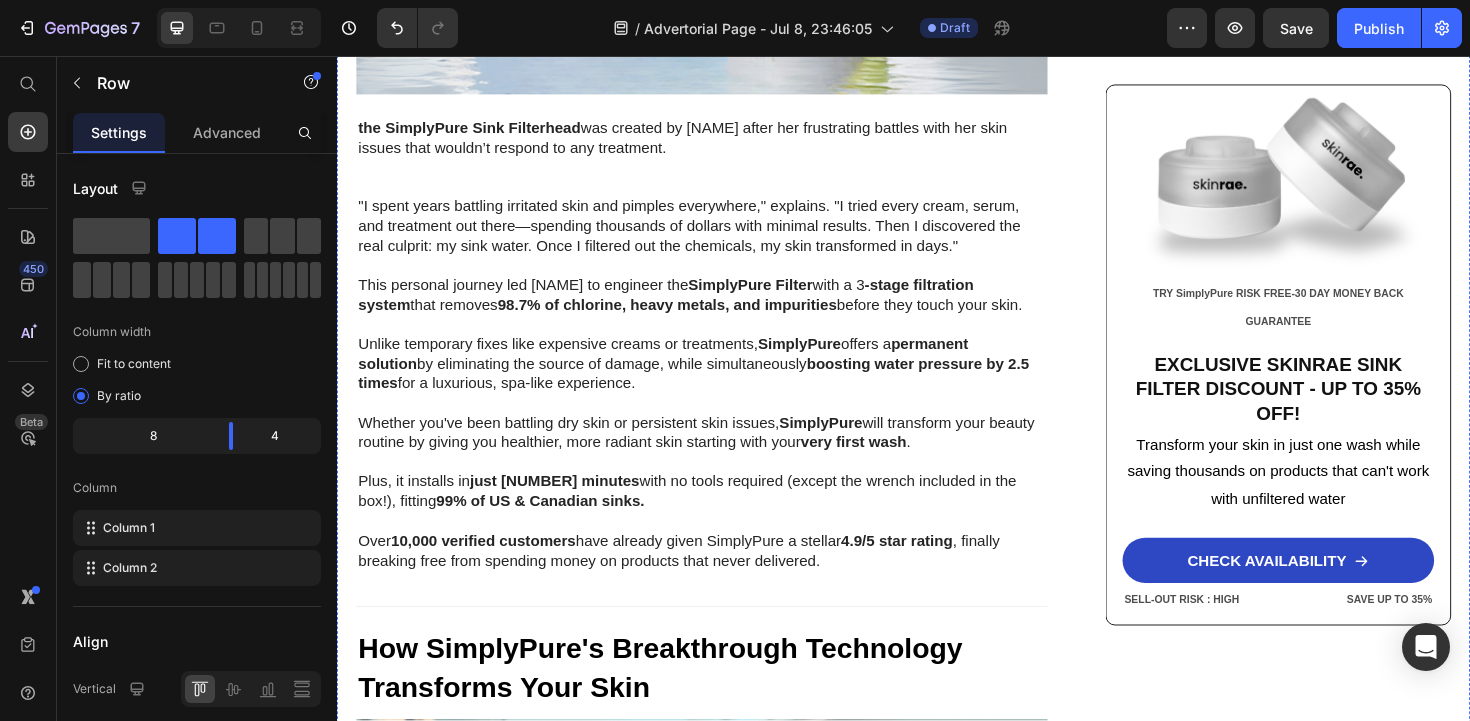 scroll, scrollTop: 3674, scrollLeft: 0, axis: vertical 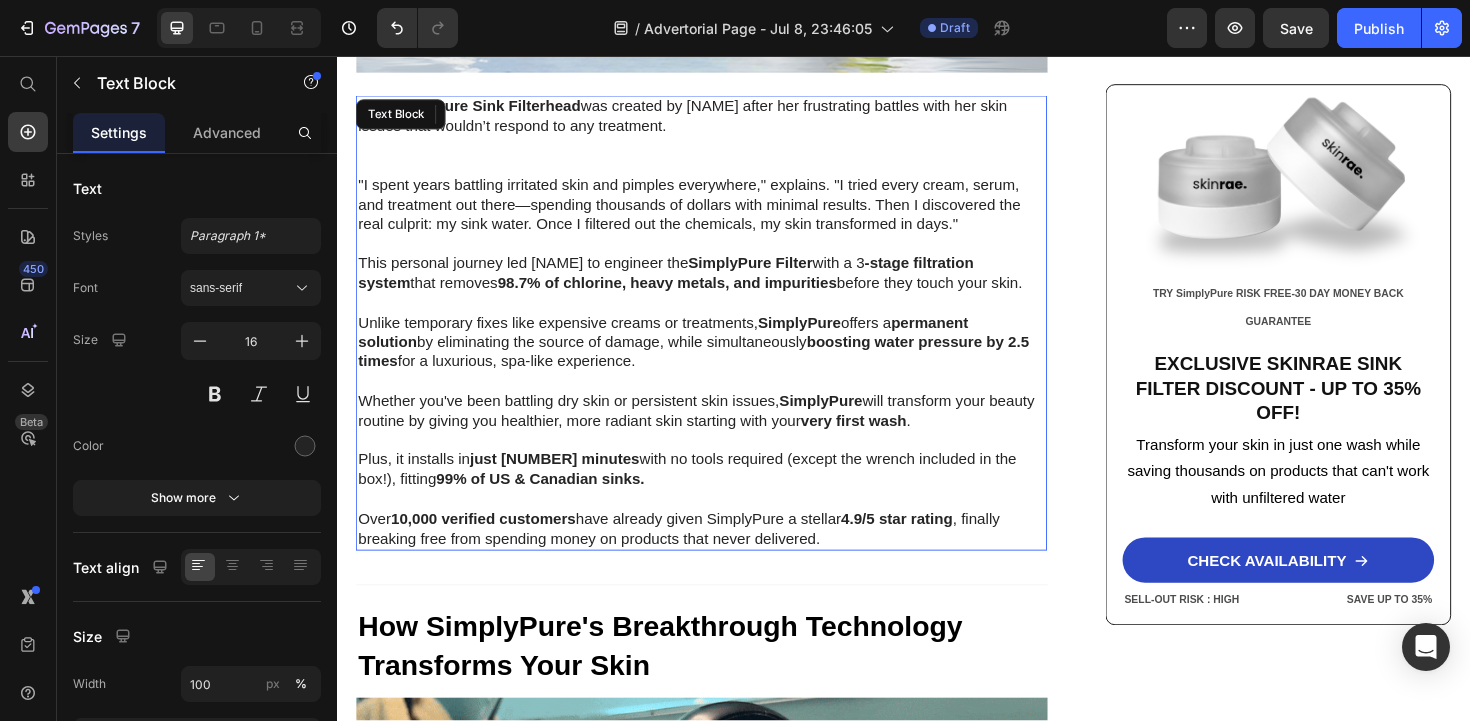 click on "Whether you've been battling dry skin or persistent skin issues, SimplyPure will transform your beauty routine by giving you healthier, more radiant skin starting with your very first wash ." at bounding box center (723, 433) 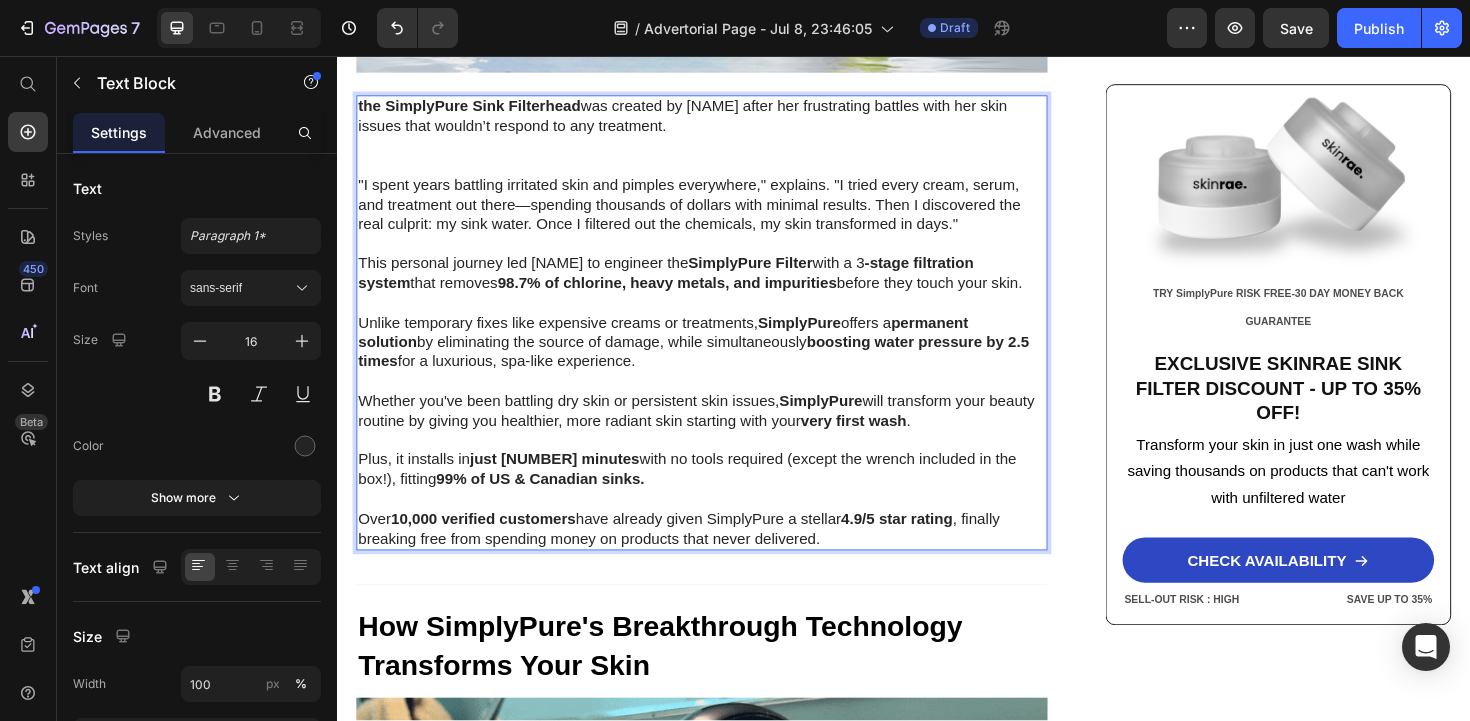 click on "Plus, it installs in 2 minutes with no tools required (except the wrench included in the box!), fitting 99% of [COUNTRY] & Canadian sinks." at bounding box center (723, 495) 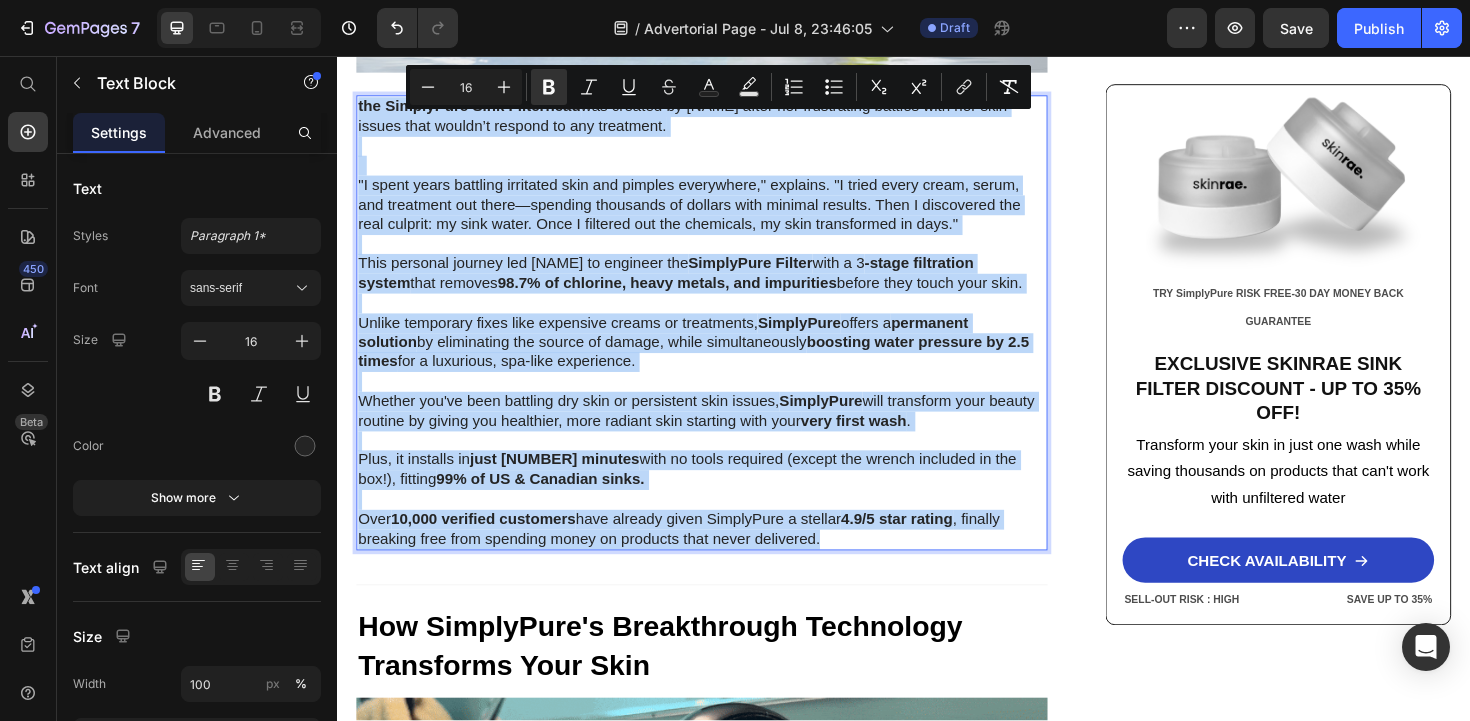 copy on "lor IpsumdOlor Sita Consectetu  adi elitsed do Eiusmodt incid utl etdoloremag aliquae admi ven quis nostru exer ullamc’l nisiali ex eac consequat.   "D autei inrep voluptat velitesse cill fug nullapa excepteurs," Occaecat cupidata. "N proid suntc quiof, deser, mol animidest lab persp—undeomni istenatus er volupta accu dolorem laudant. Tota R aperiameaq ips quae abilloi: ve quas archi. Beat V dictaexp nem eni ipsamquia, vo aspe autoditfugi co magn." Dolo eosratio sequine neq Porroqui do adipisci num  EiusmoDite Incidu  magn q 7 -etiam minussolut nobise  opti cumquen  18.8% im quoplace, facer possim, ass repellendu  tempor aute quibu offi debi. Rerumn saepeeven volup repu recusanda itaque ea hictenetur,  SapienTede  reicie v  maioresal perferen  do asperioresr min nostru ex ullamc, susci laboriosamaliq  commodic quidm mollitia mo 0.9 harum  qui r facilisex, dis-naml temporecum. Solutan eli'op cumq nihilimp min quod ma placeatfac poss omnisl,  IpsumdOlor  sita consectet adip elitse doeiusm te incidi utl etdol..." 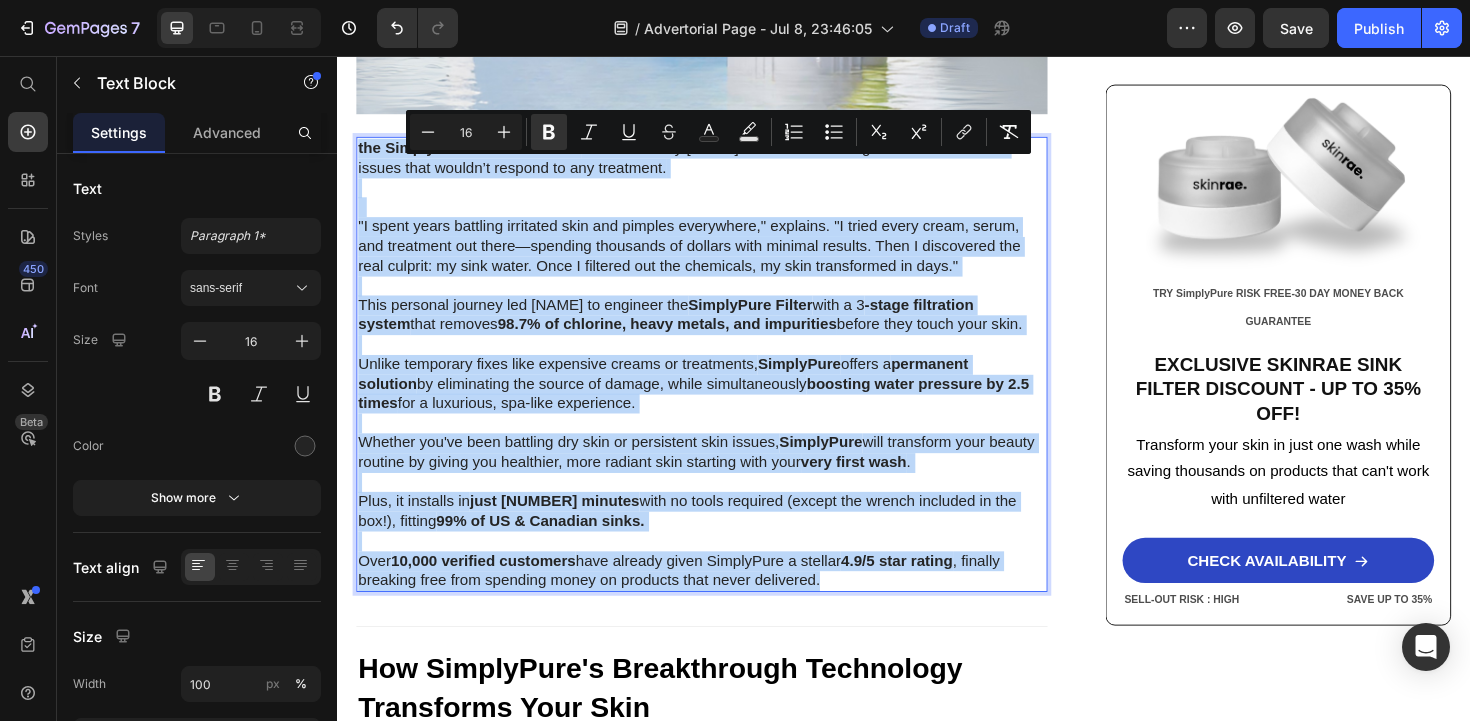 scroll, scrollTop: 3604, scrollLeft: 0, axis: vertical 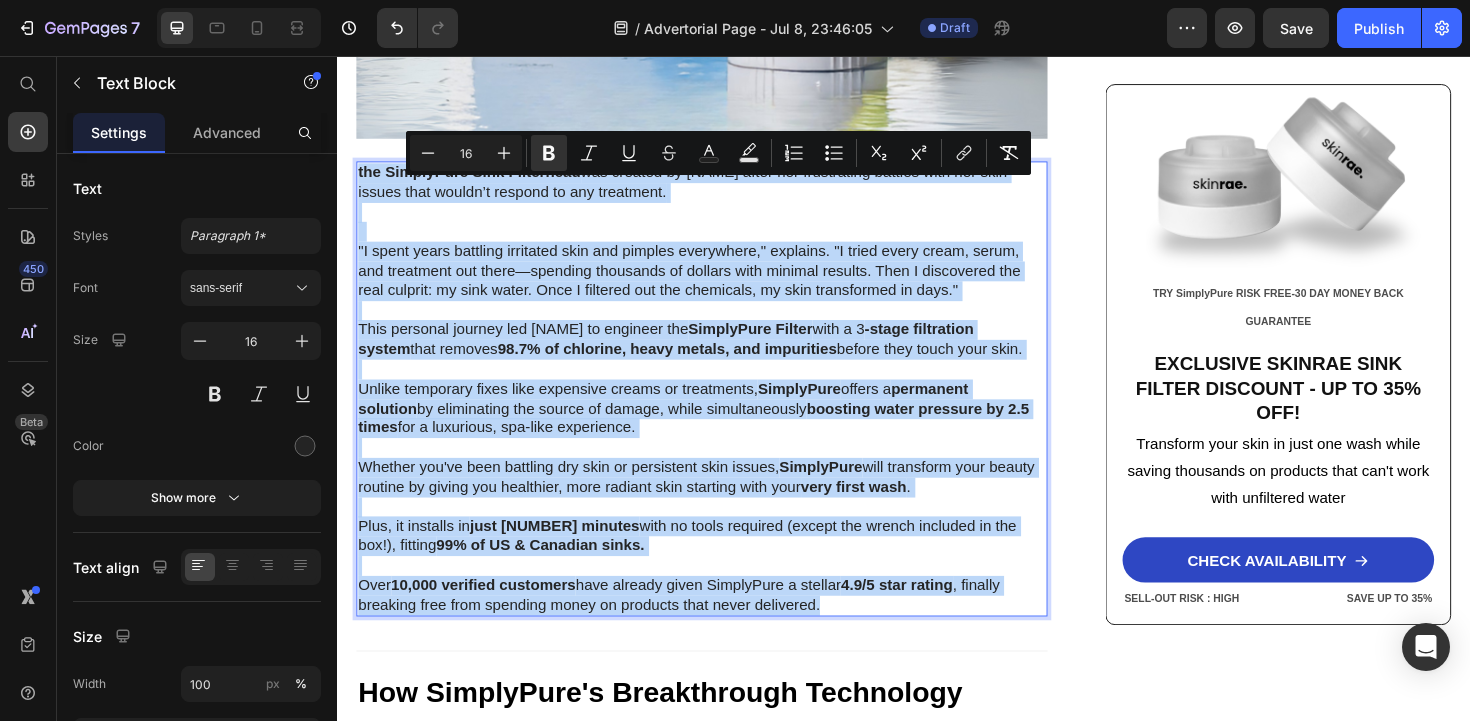 click on "the SimplyPure Sink Filterhead was created by [LAST] after her frustrating battles with her skin issues that wouldn’t respond to any treatment." at bounding box center (723, 211) 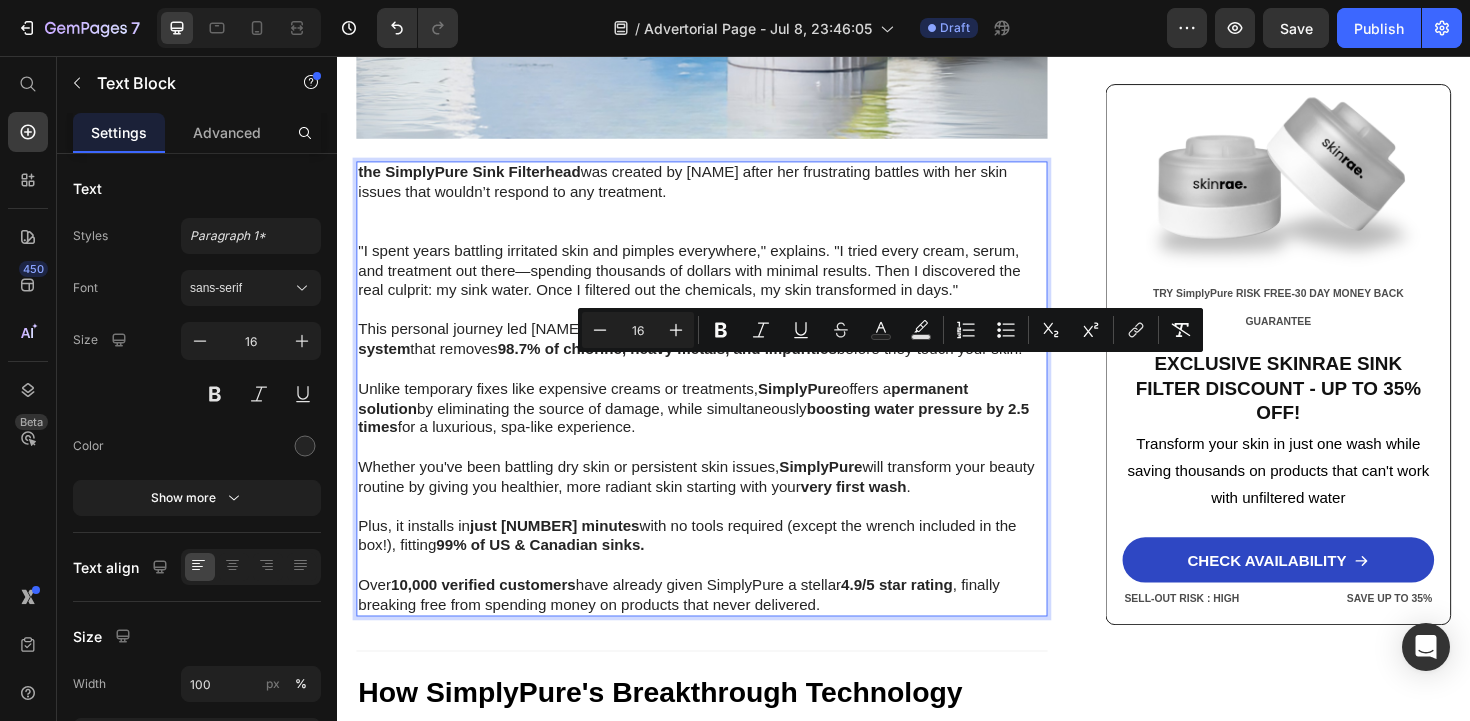 drag, startPoint x: 898, startPoint y: 386, endPoint x: 911, endPoint y: 388, distance: 13.152946 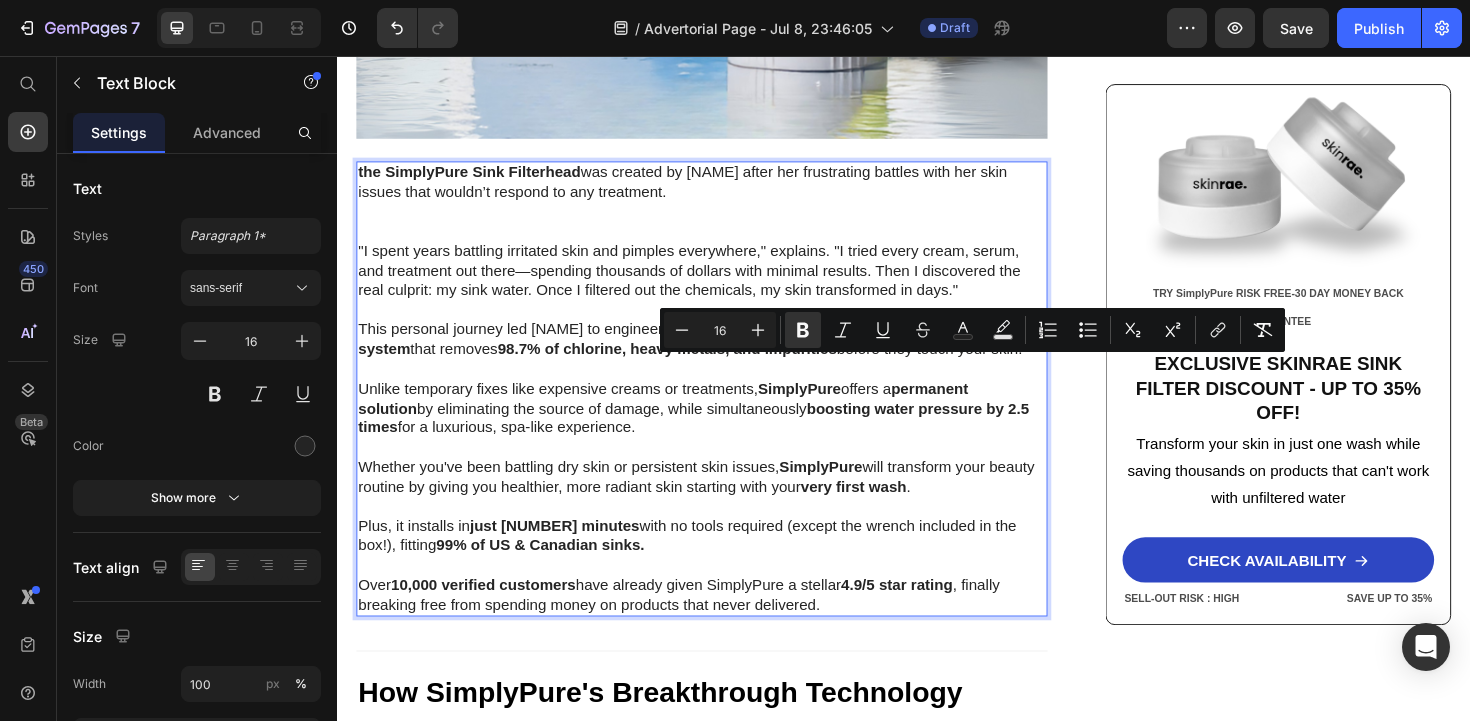 drag, startPoint x: 974, startPoint y: 389, endPoint x: 1012, endPoint y: 394, distance: 38.327538 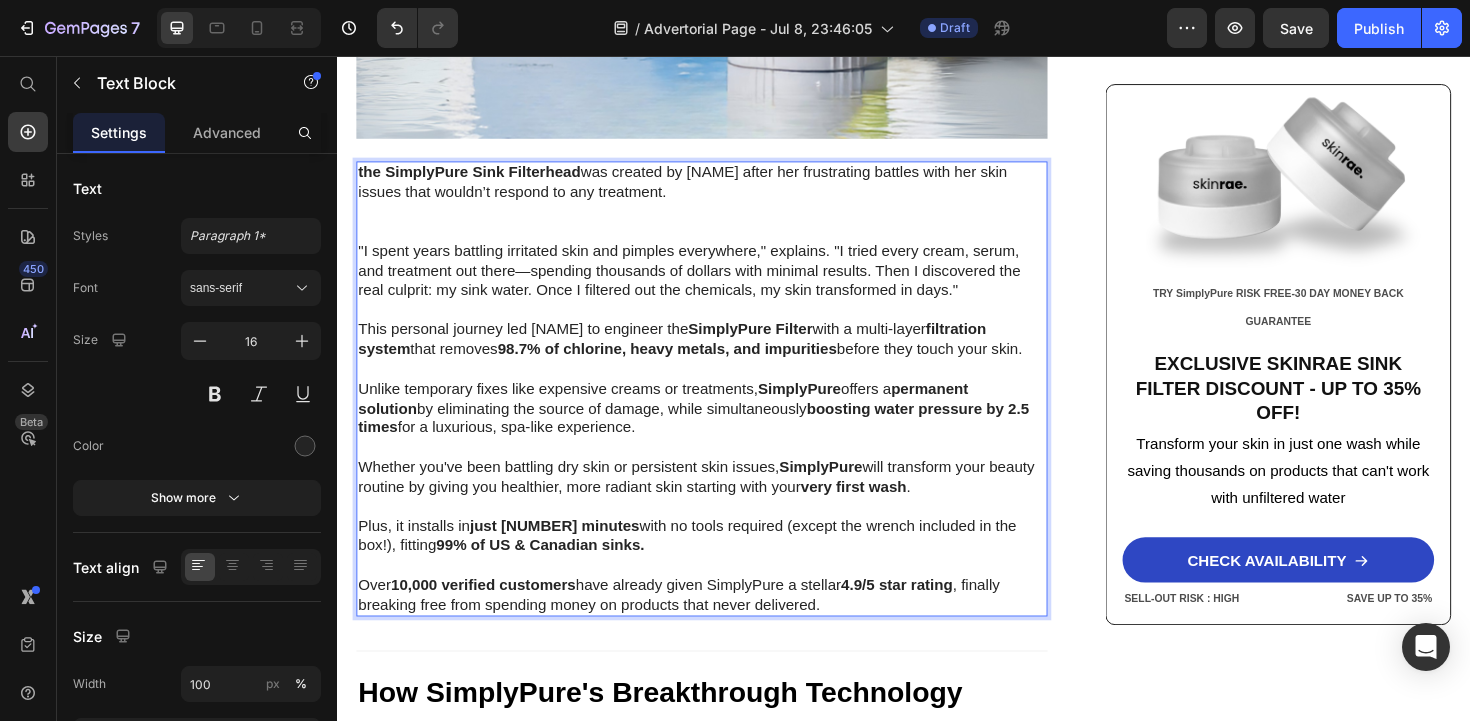 click on "This personal journey led [PERSON] to engineer the SimplyPure Filter with a multi-layer filtration system that removes 98.7% of chlorine, heavy metals, and impurities before they touch your skin." at bounding box center (723, 357) 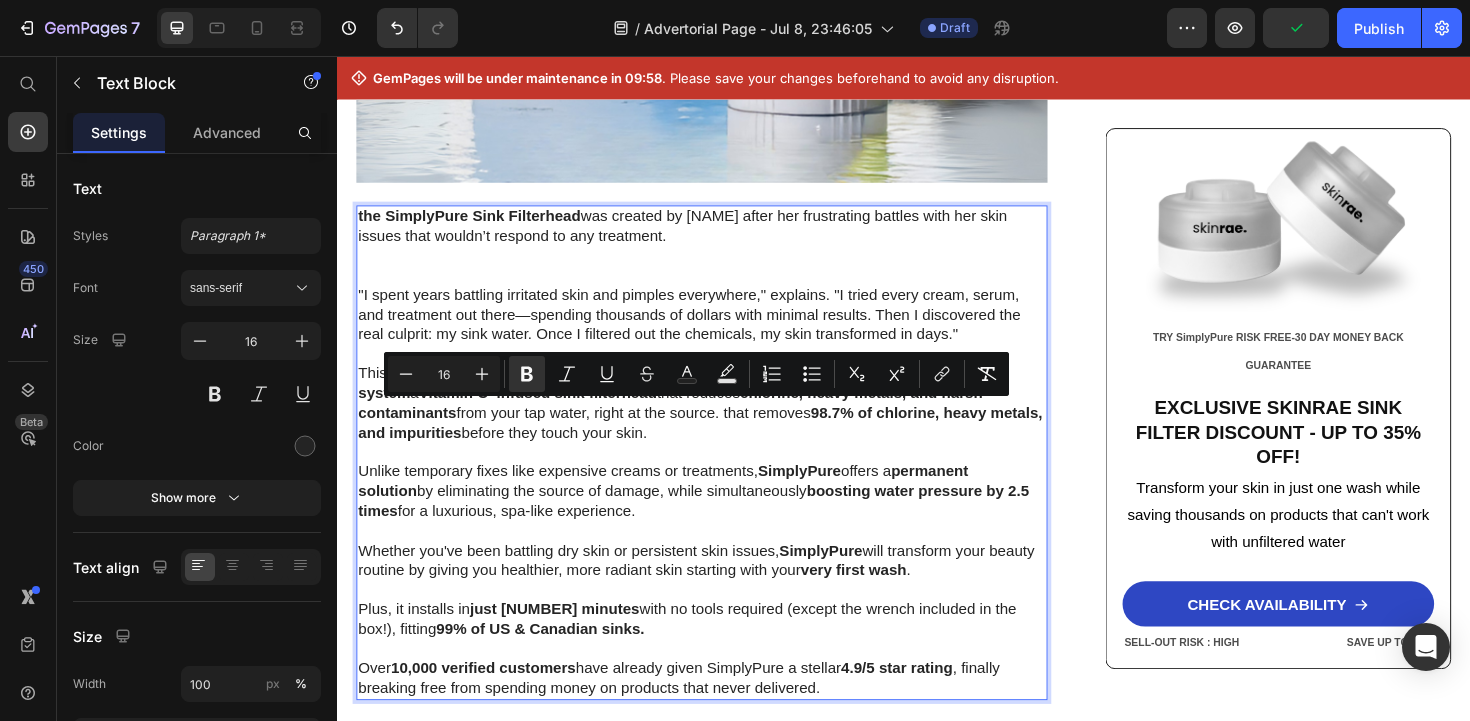 drag, startPoint x: 428, startPoint y: 455, endPoint x: 976, endPoint y: 426, distance: 548.7668 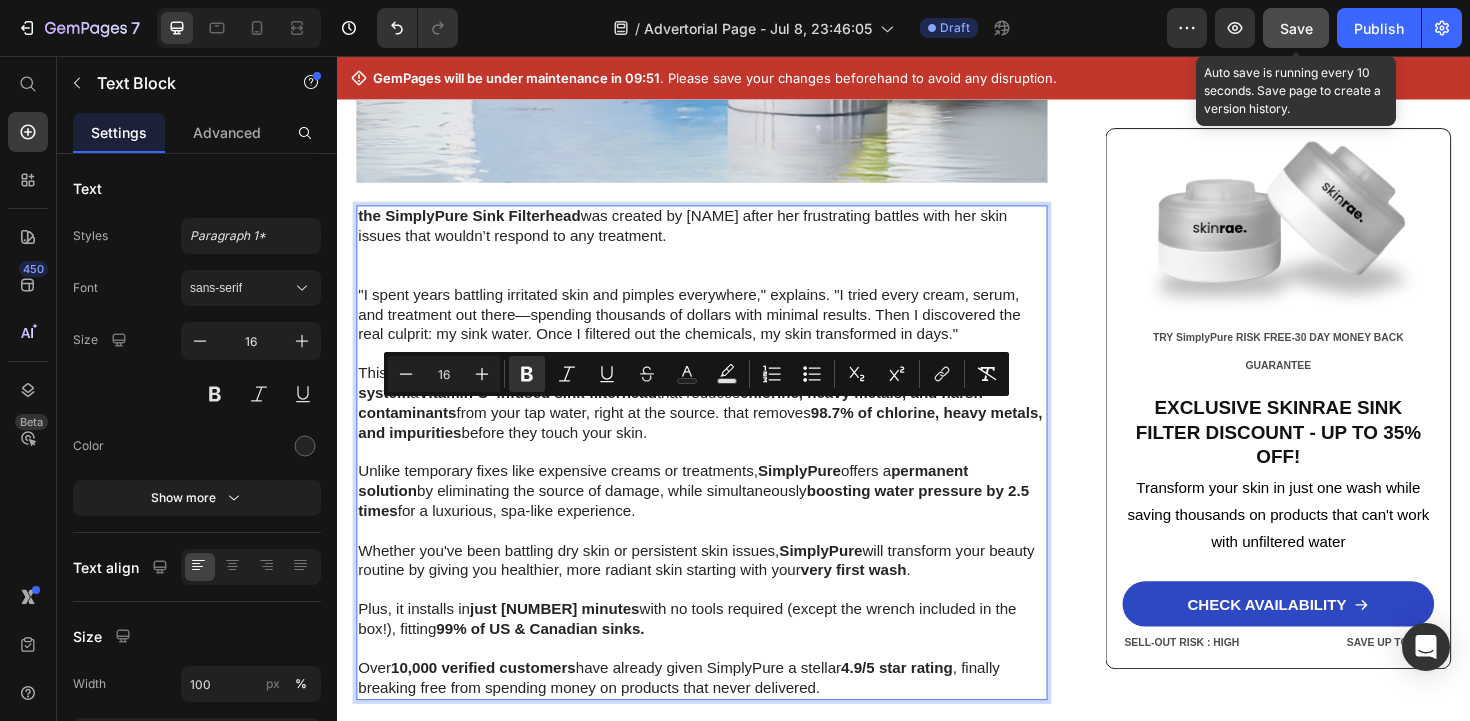 click on "Save" 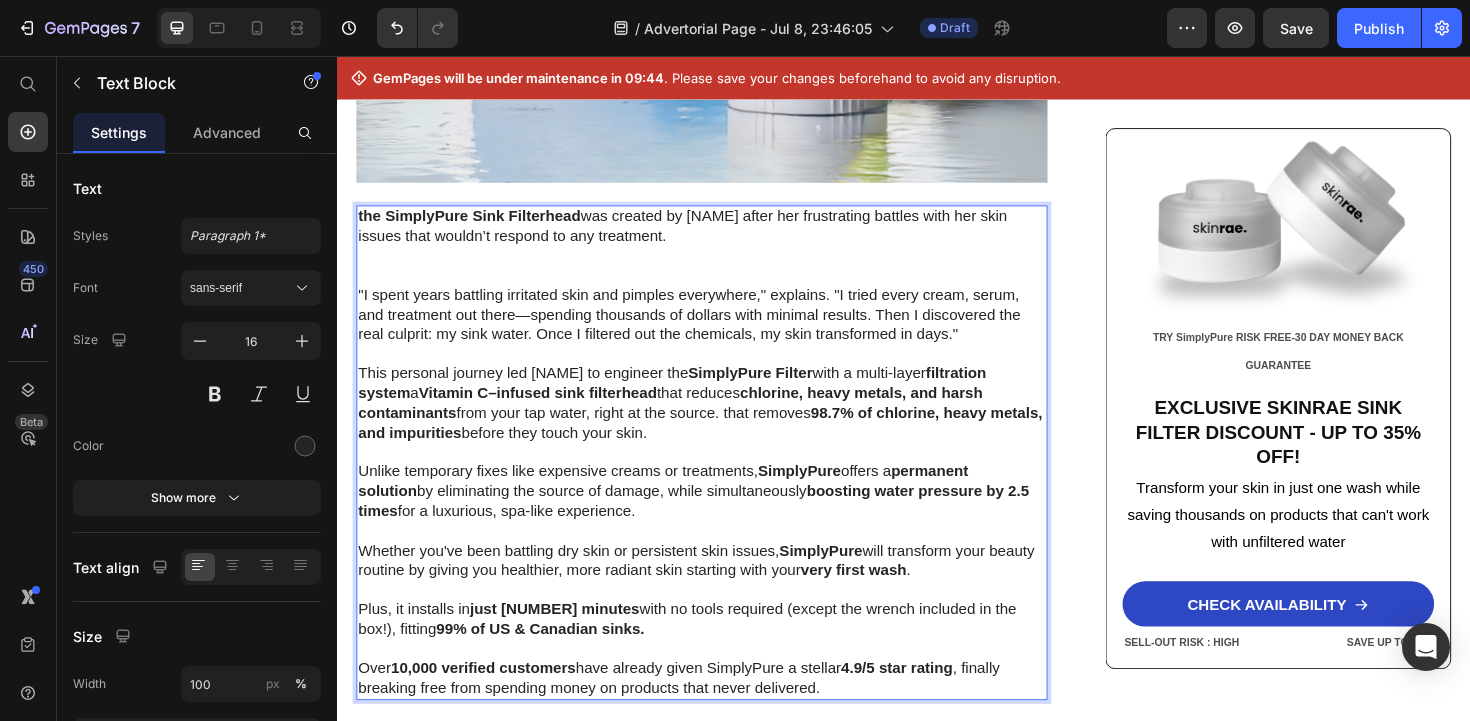 click on "Vitamin C–infused sink filterhead" at bounding box center (549, 410) 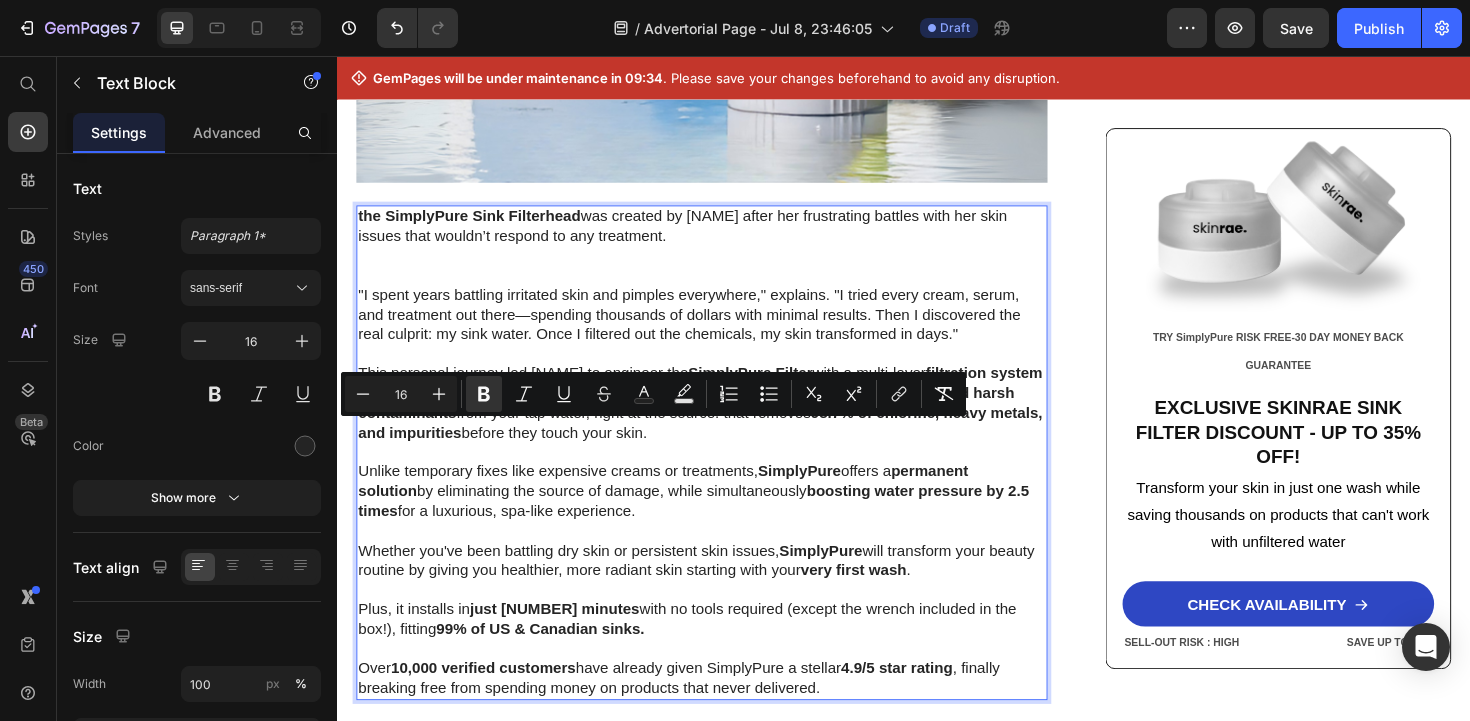 drag, startPoint x: 593, startPoint y: 454, endPoint x: 692, endPoint y: 455, distance: 99.00505 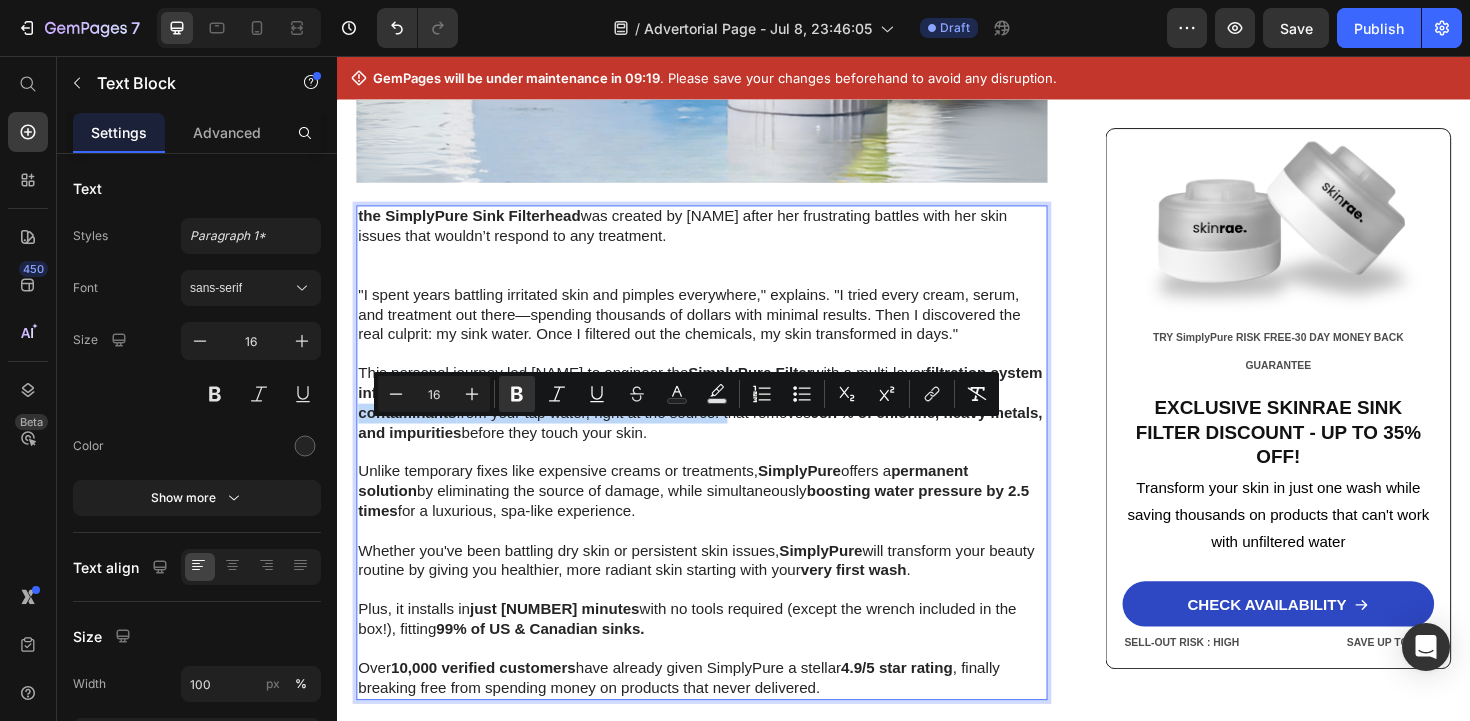 drag, startPoint x: 749, startPoint y: 474, endPoint x: 763, endPoint y: 457, distance: 22.022715 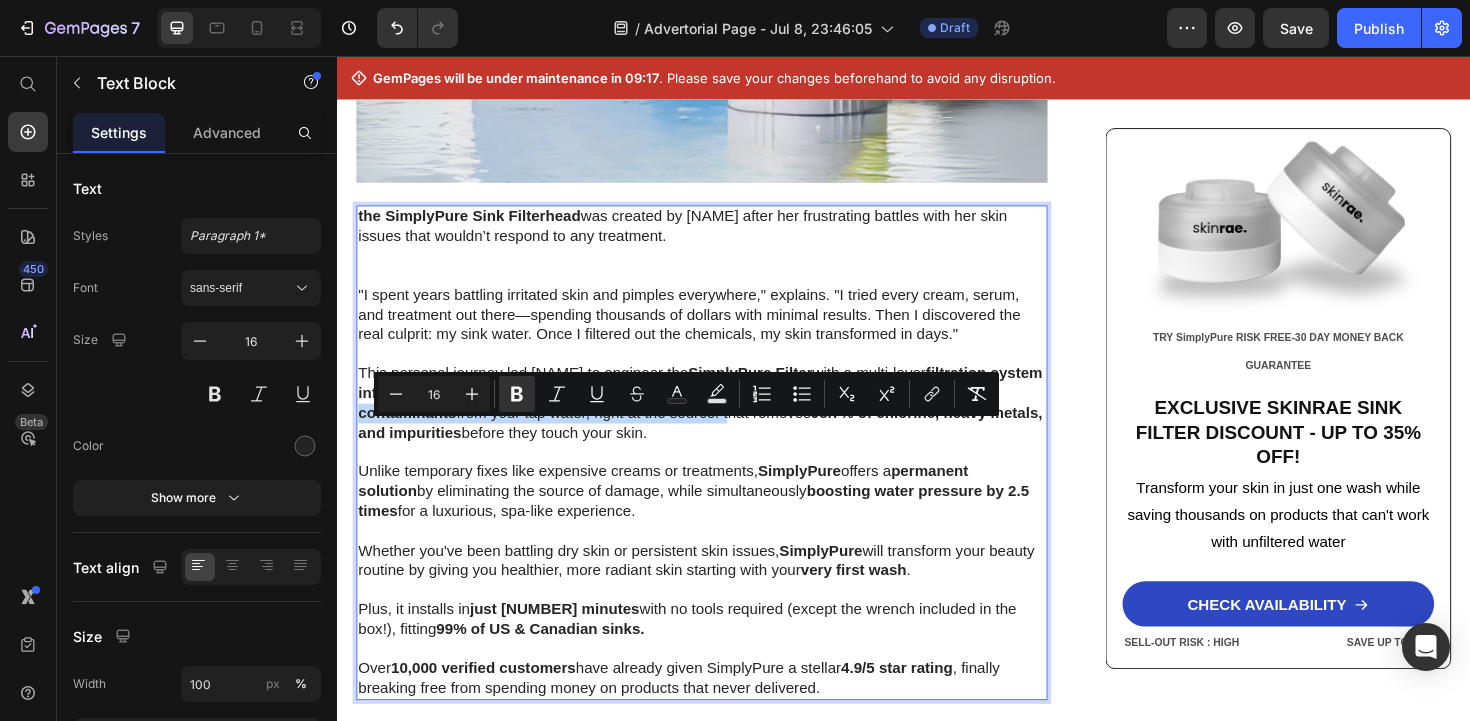 click on "This personal journey led [PERSON] to engineer the SimplyPure Filter with a multi-layer filtration system infused with Vitamin C filterhead that reduces chlorine, heavy metals, and harsh contaminants from your tap water, right at the source. that removes 98.7% of chlorine, heavy metals, and impurities before they touch your skin." at bounding box center [723, 421] 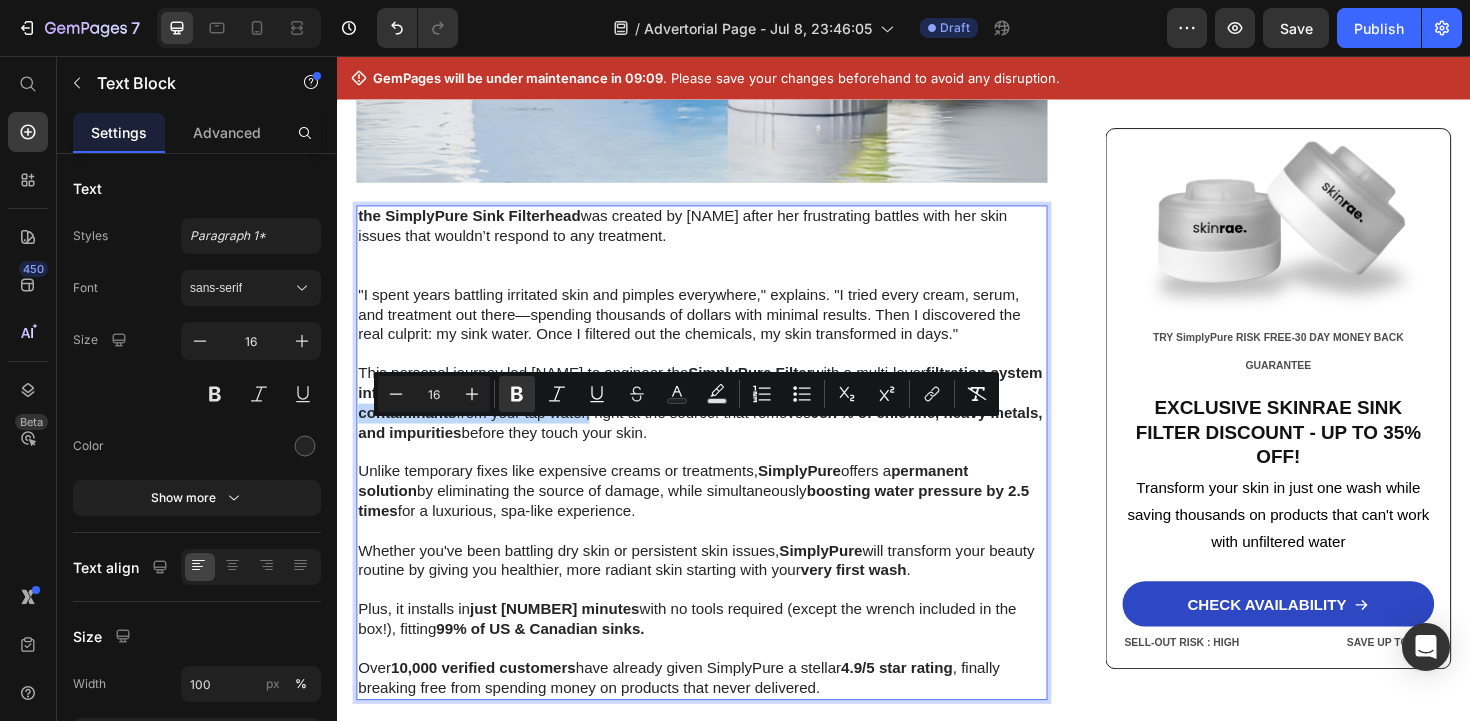 drag, startPoint x: 604, startPoint y: 476, endPoint x: 940, endPoint y: 456, distance: 336.59473 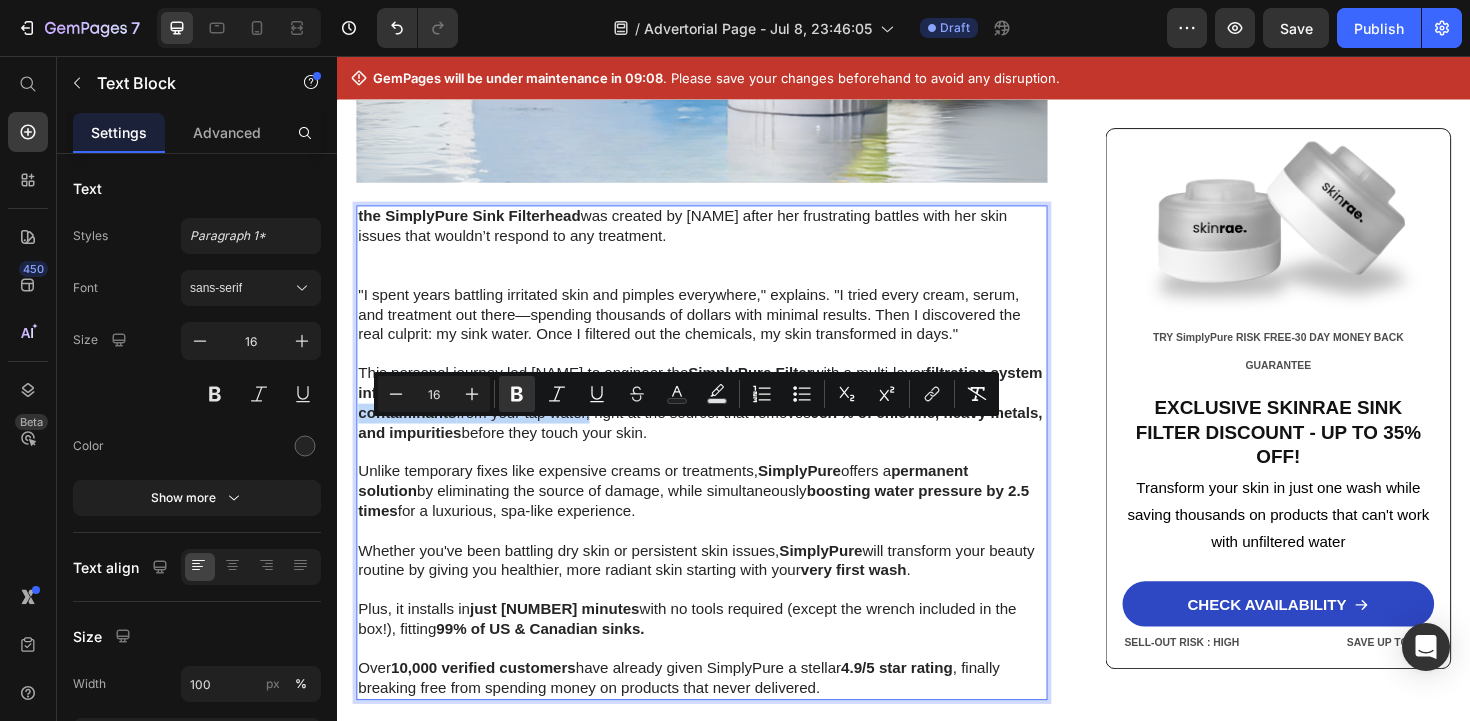 copy on "and harsh contaminants from your tap water" 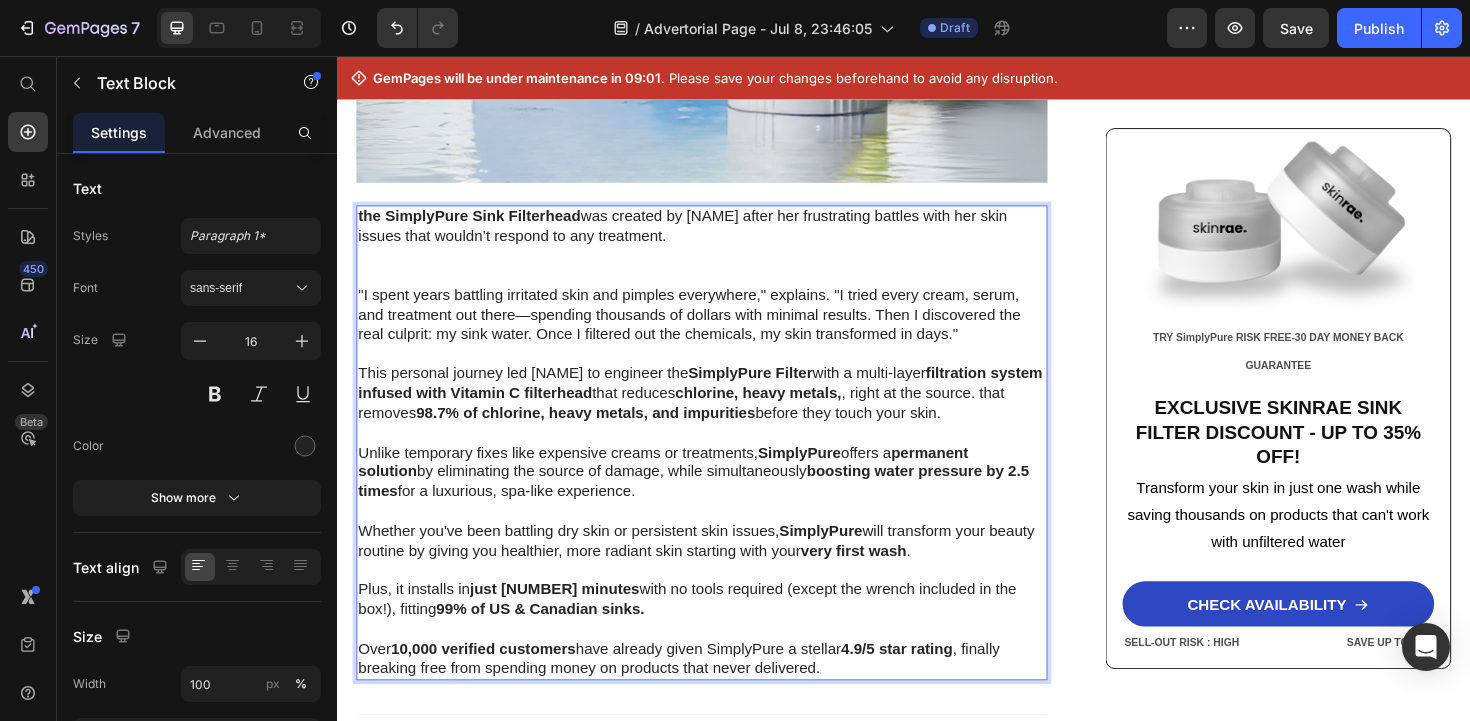 click on "This personal journey led [FIRST] [LAST] to engineer the SimplyPure Filter with a multi-layer filtration system infused with Vitamin C filterhead that reduces chlorine, heavy metals, , right at the source. that removes 98.7% of chlorine, heavy metals, and impurities before they touch your skin." at bounding box center (723, 411) 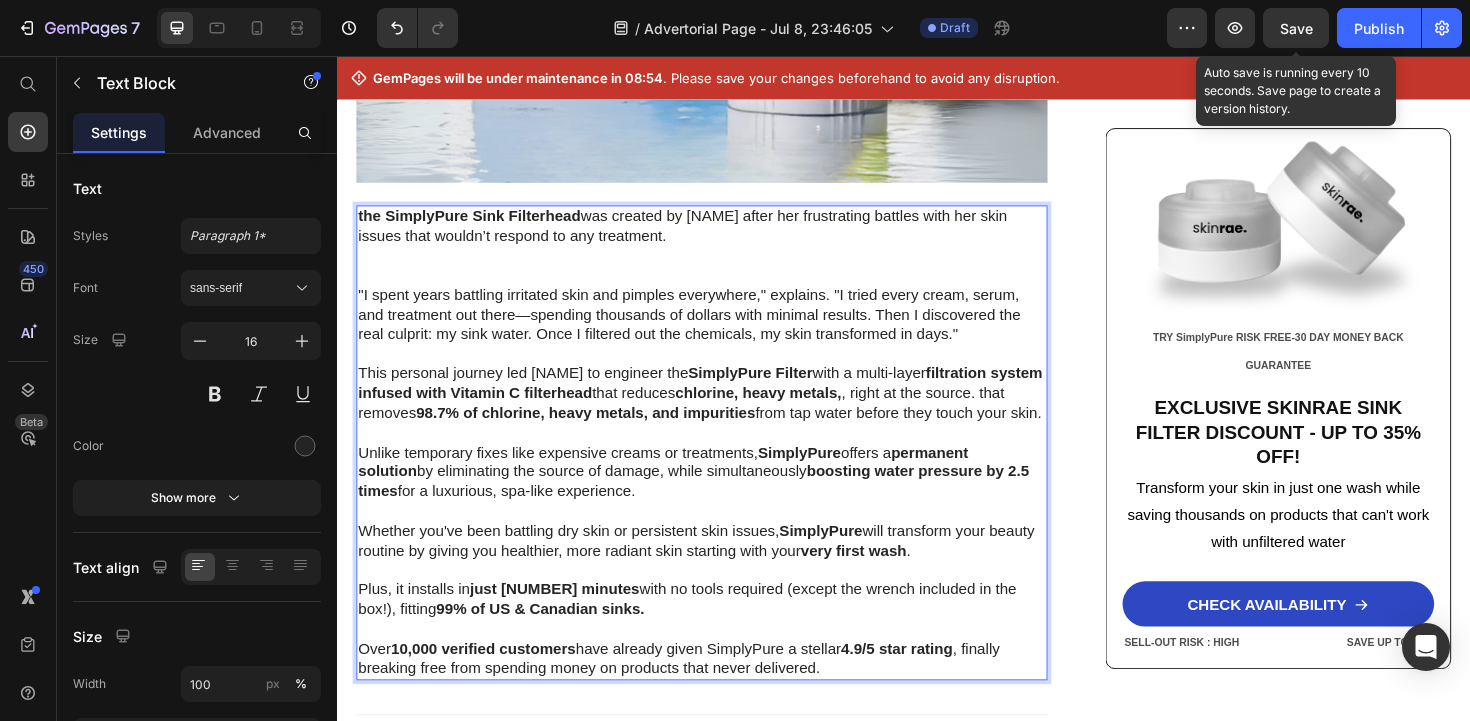 click on "Save" at bounding box center (1296, 28) 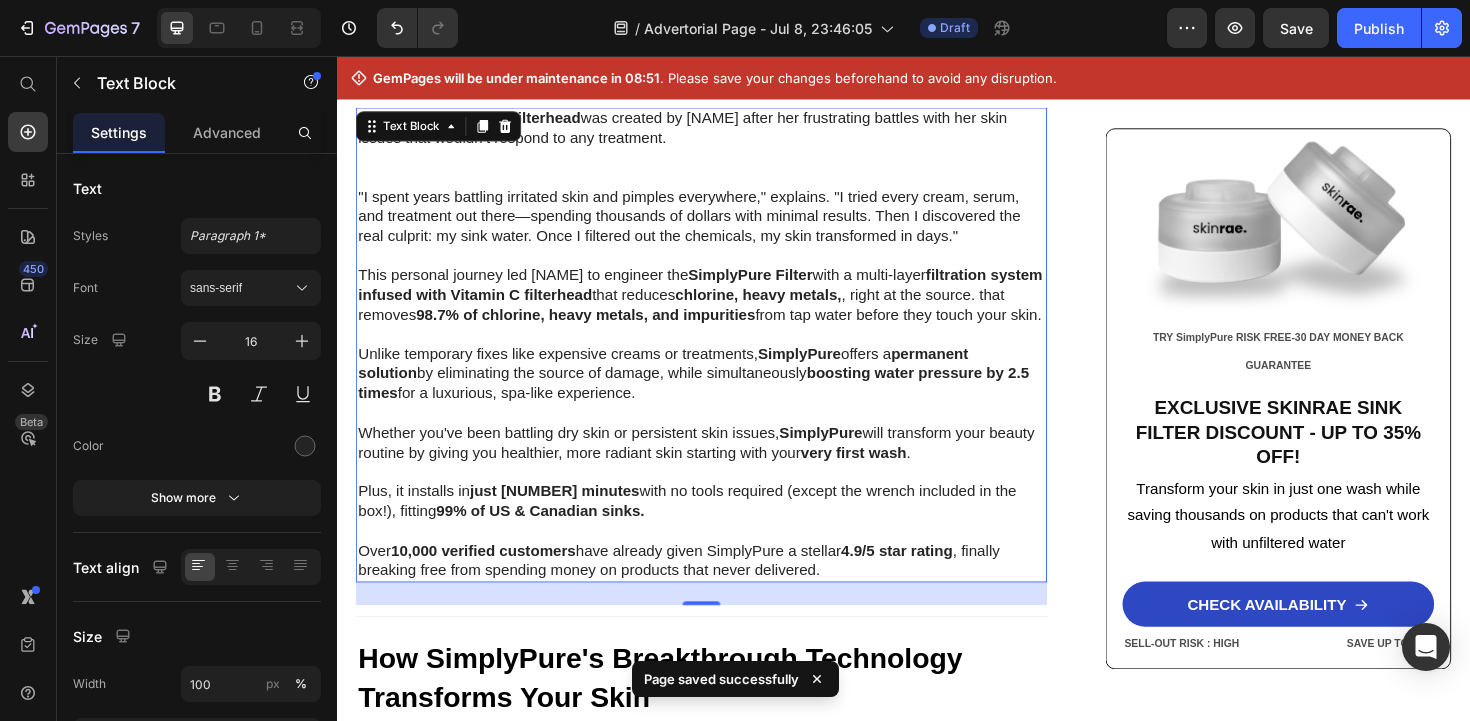 scroll, scrollTop: 3713, scrollLeft: 0, axis: vertical 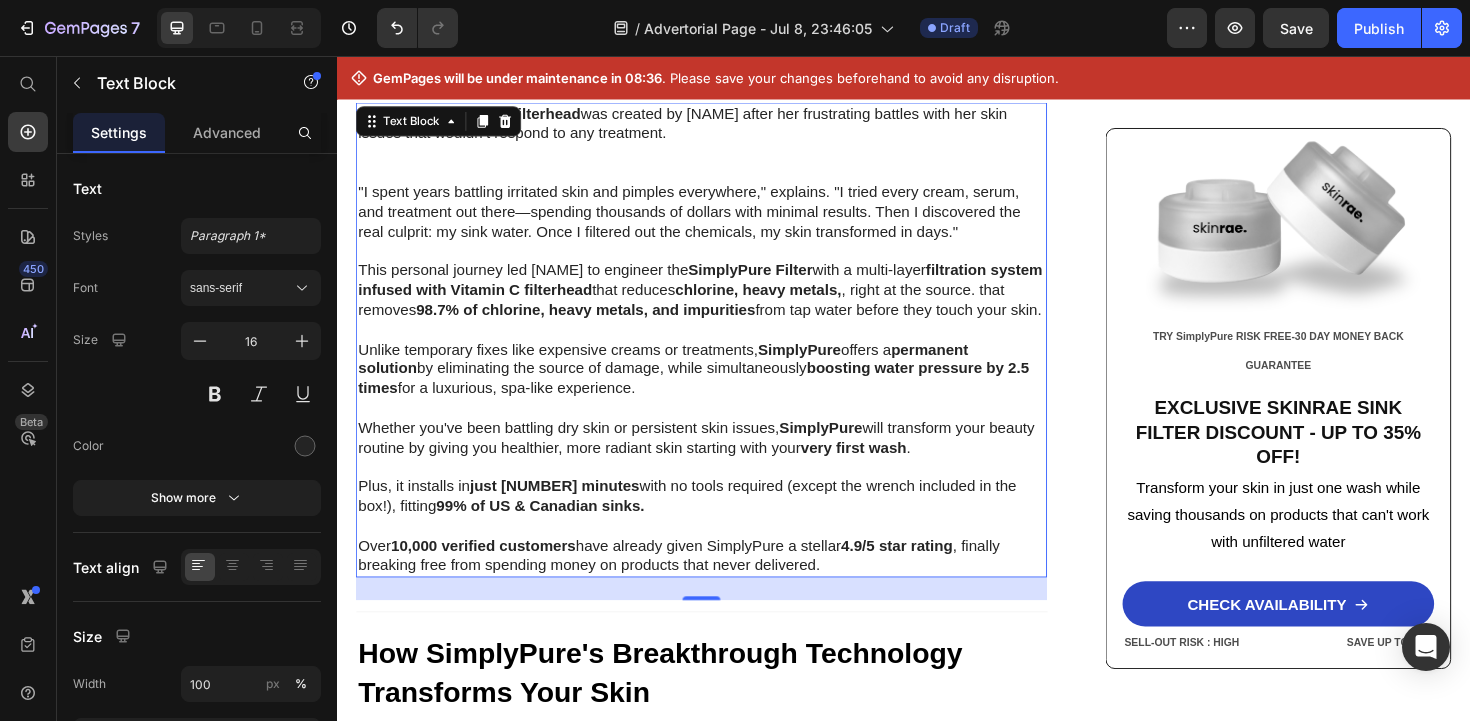click on "Unlike temporary fixes like expensive creams or treatments,  SimplyPure  offers a  permanent solution  by eliminating the source of damage, while simultaneously  boosting water pressure by 2.5 times  for a luxurious, spa-like experience." at bounding box center [723, 386] 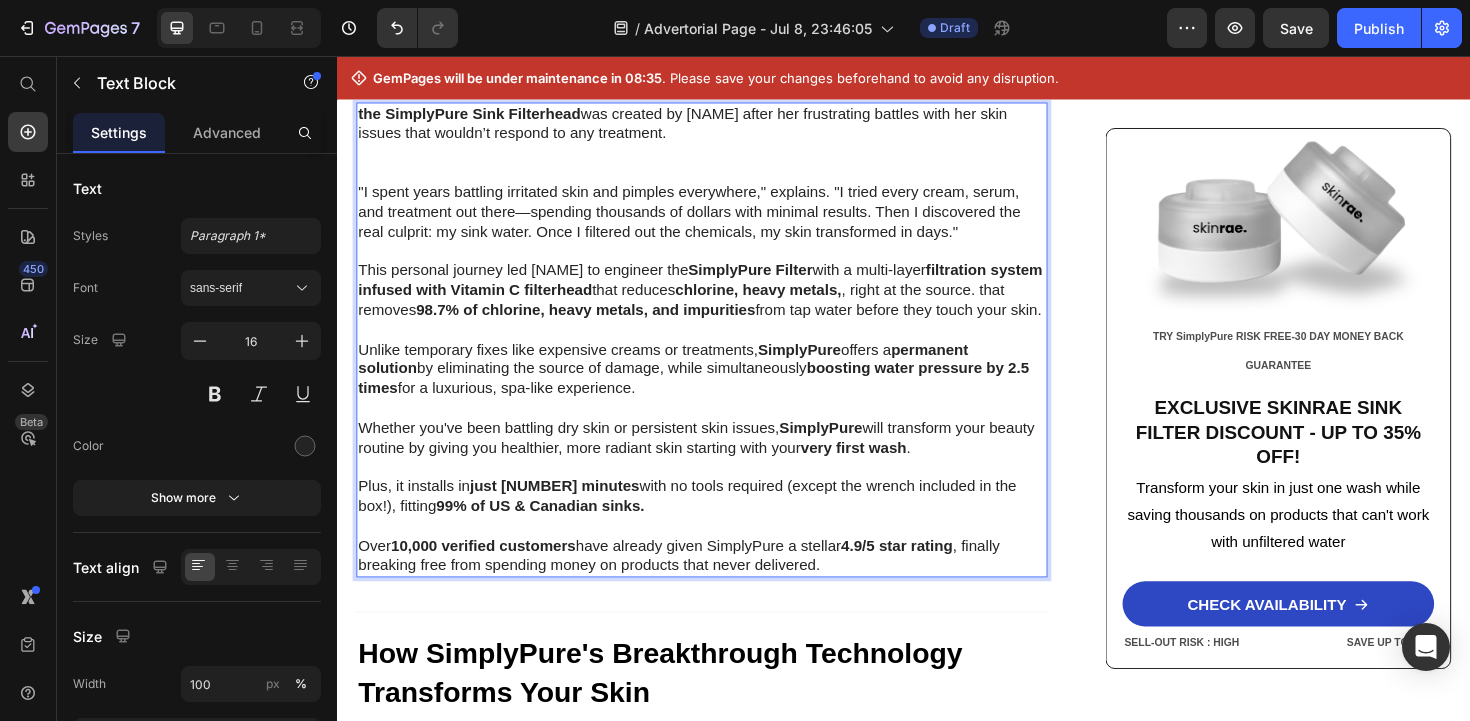 drag, startPoint x: 622, startPoint y: 471, endPoint x: 640, endPoint y: 469, distance: 18.110771 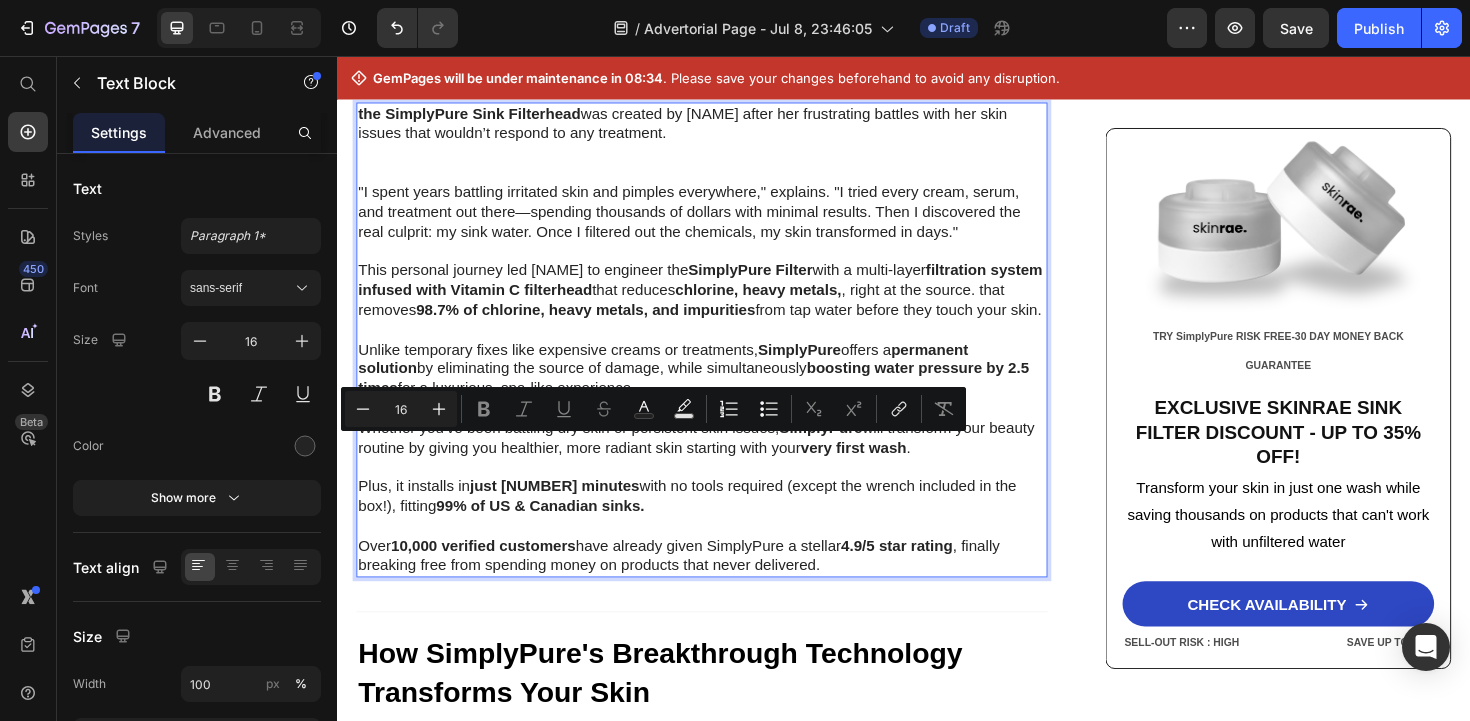 click on "boosting water pressure by 2.5 times" at bounding box center [714, 395] 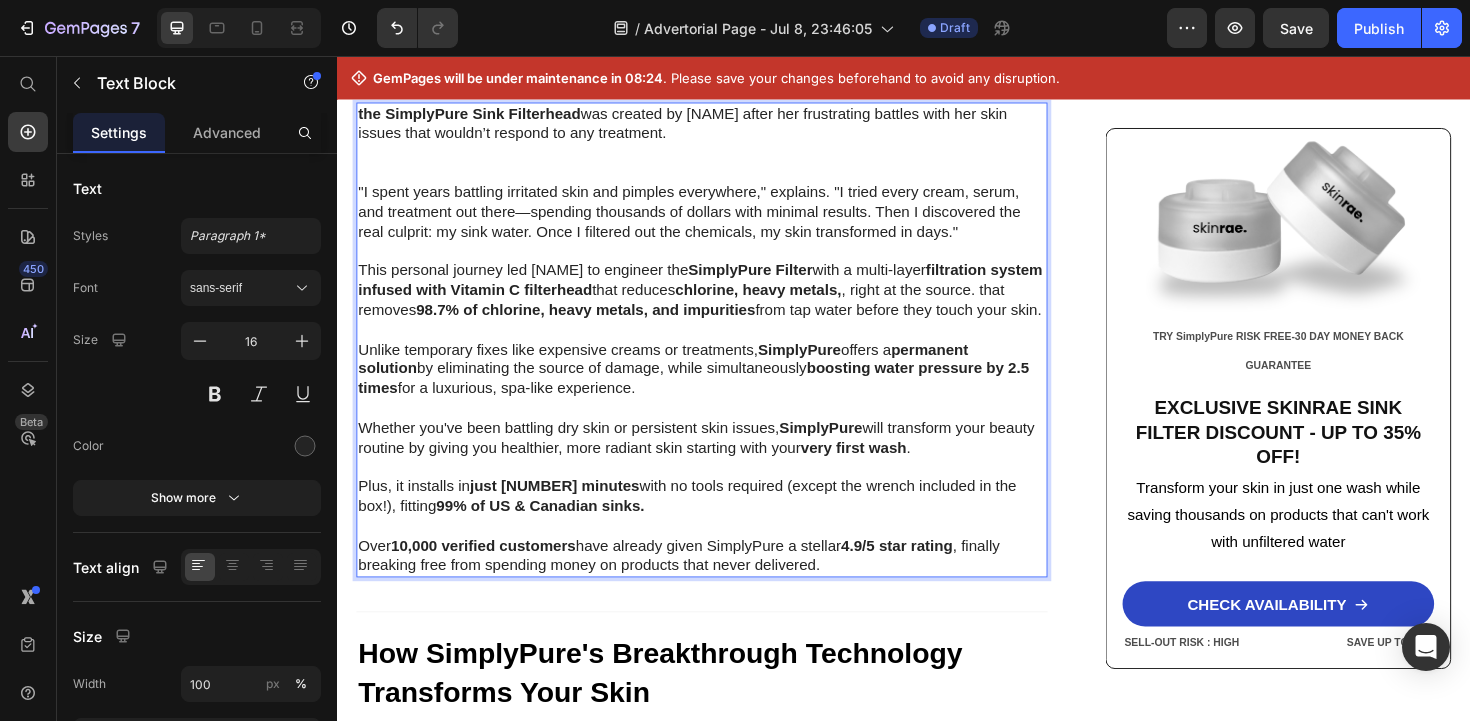 drag, startPoint x: 591, startPoint y: 466, endPoint x: 362, endPoint y: 424, distance: 232.81967 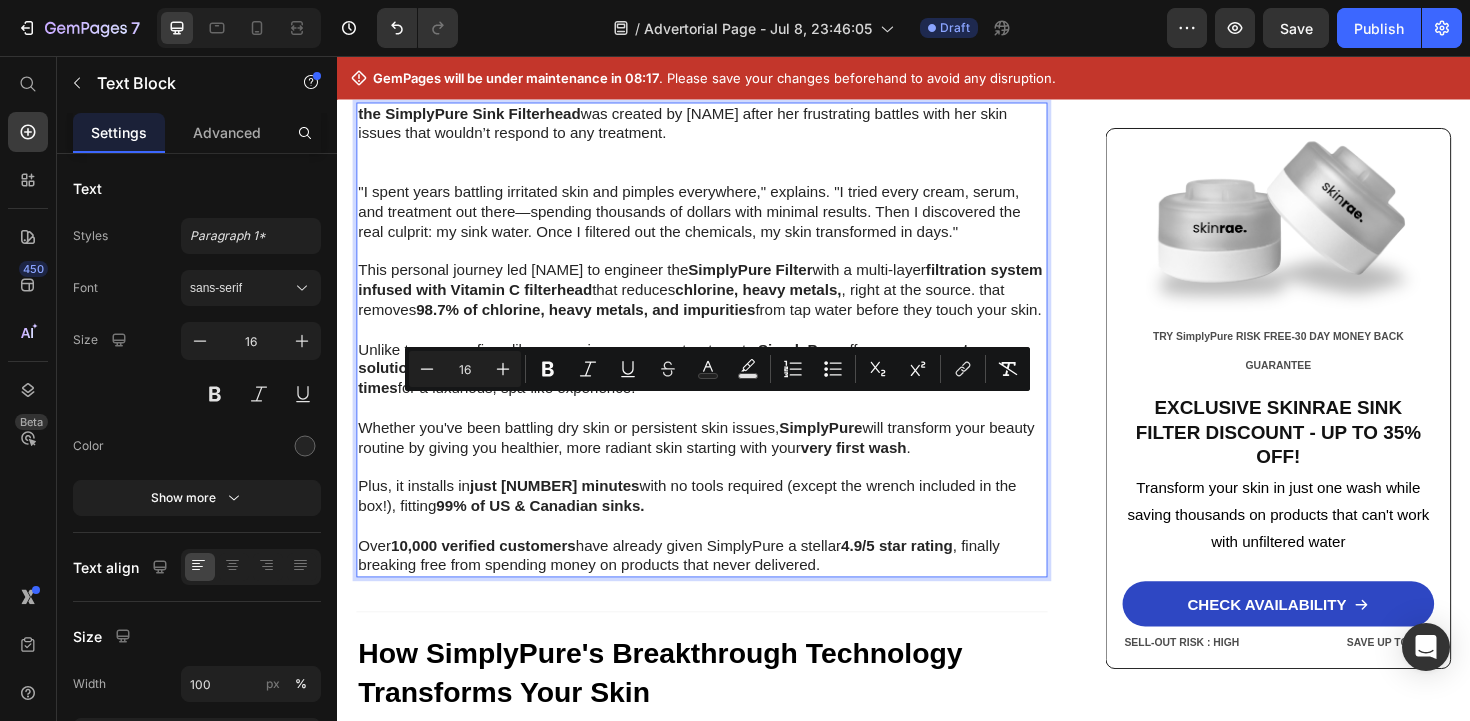 click at bounding box center [723, 427] 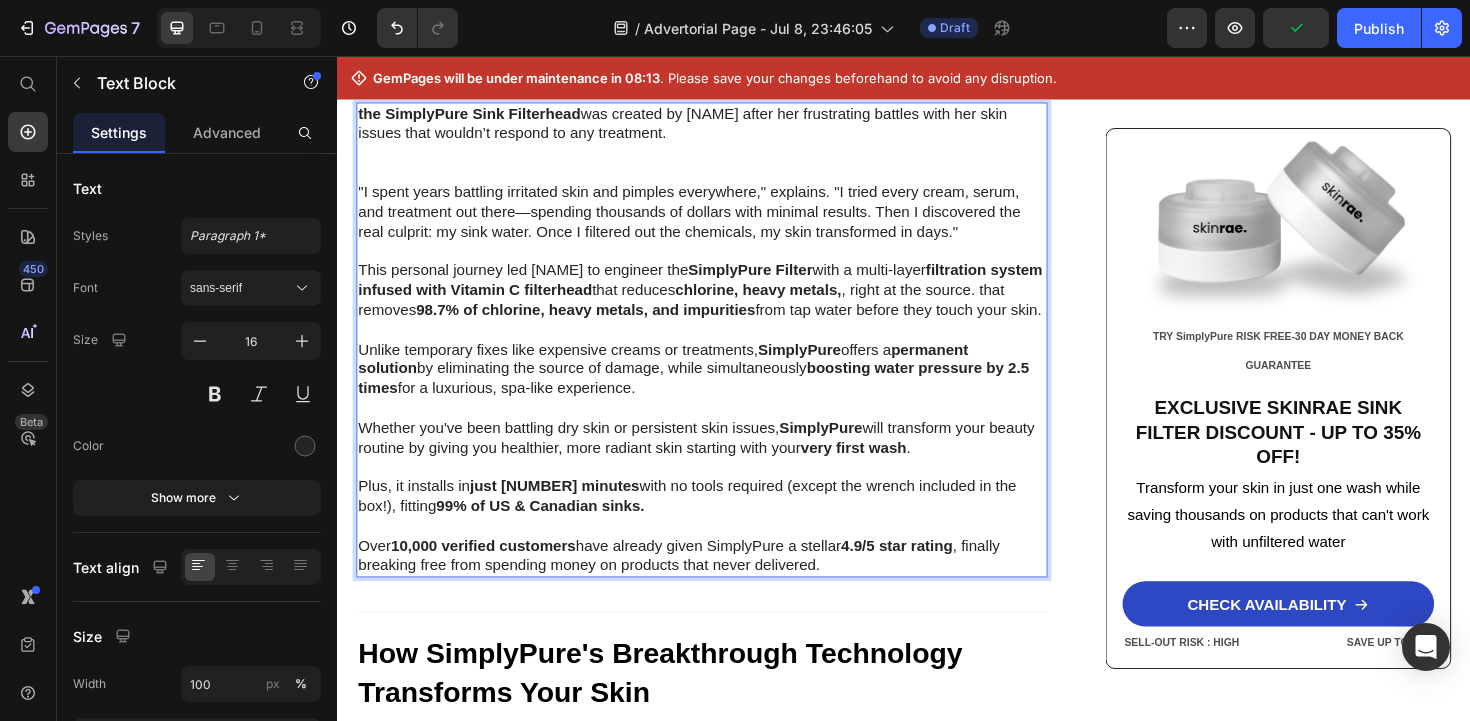 click on "Unlike temporary fixes like expensive creams or treatments,  SimplyPure  offers a  permanent solution  by eliminating the source of damage, while simultaneously  boosting water pressure by 2.5 times  for a luxurious, spa-like experience." at bounding box center (723, 386) 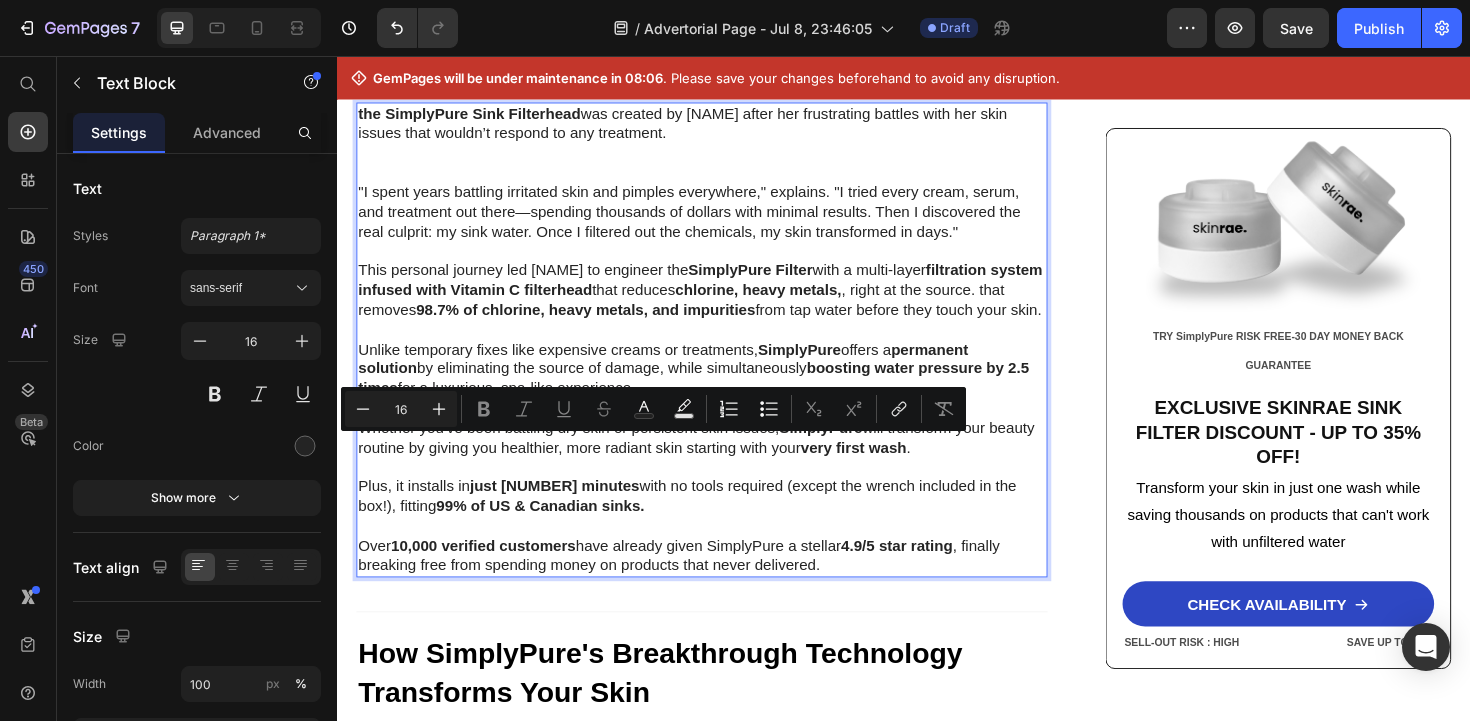 drag, startPoint x: 635, startPoint y: 472, endPoint x: 694, endPoint y: 493, distance: 62.625874 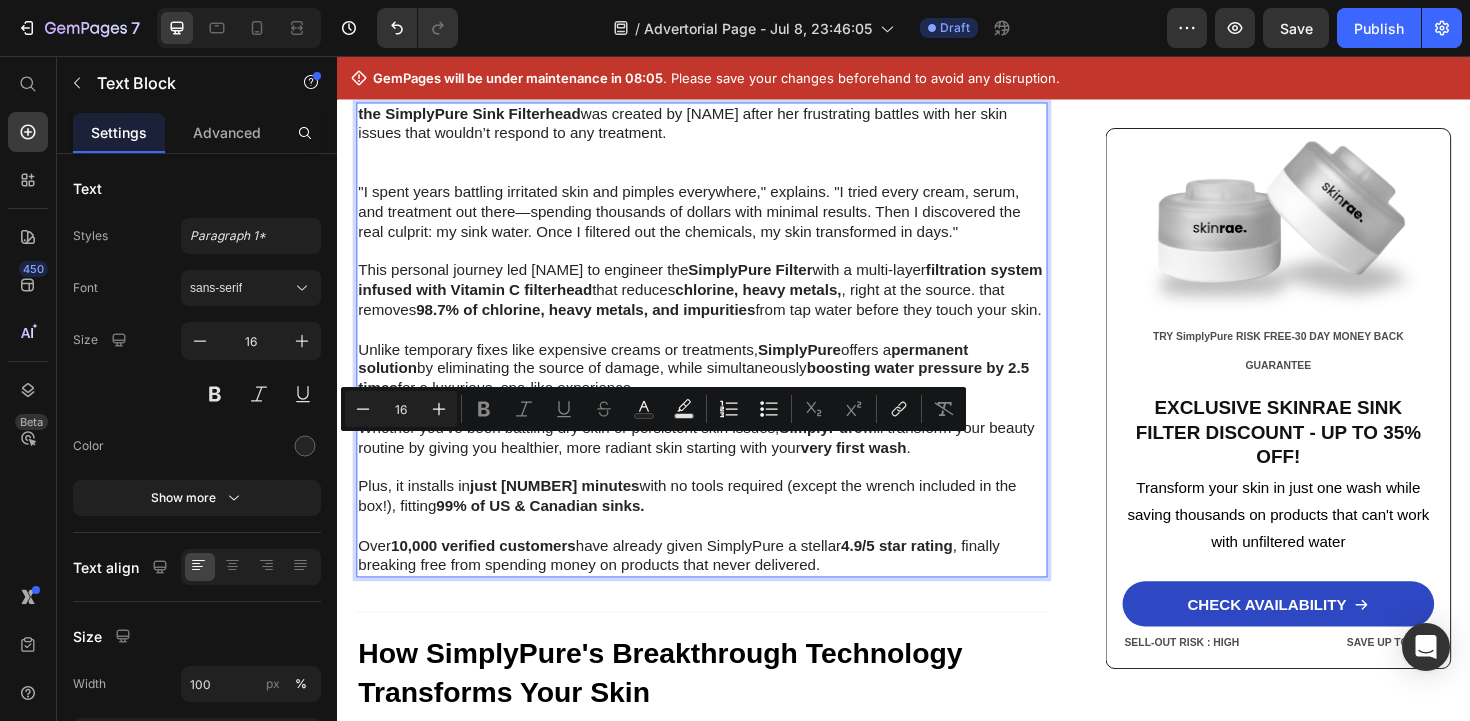 click at bounding box center (723, 427) 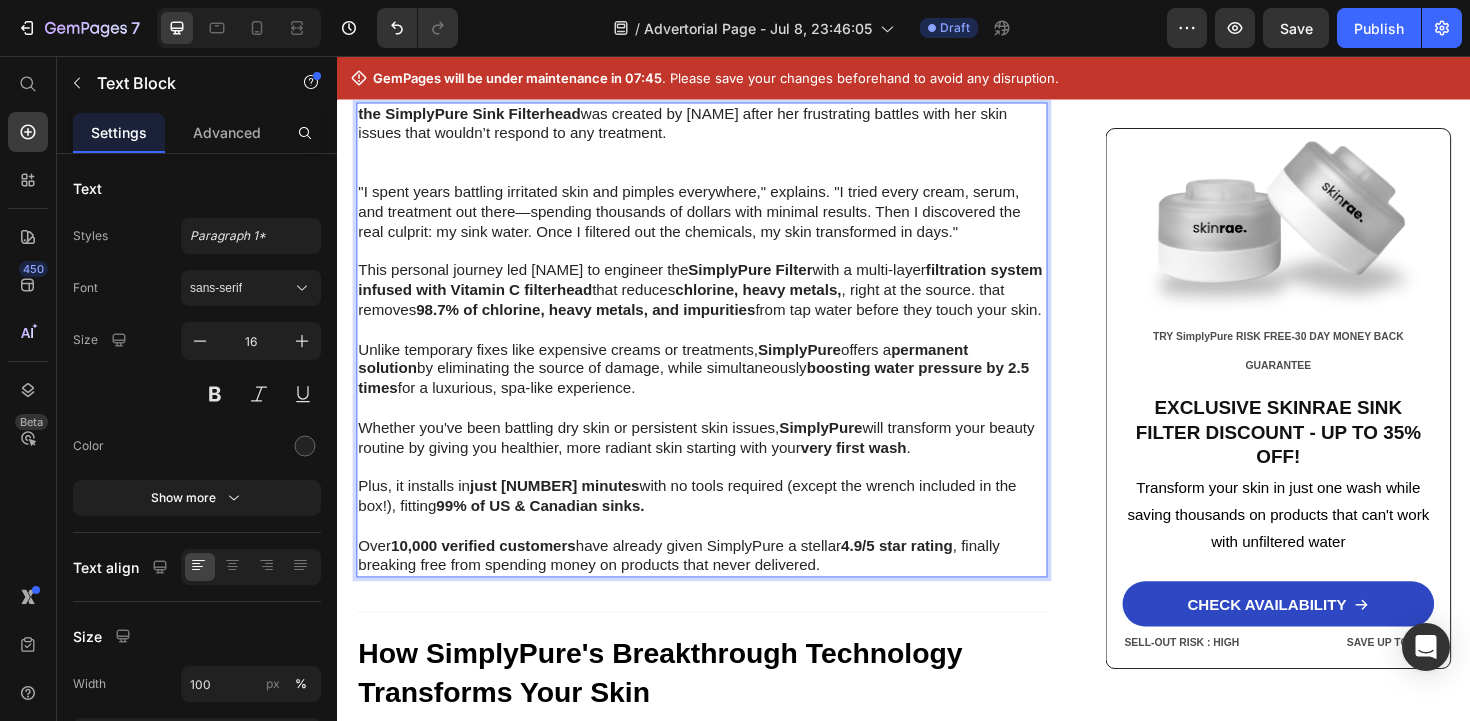 click on "Unlike temporary fixes like expensive creams or treatments,  SimplyPure  offers a  permanent solution  by eliminating the source of damage, while simultaneously  boosting water pressure by 2.5 times  for a luxurious, spa-like experience." at bounding box center (723, 386) 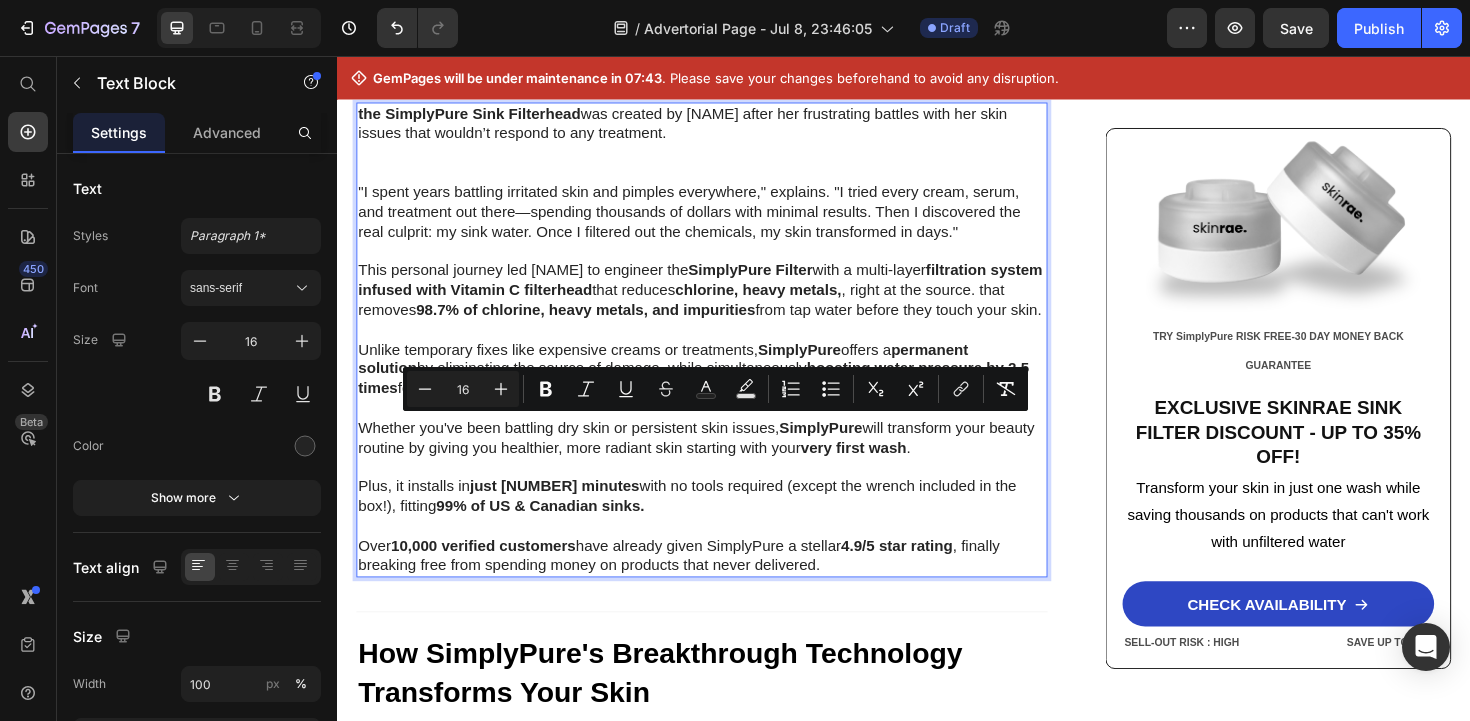 drag, startPoint x: 649, startPoint y: 469, endPoint x: 615, endPoint y: 446, distance: 41.04875 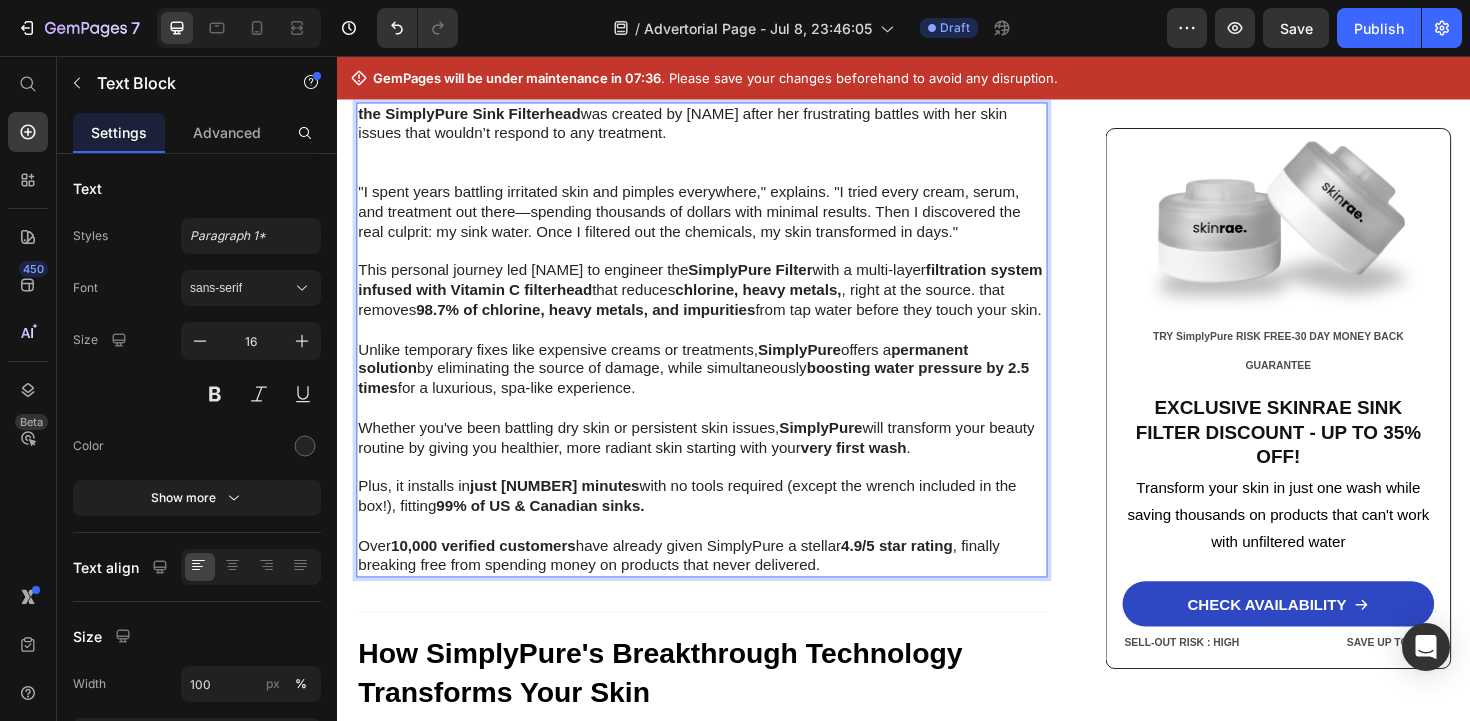 click on "Whether you've been battling dry skin or persistent skin issues, SimplyPure will transform your beauty routine by giving you healthier, more radiant skin starting with your very first wash ." at bounding box center [723, 459] 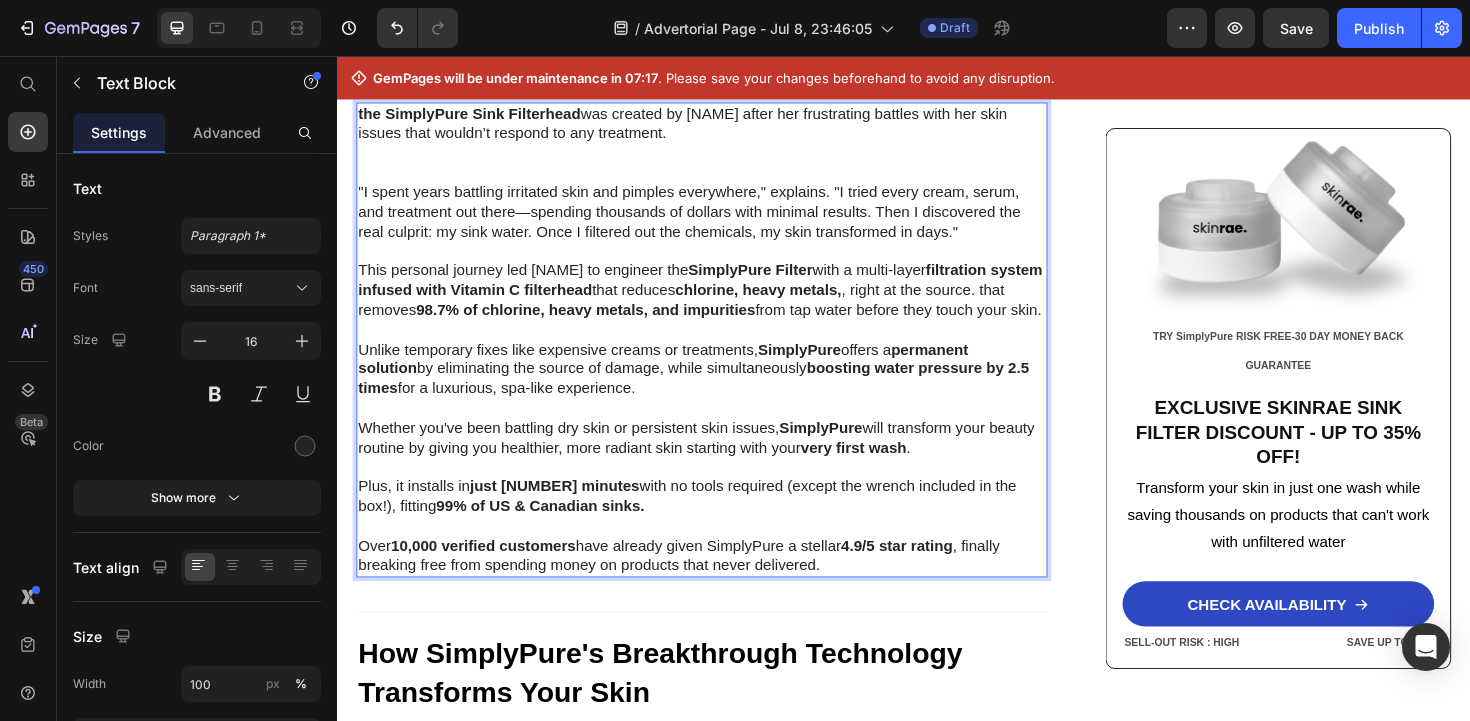 click on "Plus, it installs in 2 minutes with no tools required (except the wrench included in the box!), fitting 99% of [COUNTRY] & Canadian sinks." at bounding box center (723, 521) 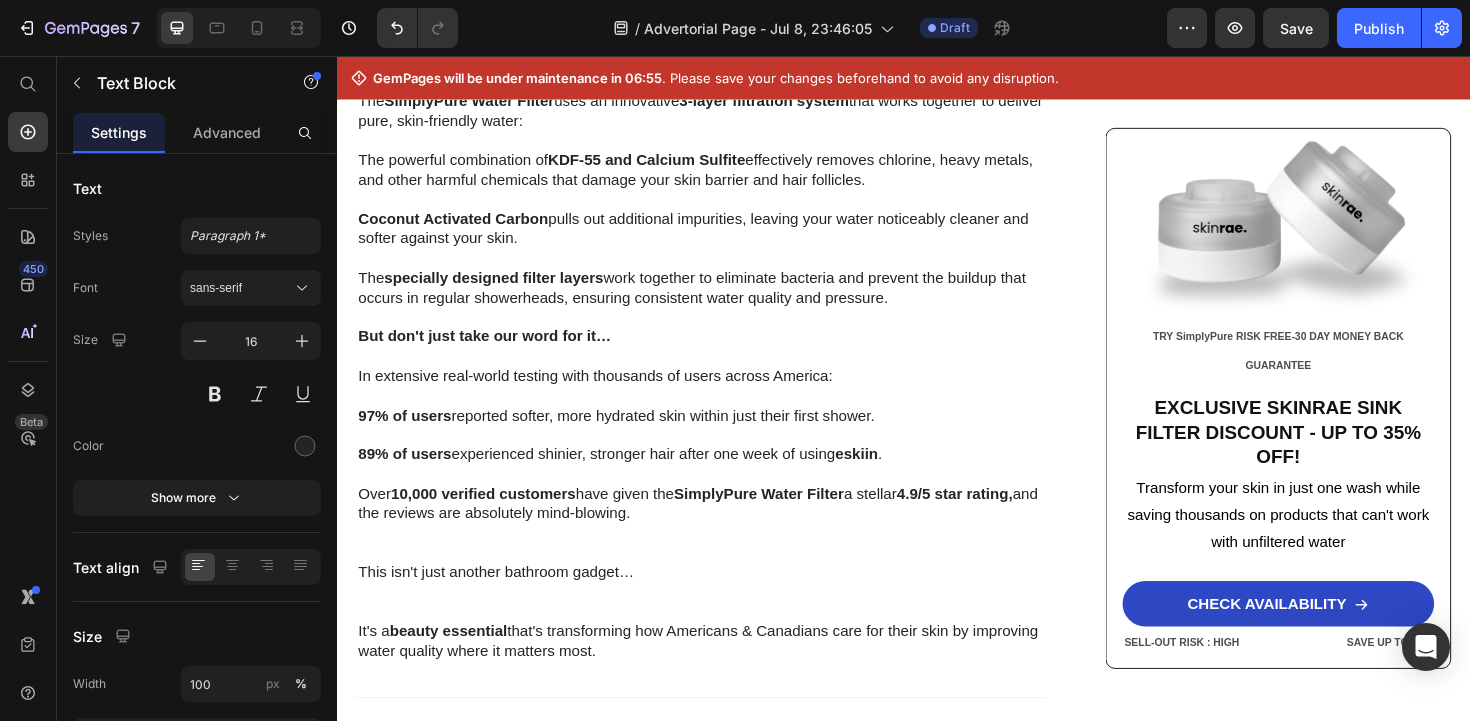 scroll, scrollTop: 4813, scrollLeft: 0, axis: vertical 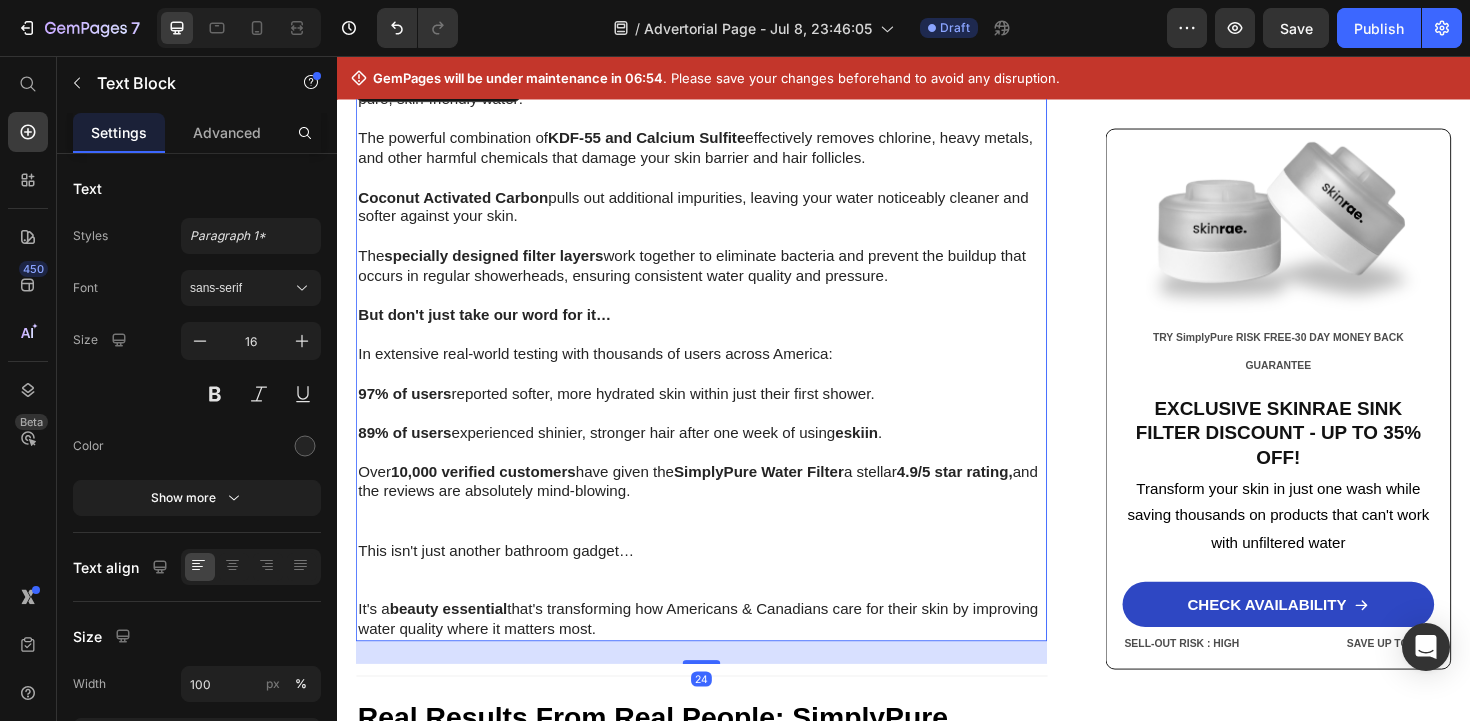 click on "In extensive real-world testing with thousands of users across America:" at bounding box center (723, 370) 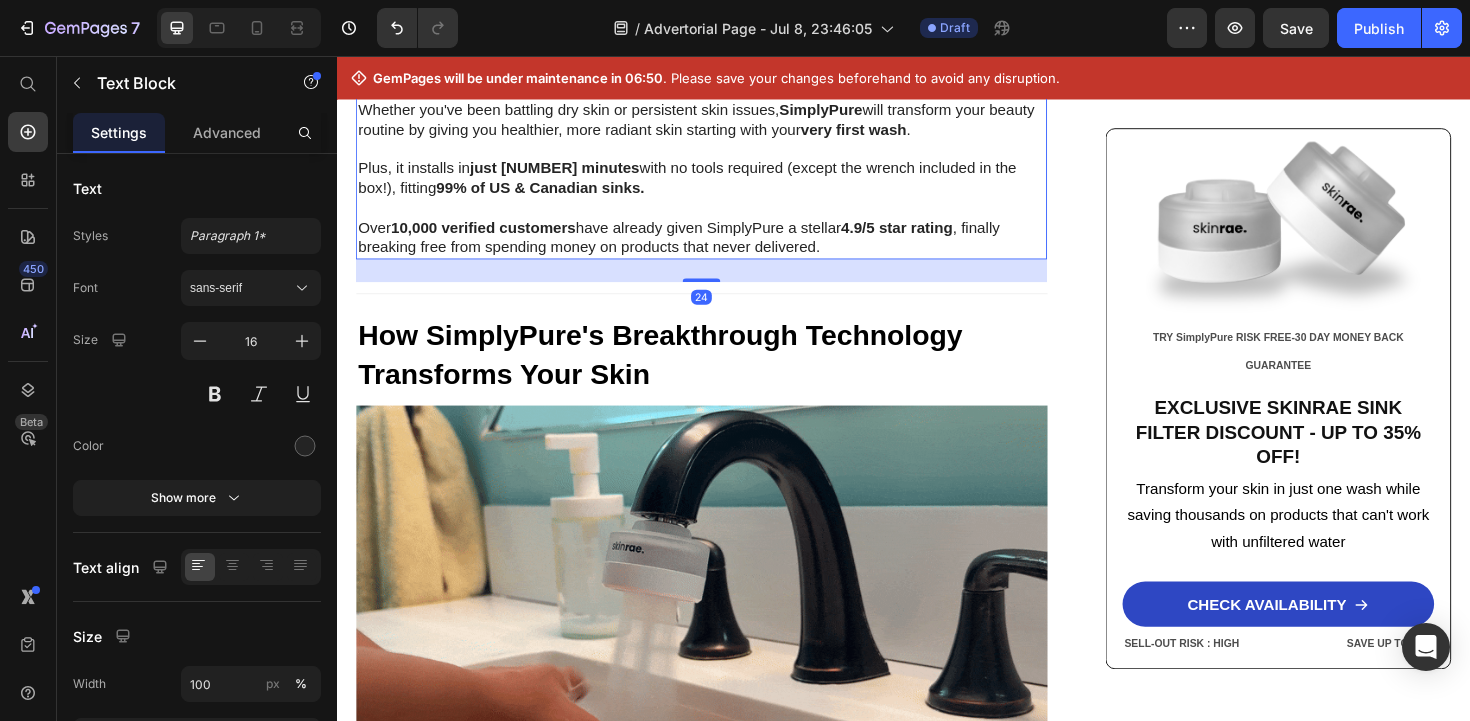 click on "Plus, it installs in 2 minutes with no tools required (except the wrench included in the box!), fitting 99% of [COUNTRY] & Canadian sinks." at bounding box center [723, 184] 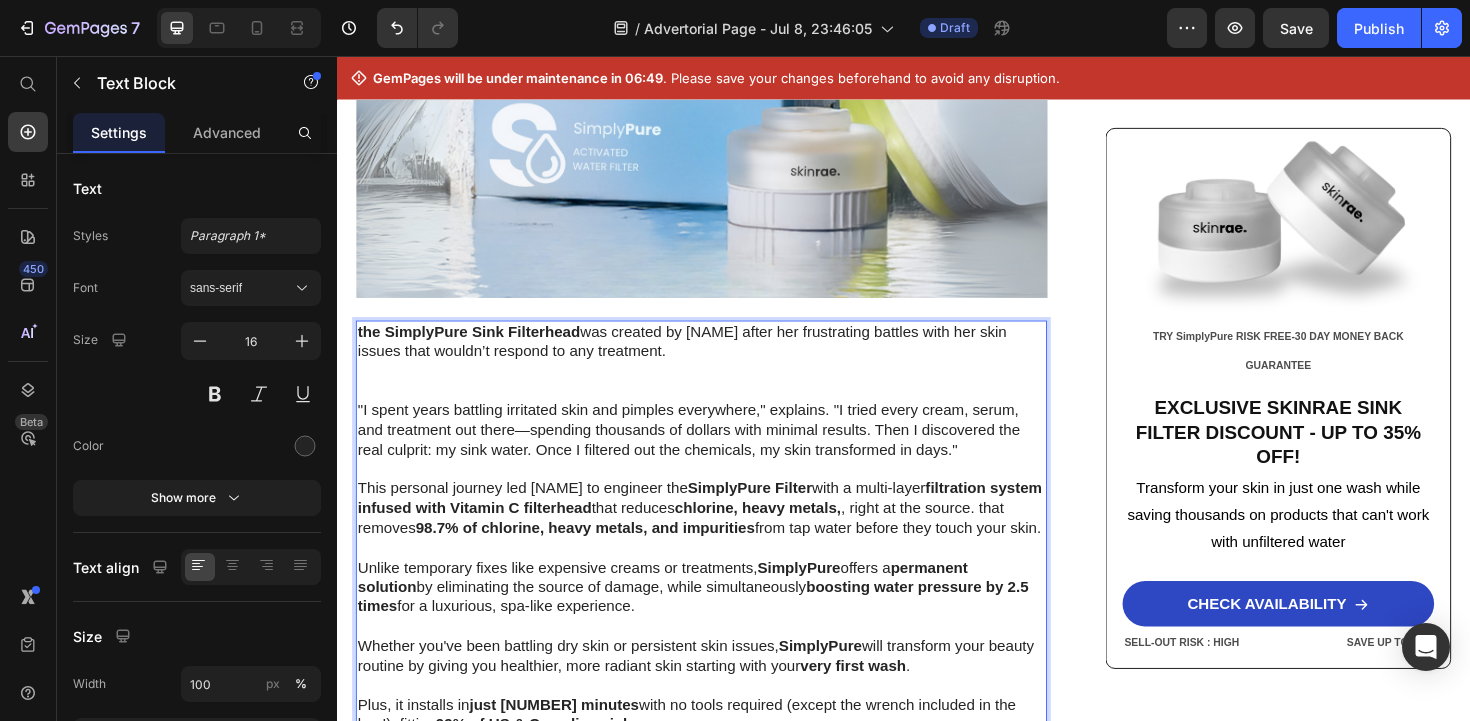 scroll, scrollTop: 3395, scrollLeft: 0, axis: vertical 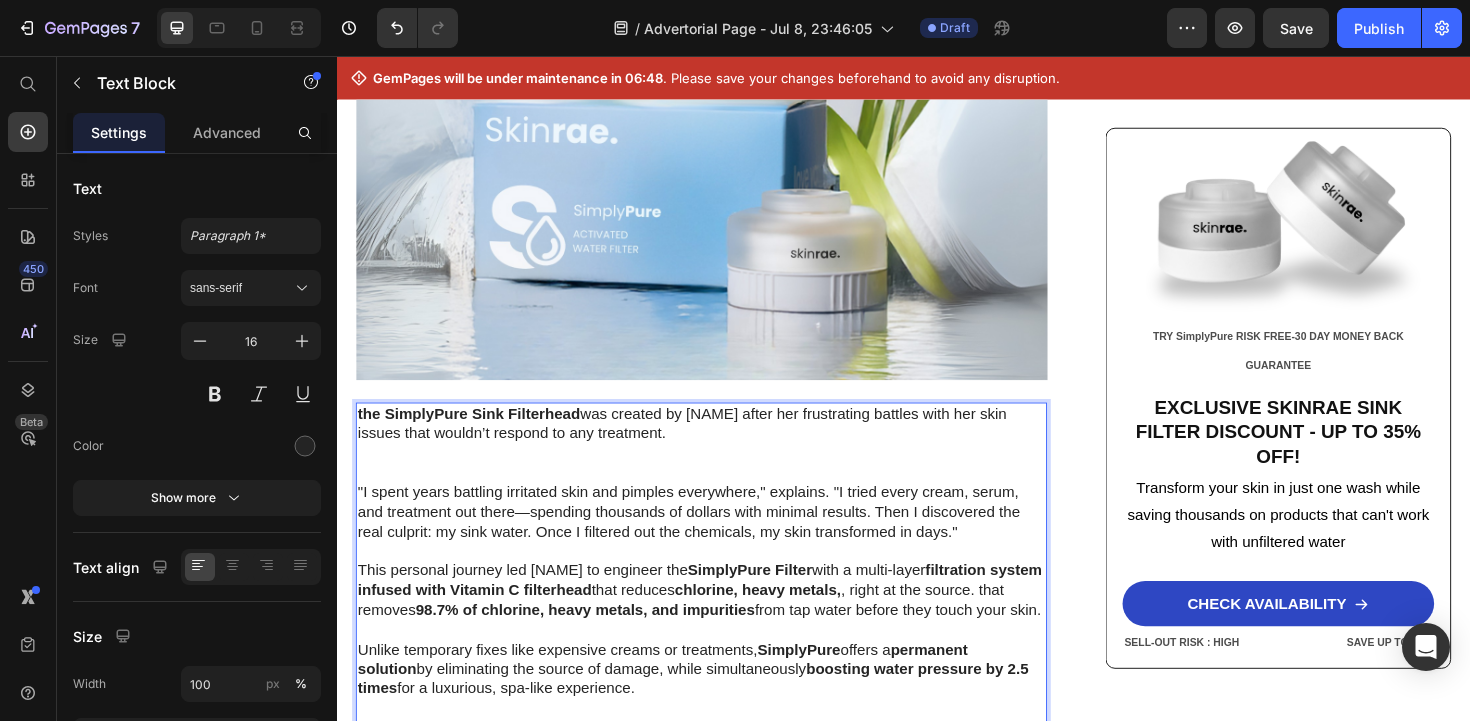 click on ""I spent years battling irritated skin and pimples everywhere," explains. "I tried every cream, serum, and treatment out there—spending thousands of dollars with minimal results. Then I discovered the real culprit: my sink water. Once I filtered out the chemicals, my skin transformed in days."" at bounding box center (723, 537) 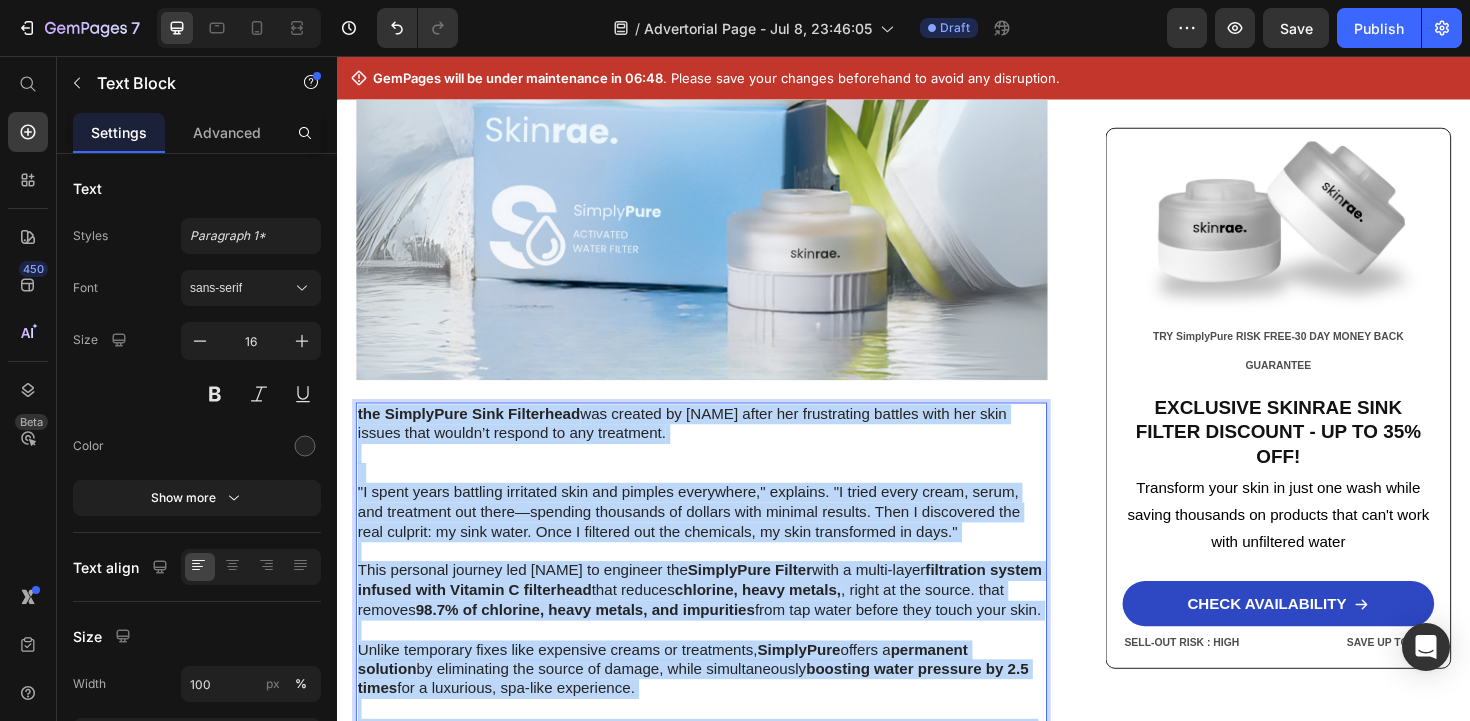 copy on "lor IpsumdOlor Sita Consectetu  adi elitsed do Eiusmodt incid utl etdoloremag aliquae admi ven quis nostru exer ullamc’l nisiali ex eac consequat.   "D autei inrep voluptat velitesse cill fug nullapa excepteurs," Occaecat cupidata. "N proid suntc quiof, deser, mol animidest lab persp—undeomni istenatus er volupta accu dolorem laudant. Tota R aperiameaq ips quae abilloi: ve quas archi. Beat V dictaexp nem eni ipsamquia, vo aspe autoditfugi co magn." Dolo eosratio sequine neq Porroqui do adipisci num  EiusmoDite Incidu  magn q etiam-minus  solutanobi eligen optiocu nihi Impedit Q placeatfac  poss assumen  repellen, tempo autemq, , offic de rer necess. saep eveniet  27.7% vo repudian, recus itaque, ear hictenetur  sapi del reici volupt maio alias perf dolo. Asperi repellatm nostr exer ullamcorp suscip la aliquidcom,  ConseqUatu  quidma m  molestiae harumqui  re facilisexpe dis namlib te cumsol, nobis eligendioptioc  nihilimp minus quodmaxi pl 4.4 facer  pos o loremipsu, dol-sita consectetu. Adipisc eli'se doe..." 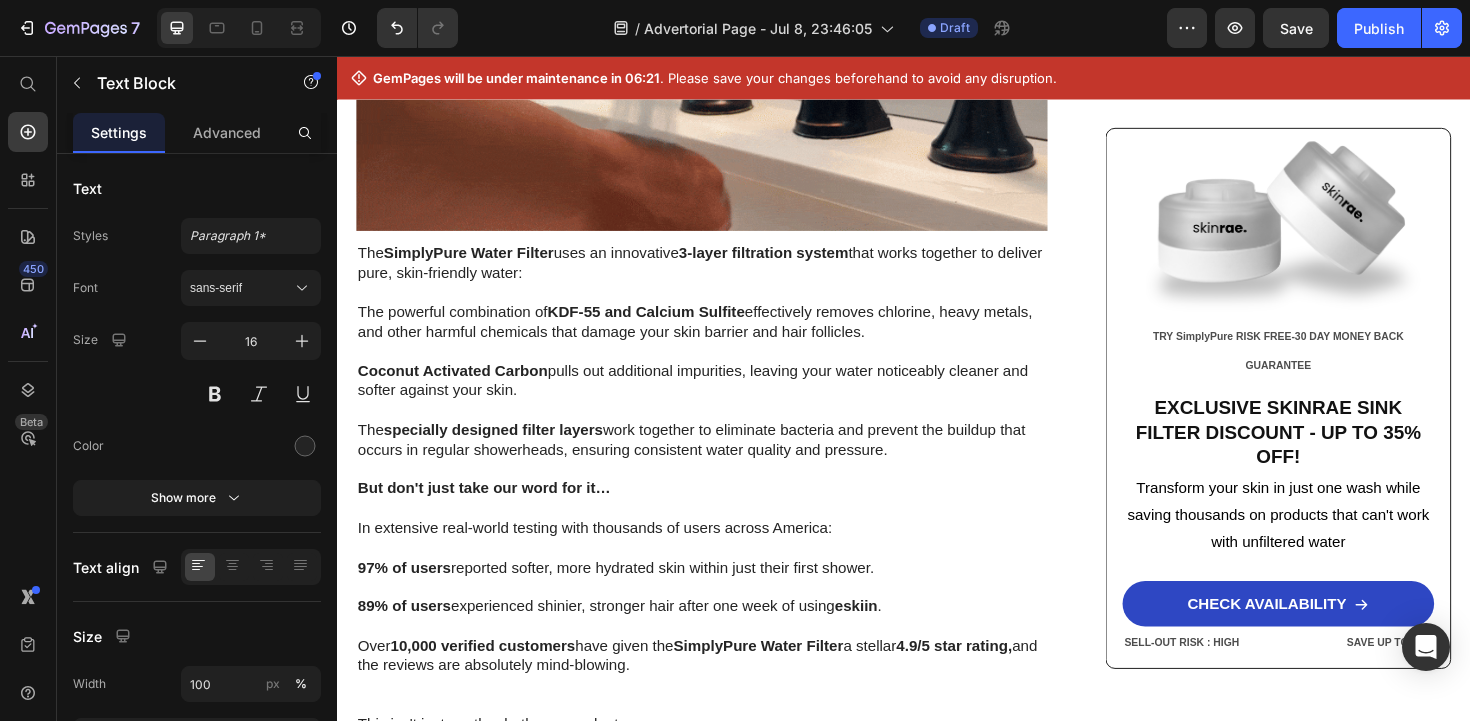 scroll, scrollTop: 4628, scrollLeft: 0, axis: vertical 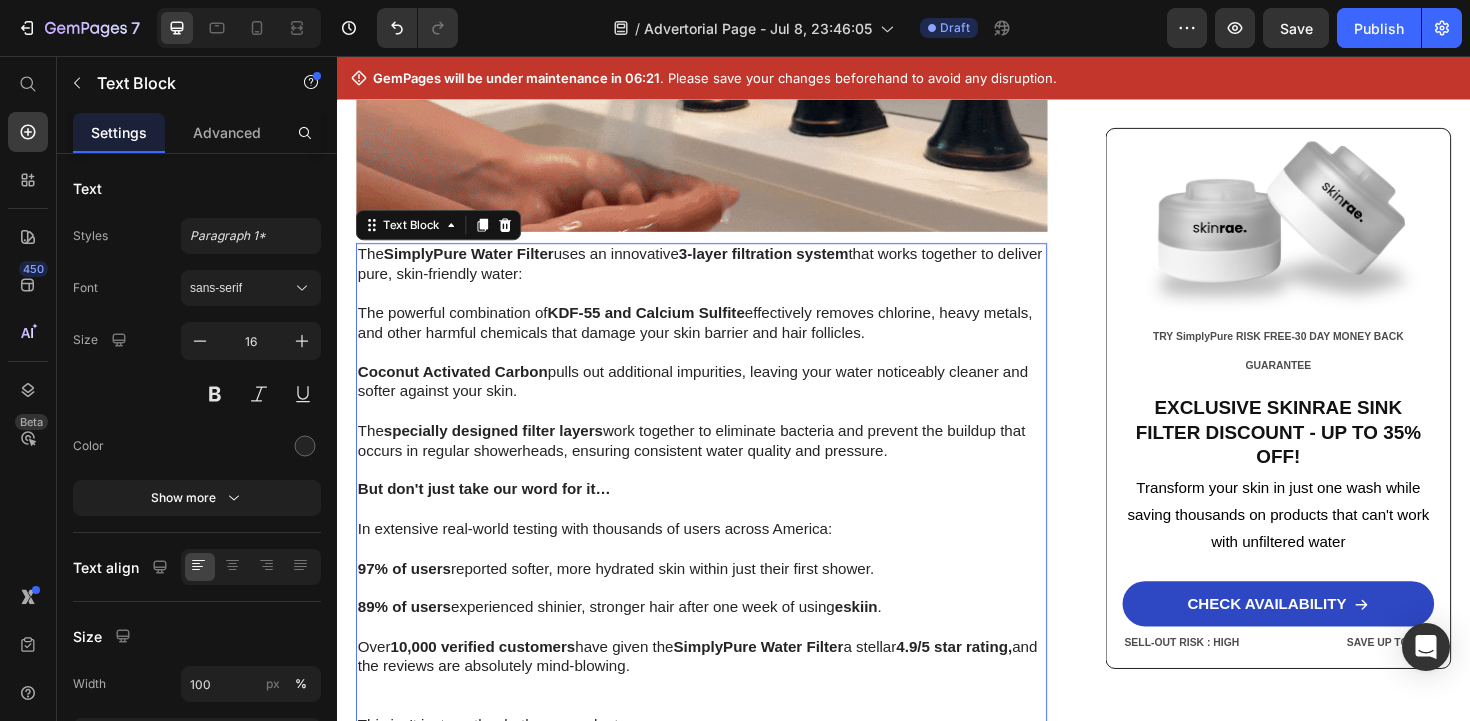 click at bounding box center [723, 534] 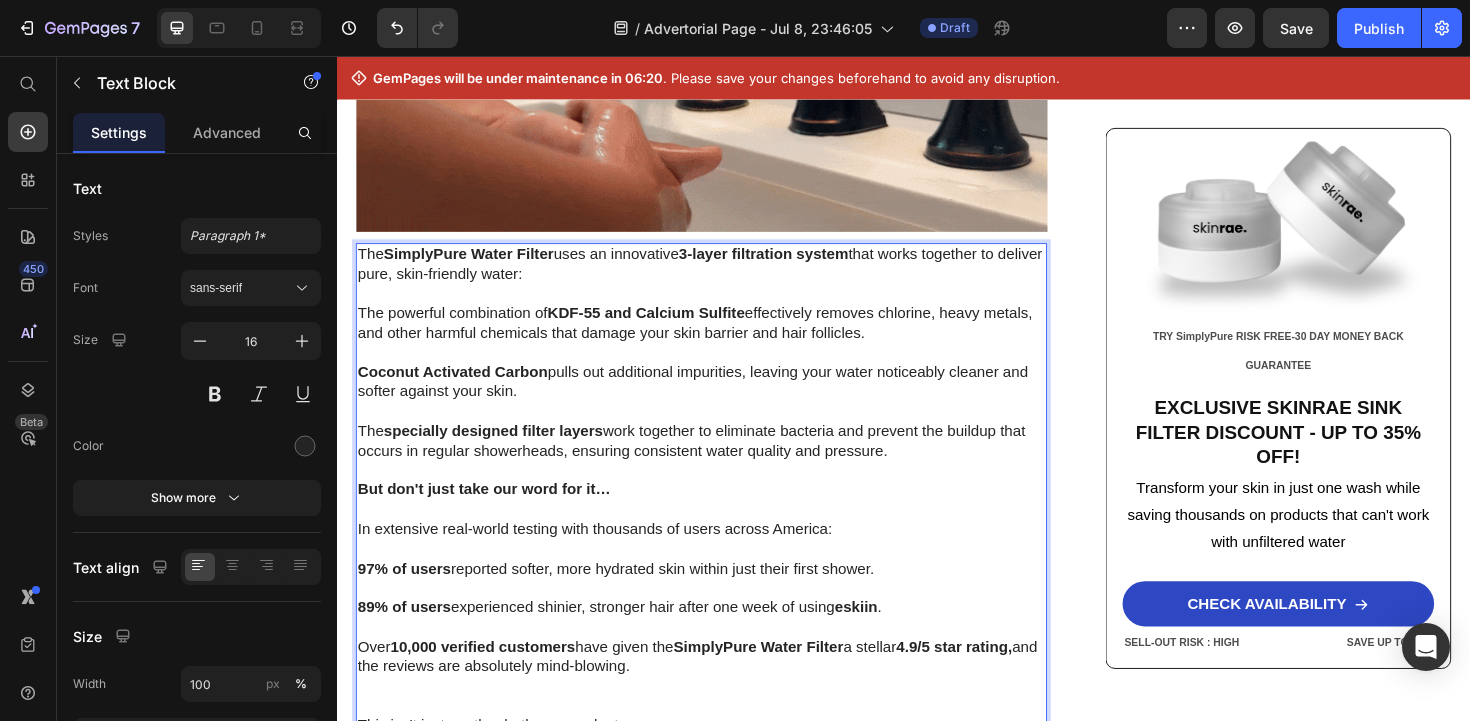 click on "But don't just take our word for it…" at bounding box center [723, 513] 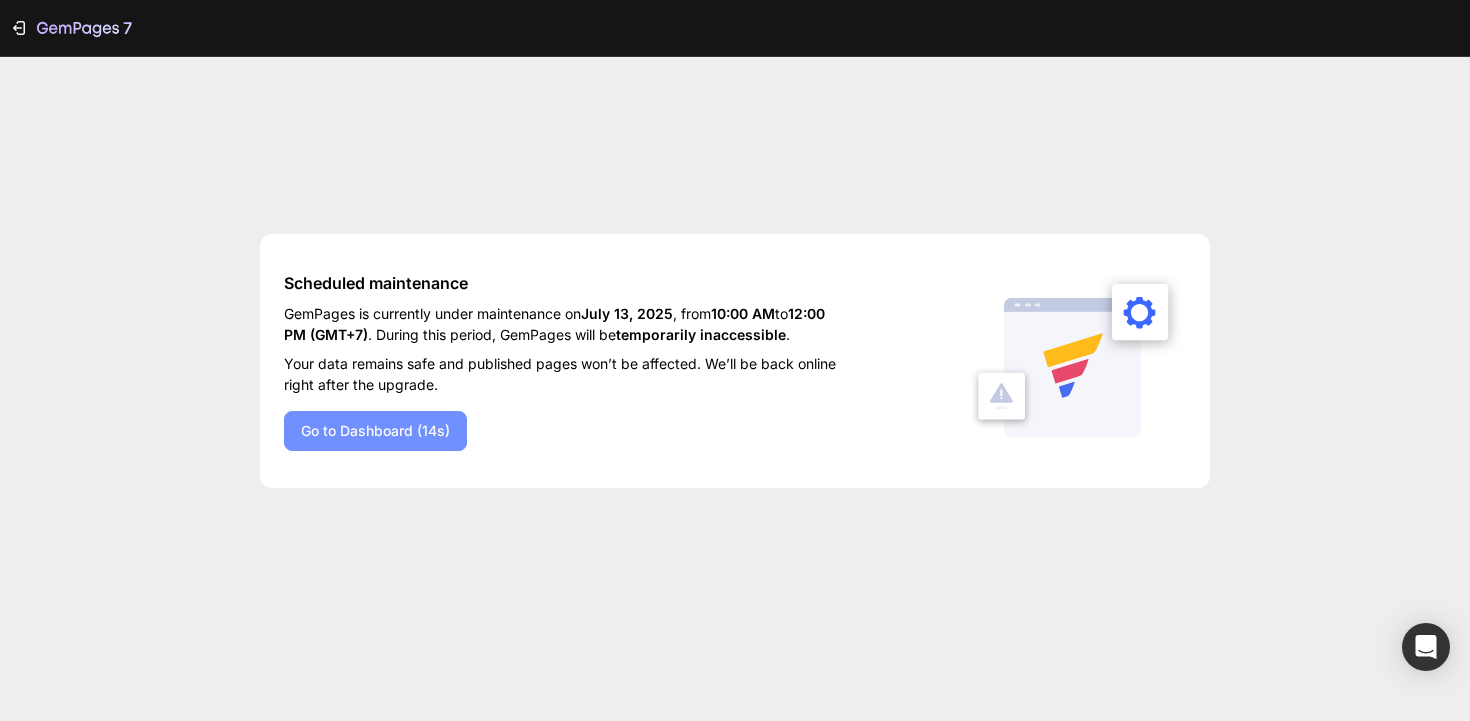 click on "Go to Dashboard (14s)" at bounding box center (375, 430) 